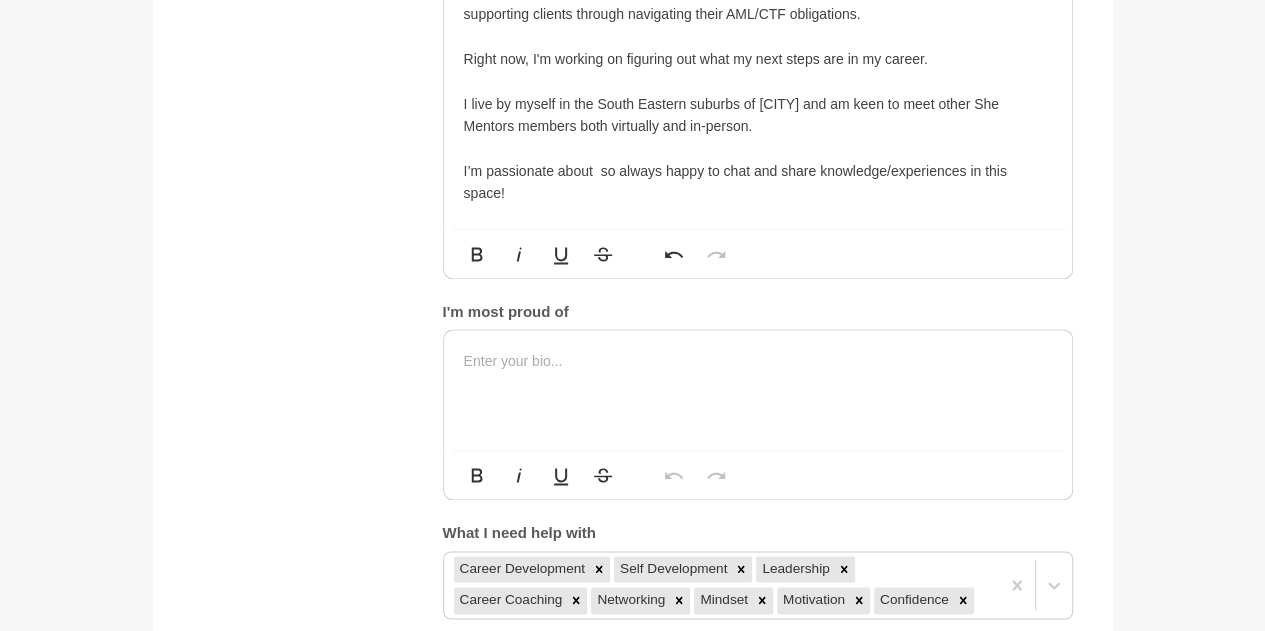 scroll, scrollTop: 1241, scrollLeft: 0, axis: vertical 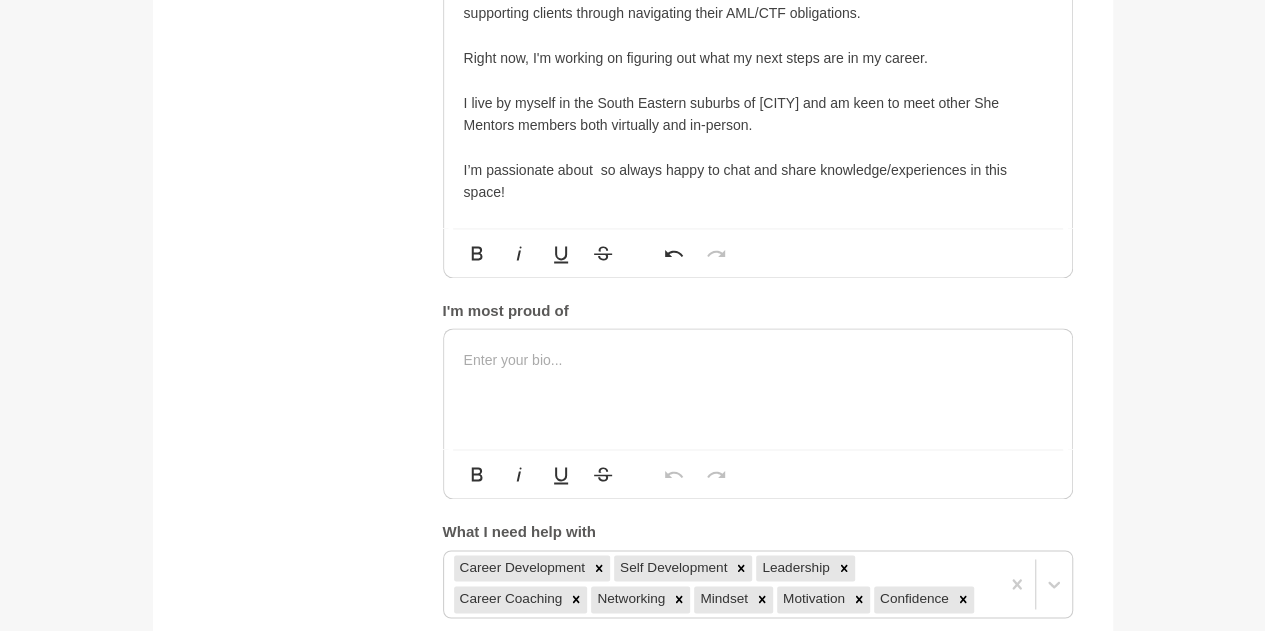type 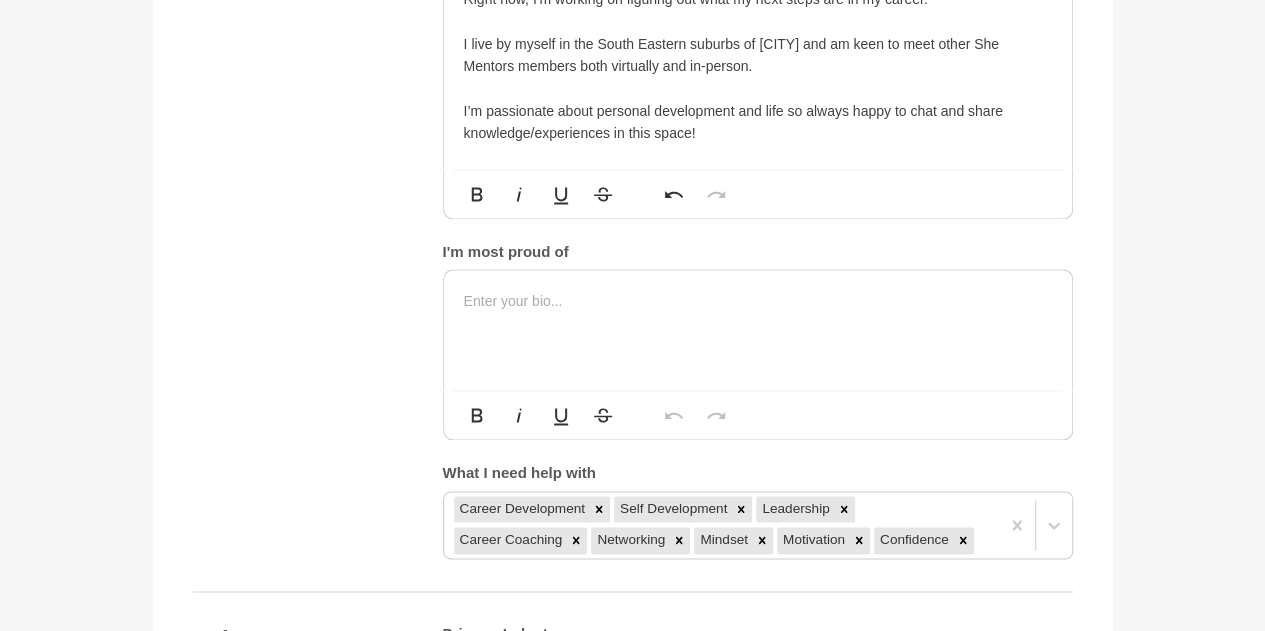 scroll, scrollTop: 1303, scrollLeft: 0, axis: vertical 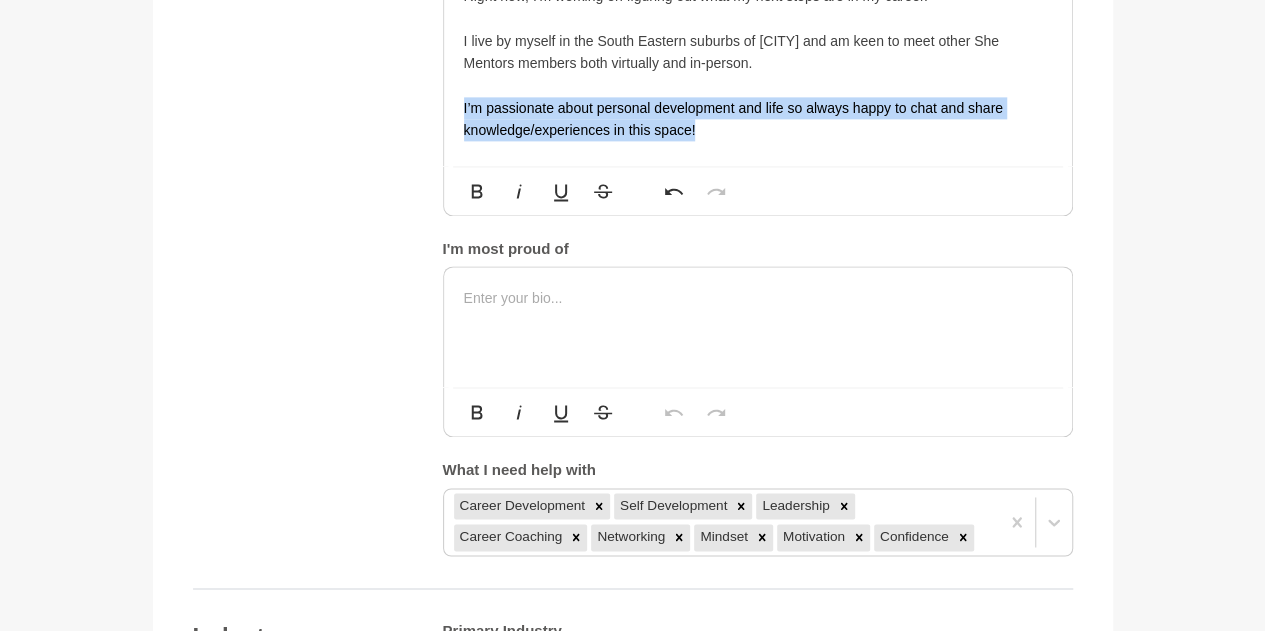 drag, startPoint x: 756, startPoint y: 132, endPoint x: 430, endPoint y: 103, distance: 327.28732 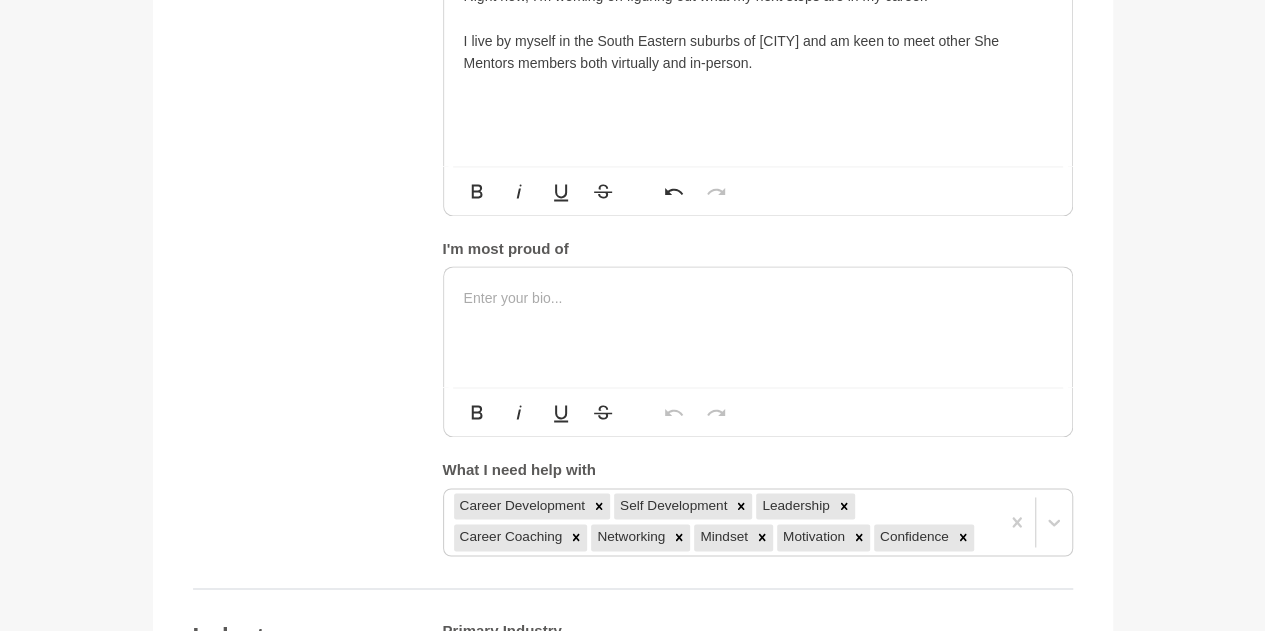 click at bounding box center [758, 298] 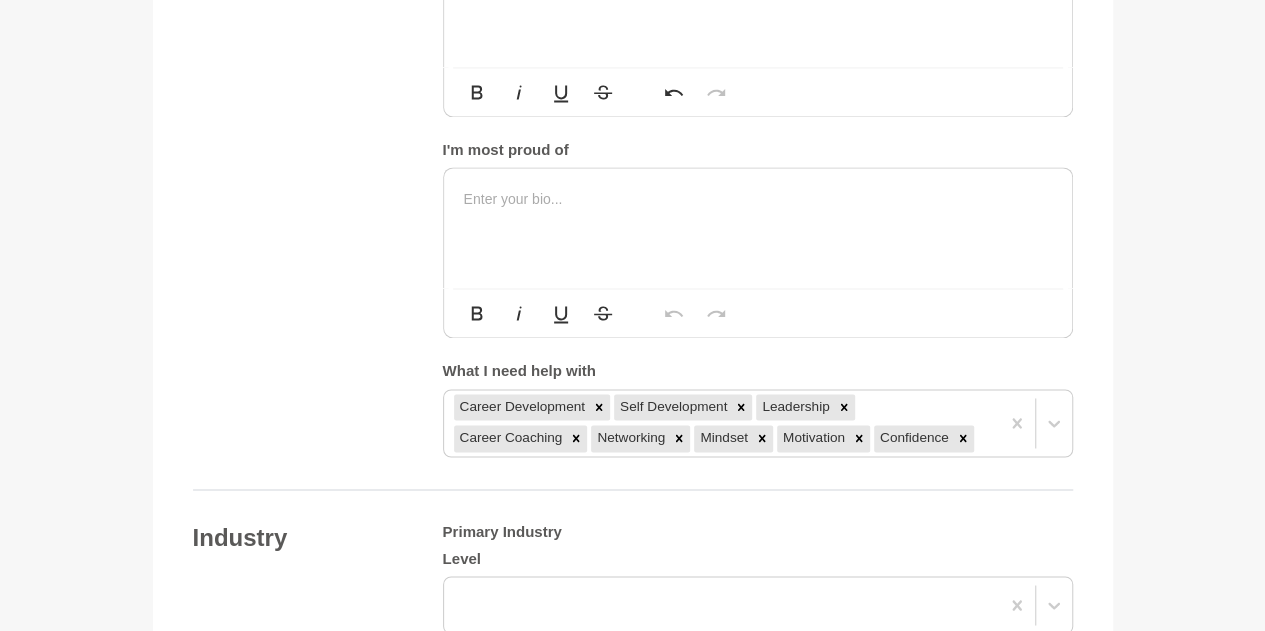 scroll, scrollTop: 1403, scrollLeft: 0, axis: vertical 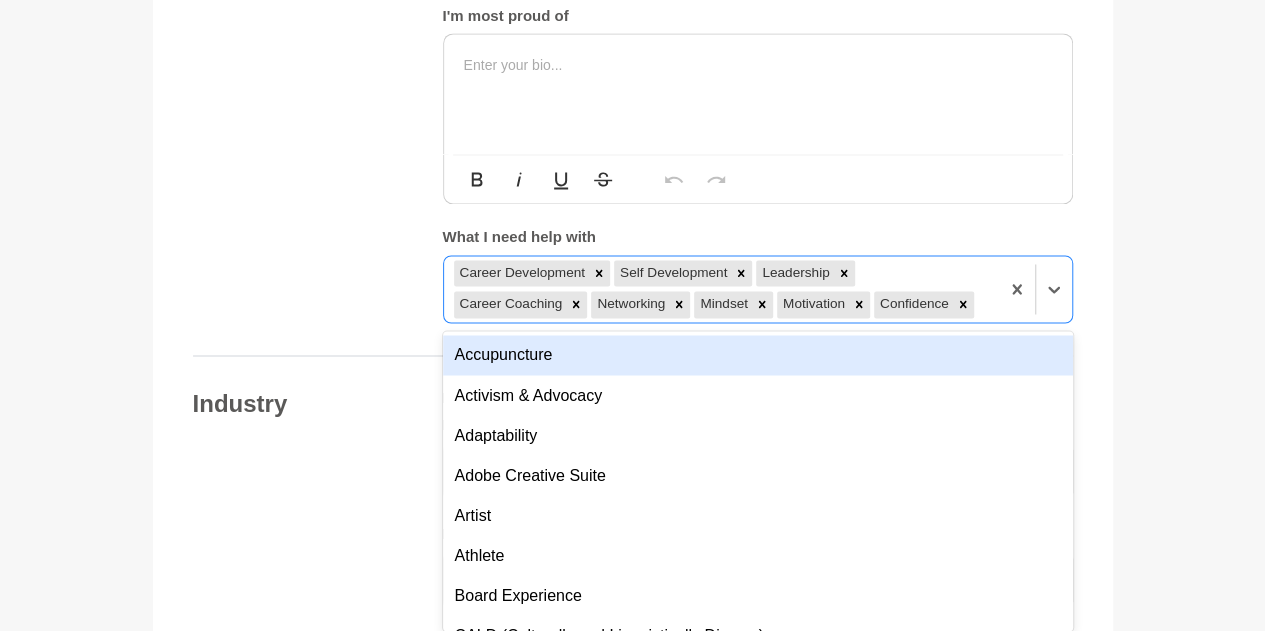 click on "option Accupuncture focused, 1 of 201. 193 results available. Use Up and Down to choose options, press Enter to select the currently focused option, press Escape to exit the menu, press Tab to select the option and exit the menu. Career Development Self Development Leadership Career Coaching Networking Mindset Motivation Confidence Accupuncture Activism & Advocacy Adaptability Adobe Creative Suite Artist Athlete Board Experience CALD (Culturally and Linguistically Diverse) Collaboration Communication Creativity Critical Thinking CVs & Resume Writing Cybersecurity Dietician Dubsado Emotional Intelligence Empathy Environmental, Social & Governance (ESG) Hall Of Fame Human Design Influence Innovation Interior Design Inventor LGBTQIA+ Management Museums and Heritage Negotiation Opportunities Partnerships Personal Branding Persuasion Politics & International Relations Presentation Skills Problem Solving Productivity Public Speaking Redundancy Resilience Side Hustle Spirituality Stakeholder Management Author" at bounding box center (758, 289) 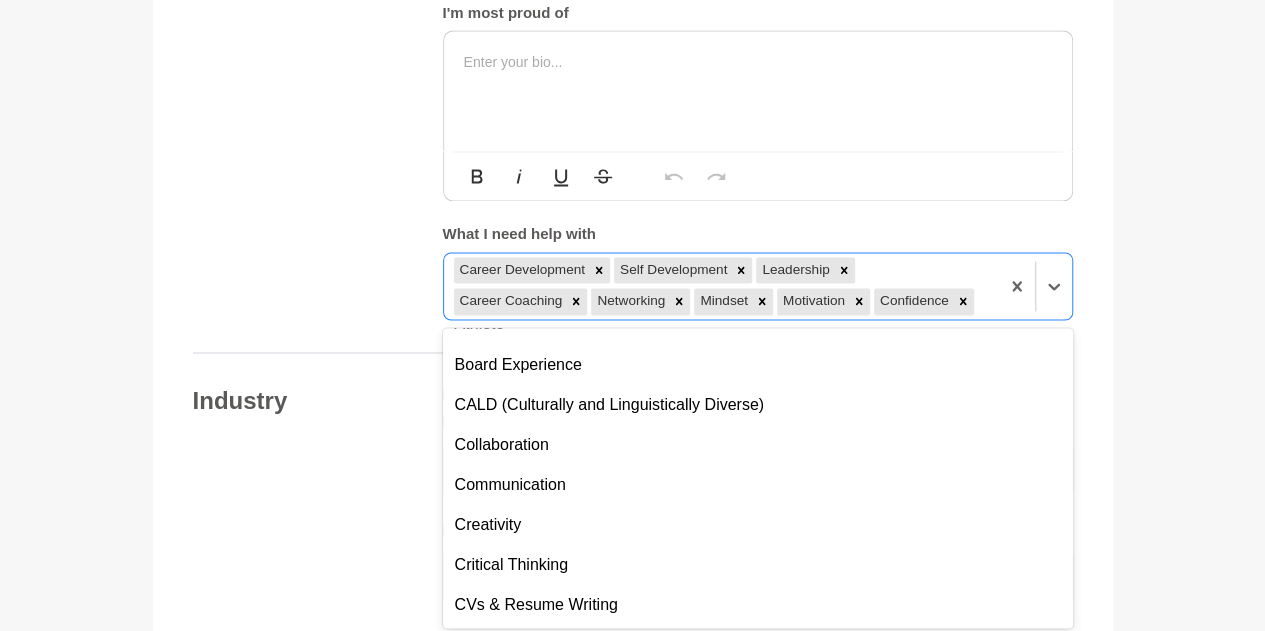 scroll, scrollTop: 230, scrollLeft: 0, axis: vertical 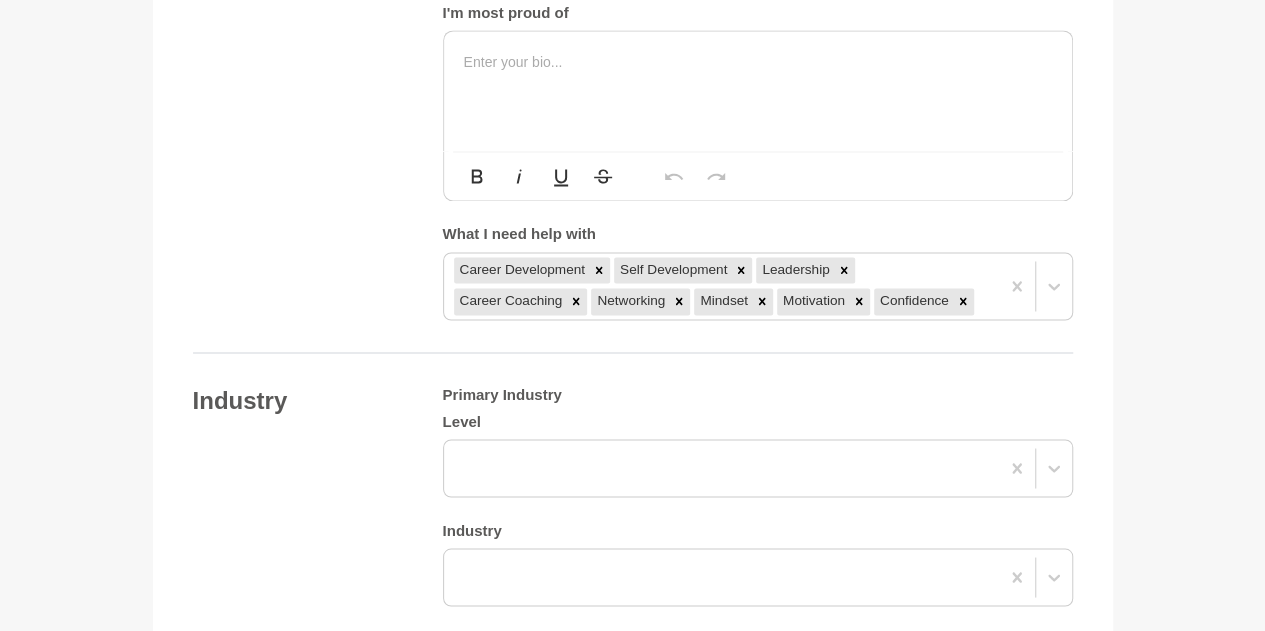 click on "Back to Profile Your details Ellyn Yiin Senior Associate Grant Thornton Australia 3000 Melbourne Photo  * A profile image is required About me Hi, my name is Ellyn (pronounced 'e-lyn') and I have over 8 years experience in the Financial Crime space, working across investigations, QA, and currently, in consulting supporting clients through navigating their AML/CTF obligations.  Right now, I'm working on figuring out what my next steps are in my career.  I live by myself in the South Eastern suburbs of Melbourne and am keen to meet other She Mentors members both virtually and in-person. Hi, my name is [x] and I have [x] years experience in [insert industry], working across [insert 2-3 examples]. Right now, I’m working in / taking a break from / starting a new role in… [ix] and would love to gain knowledge in [x]. I live with [friends, family, dogs, cats] in [insert city] and am keen to meet other She Mentors members both virtually and in-person. Bold Italic Underline Strikethrough Undo Redo Bold Italic *" at bounding box center [632, 274] 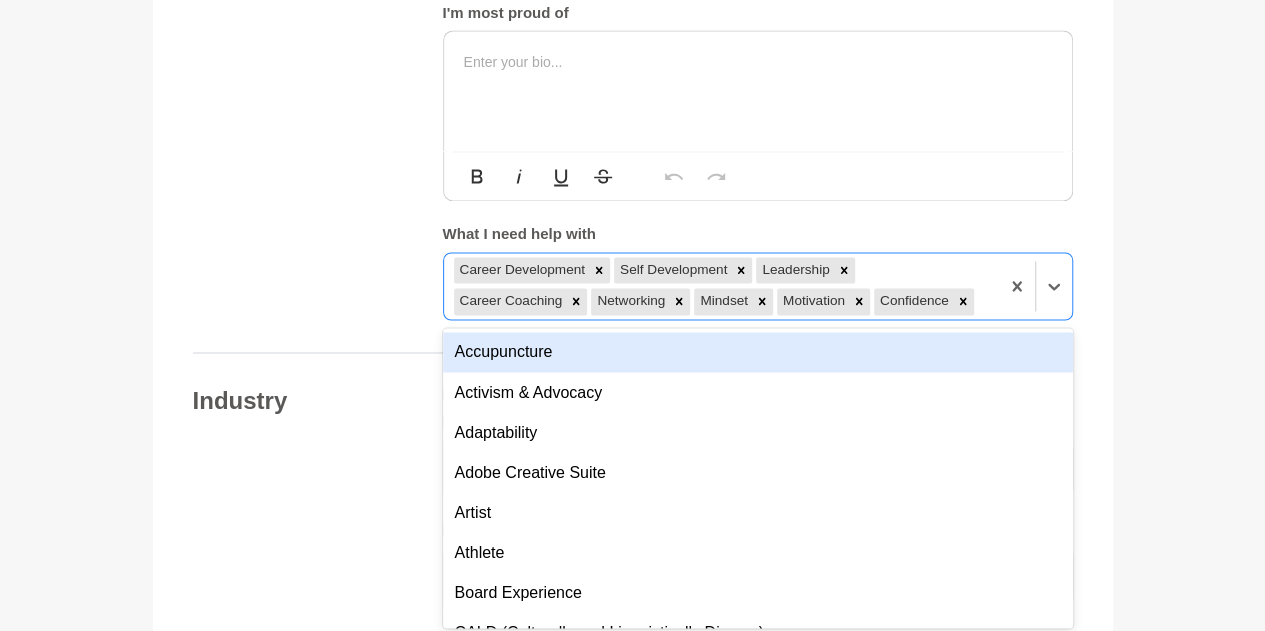 click on "Career Development Self Development Leadership Career Coaching Networking Mindset Motivation Confidence" at bounding box center (721, 286) 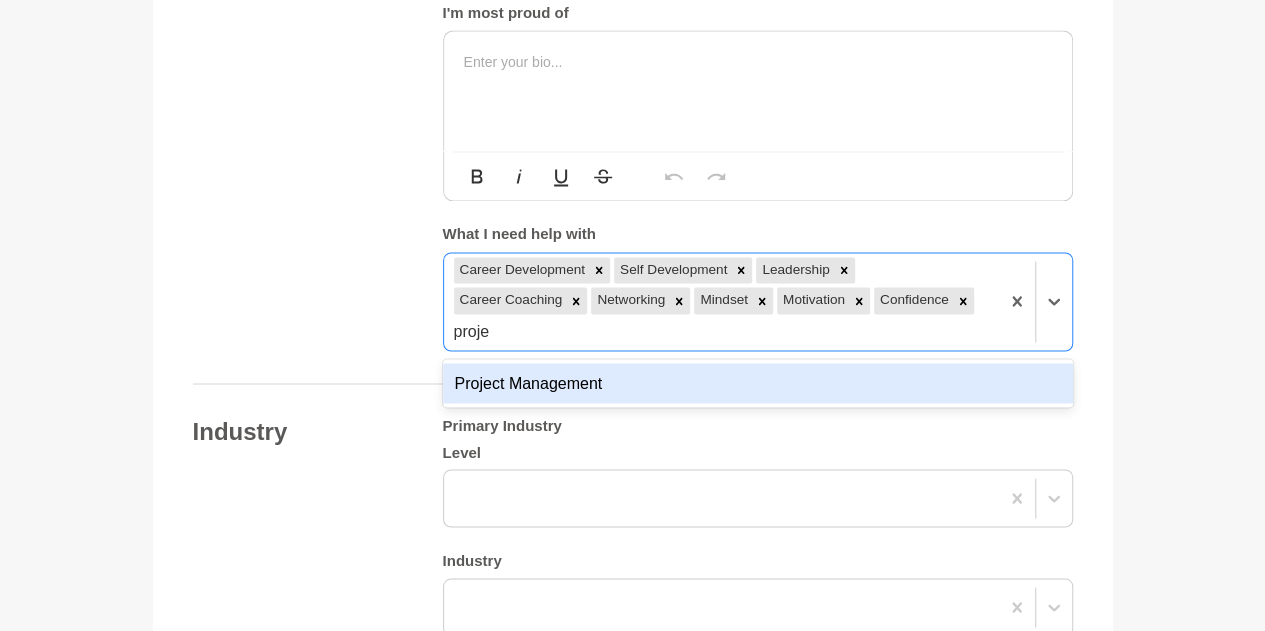 type on "projec" 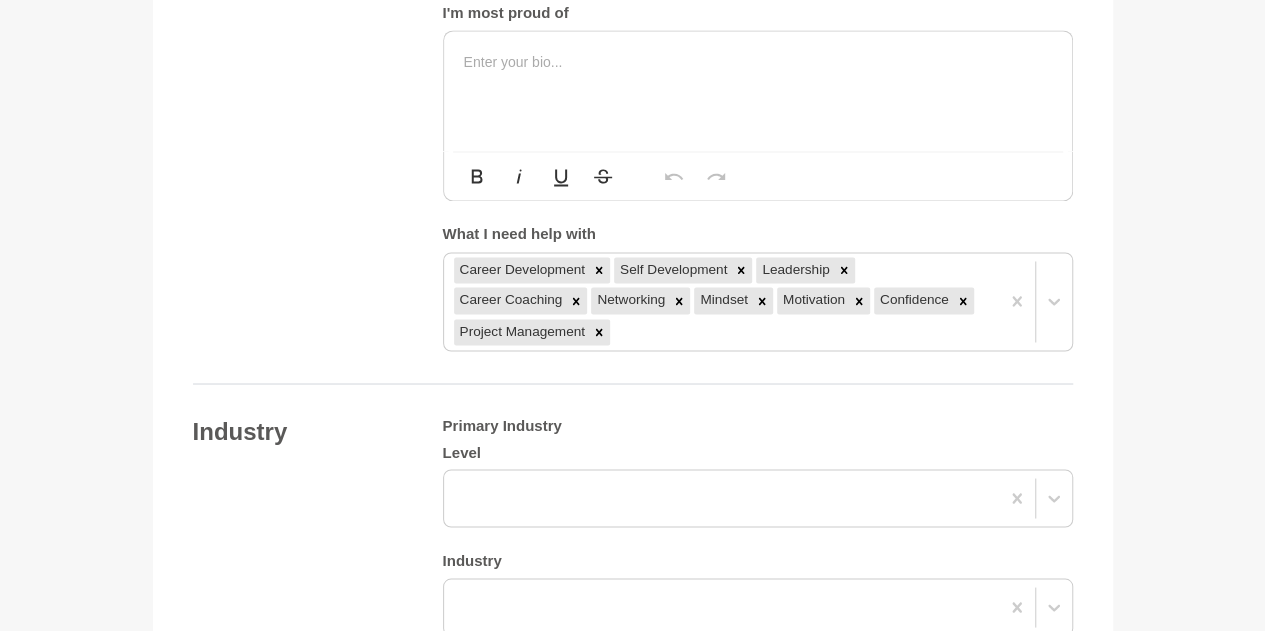 click at bounding box center (758, 62) 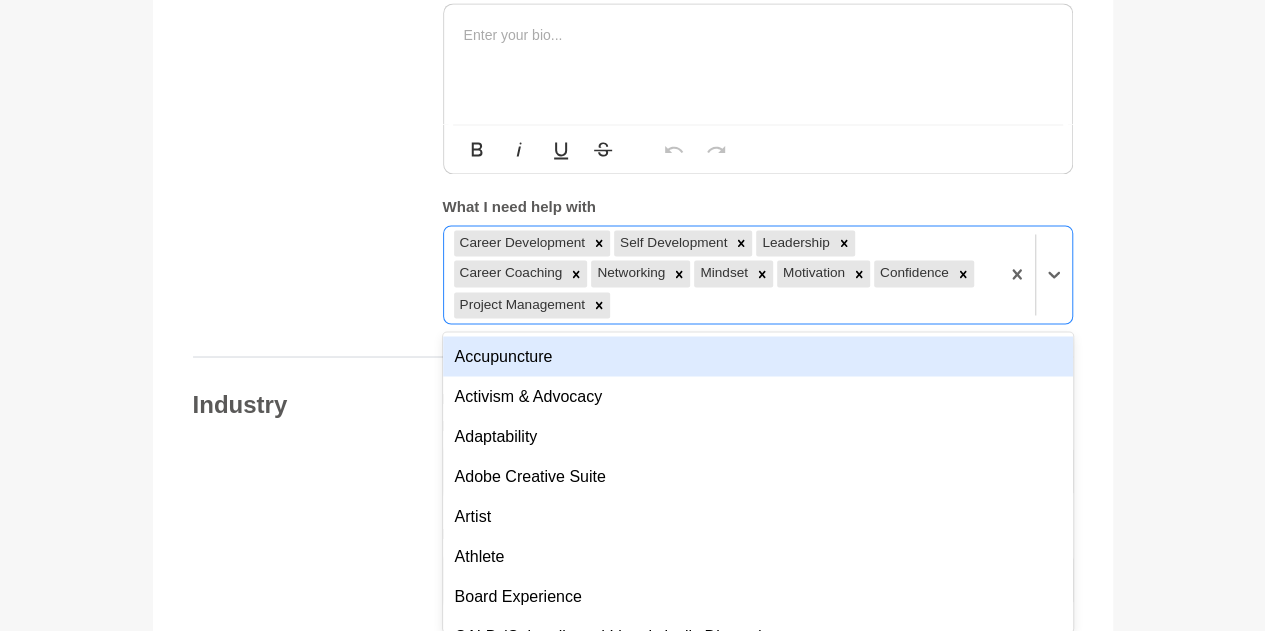 scroll, scrollTop: 1569, scrollLeft: 0, axis: vertical 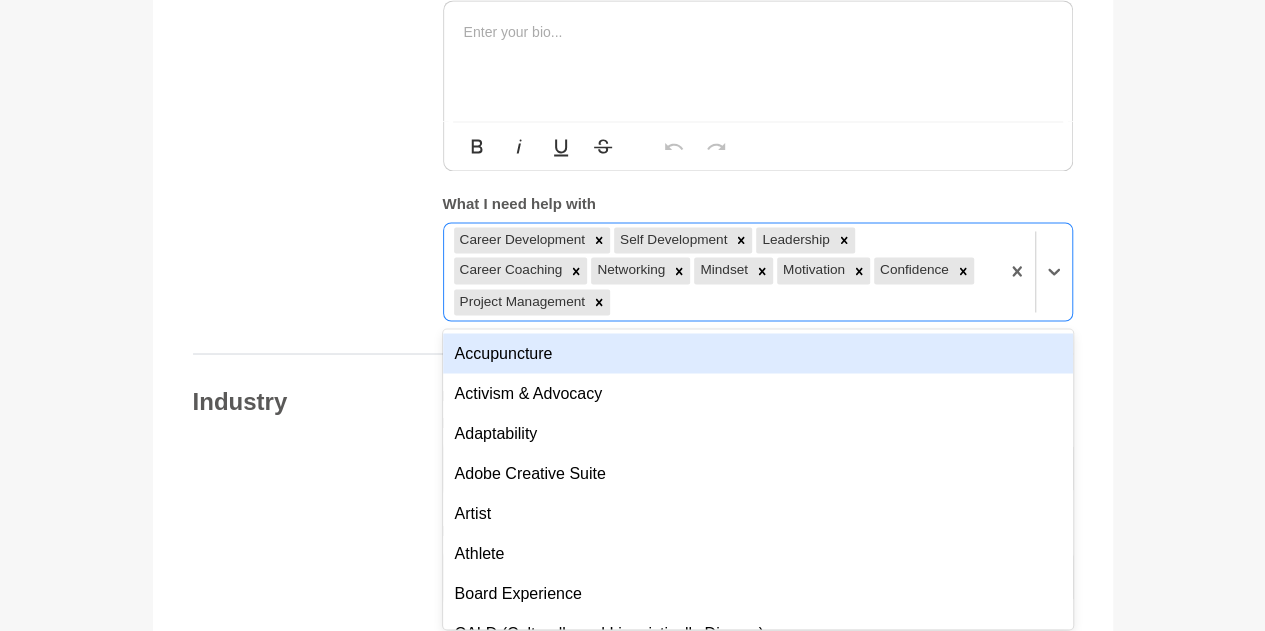 click on "option Project Management, selected.    option Accupuncture focused, 1 of 201. 192 results available. Use Up and Down to choose options, press Enter to select the currently focused option, press Escape to exit the menu, press Tab to select the option and exit the menu. Career Development Self Development Leadership Career Coaching Networking Mindset Motivation Confidence Project Management Accupuncture Activism & Advocacy Adaptability Adobe Creative Suite Artist Athlete Board Experience CALD (Culturally and Linguistically Diverse) Collaboration Communication Creativity Critical Thinking CVs & Resume Writing Cybersecurity Dietician Dubsado Emotional Intelligence Empathy Environmental, Social & Governance (ESG) Hall Of Fame Human Design Influence Innovation Interior Design Inventor LGBTQIA+ Management Museums and Heritage Negotiation Opportunities Partnerships Personal Branding Persuasion Politics & International Relations Presentation Skills Problem Solving Productivity Public Speaking Redundancy Writing" at bounding box center [758, 271] 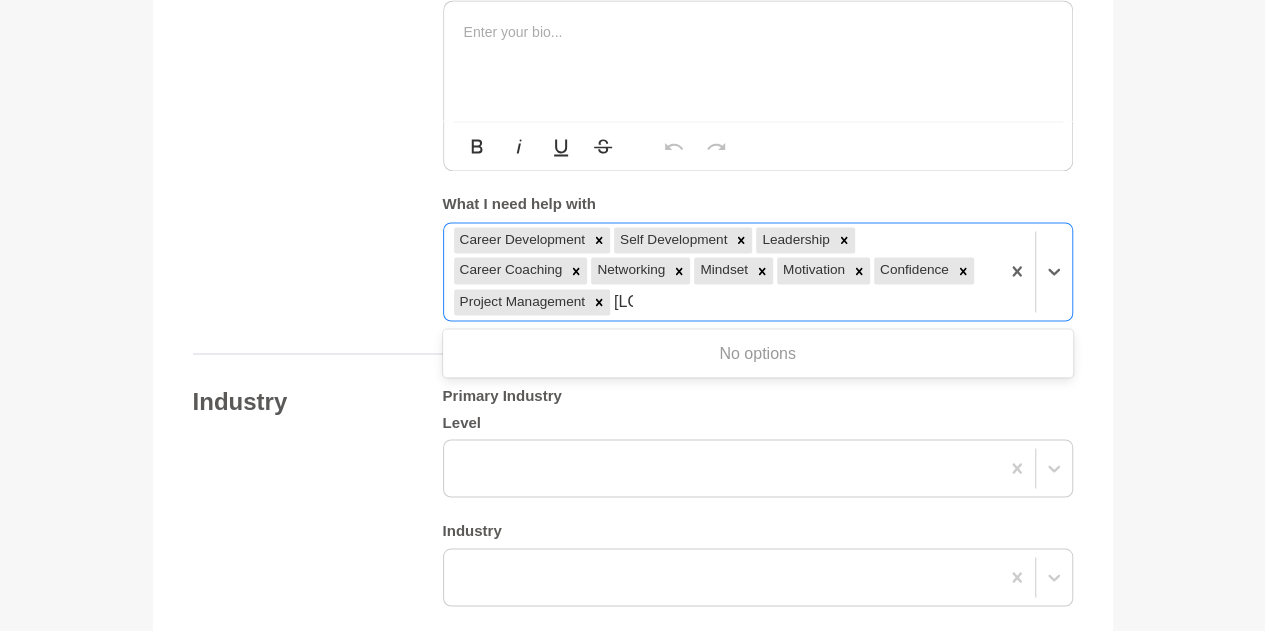 type on "d" 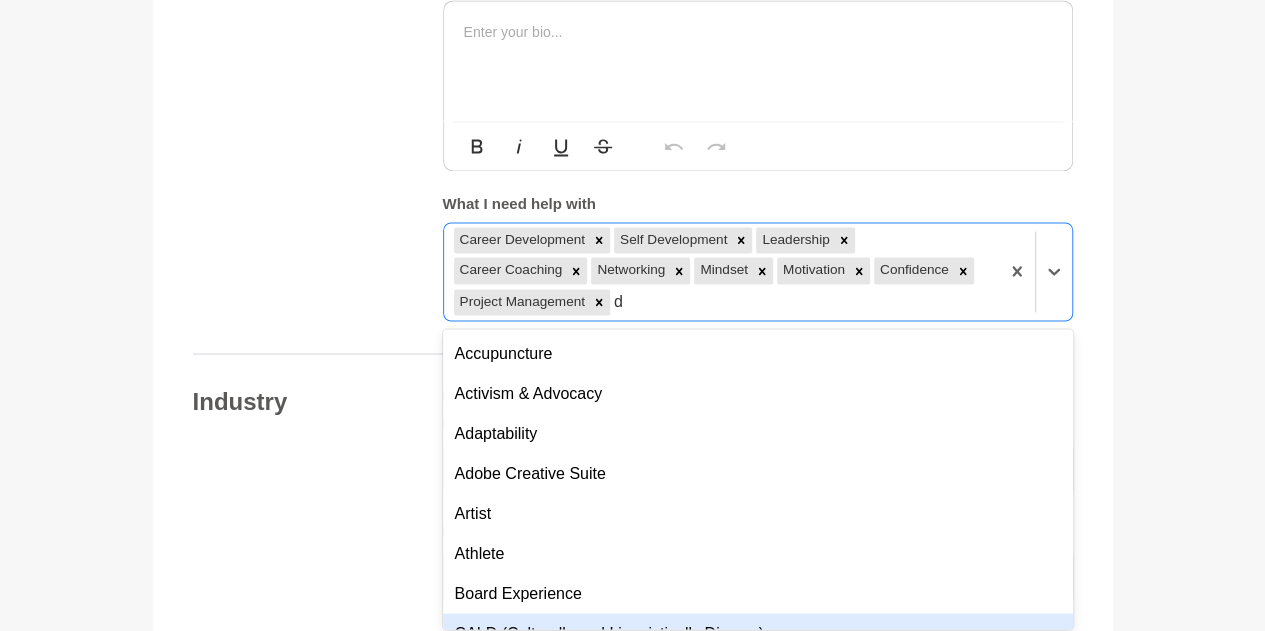 type 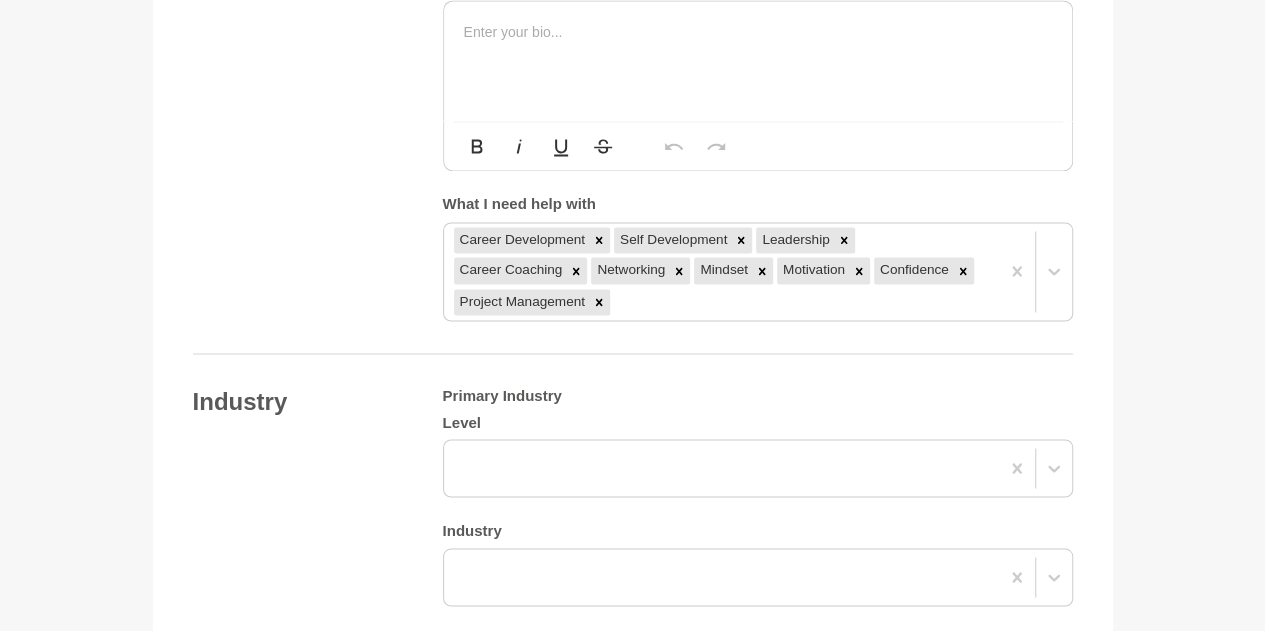 click at bounding box center [758, 32] 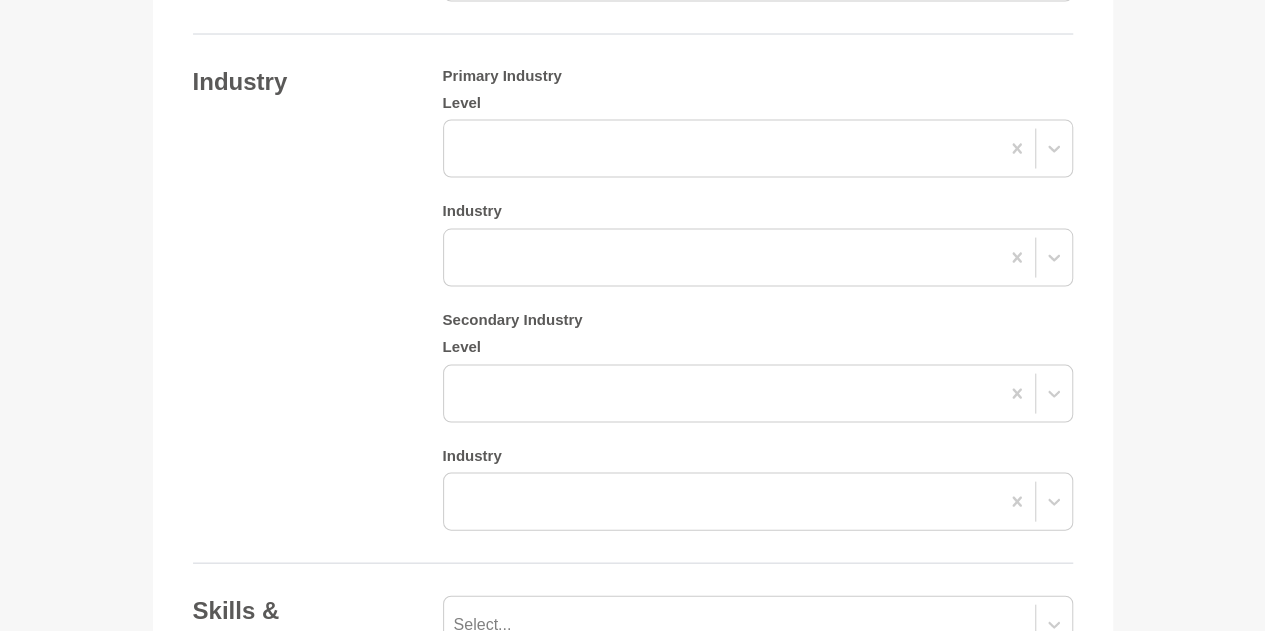scroll, scrollTop: 1890, scrollLeft: 0, axis: vertical 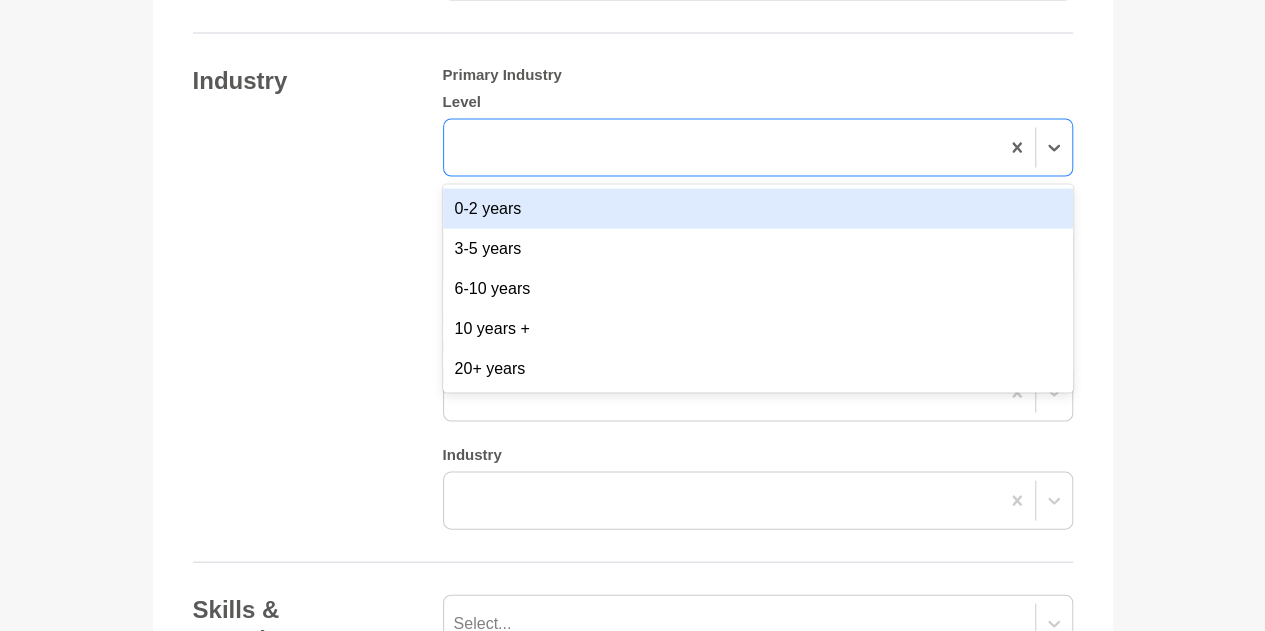 click at bounding box center (721, 147) 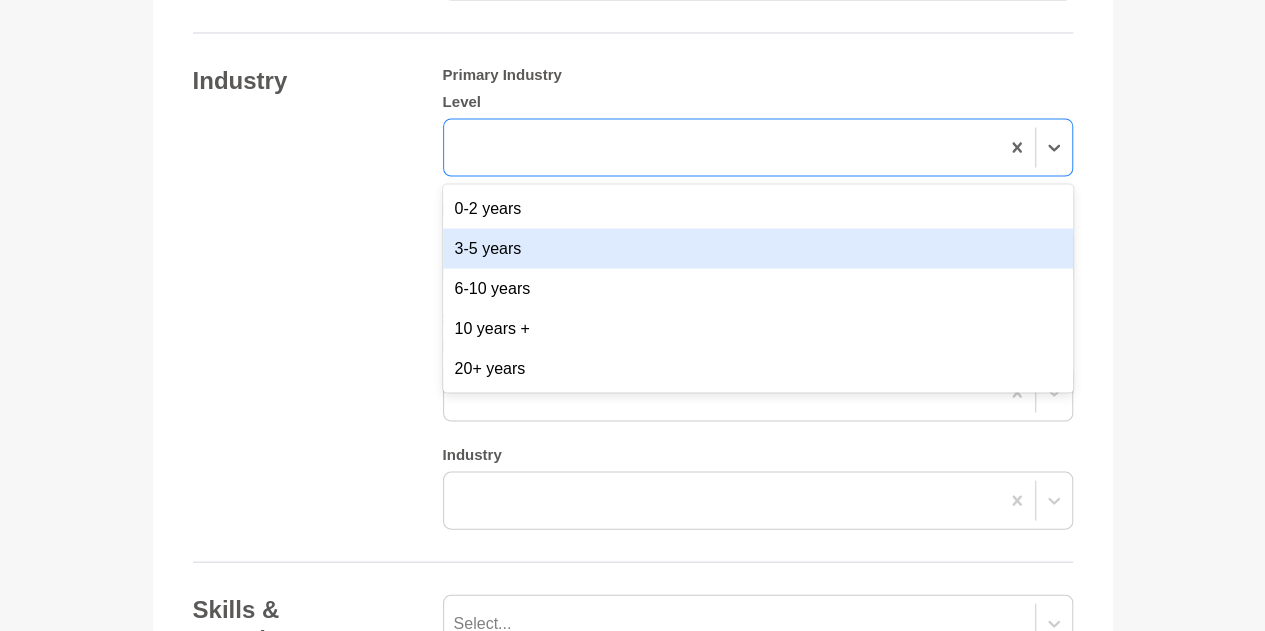 click on "3-5 years" at bounding box center [758, 248] 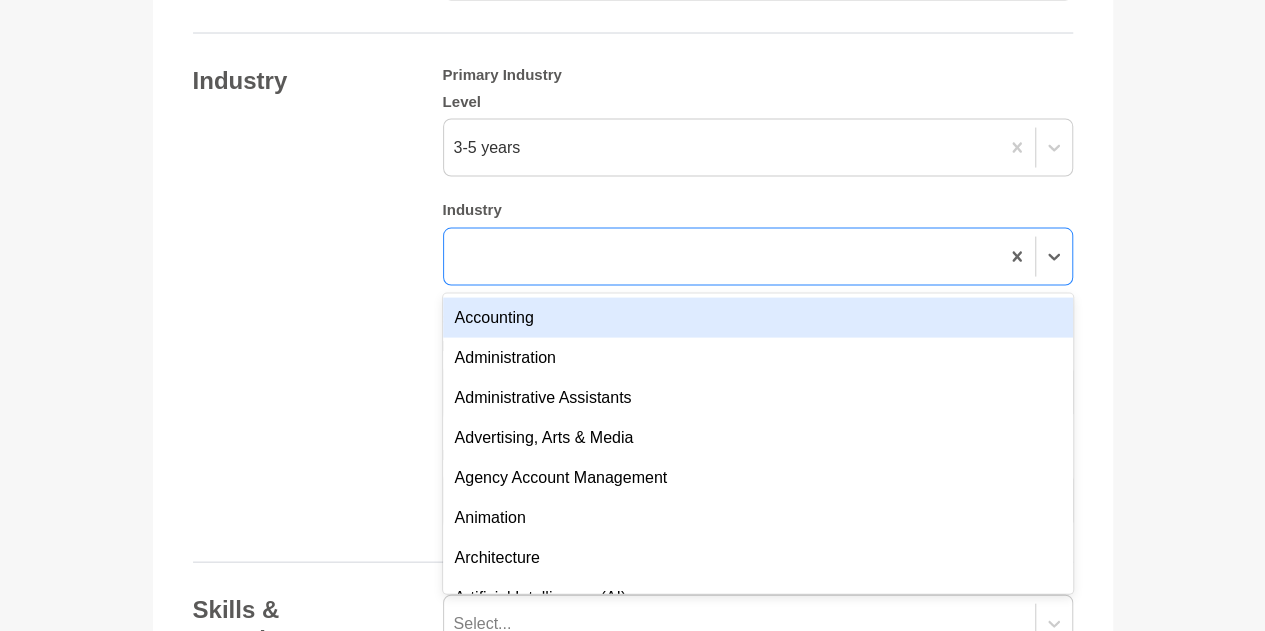 click at bounding box center (758, 256) 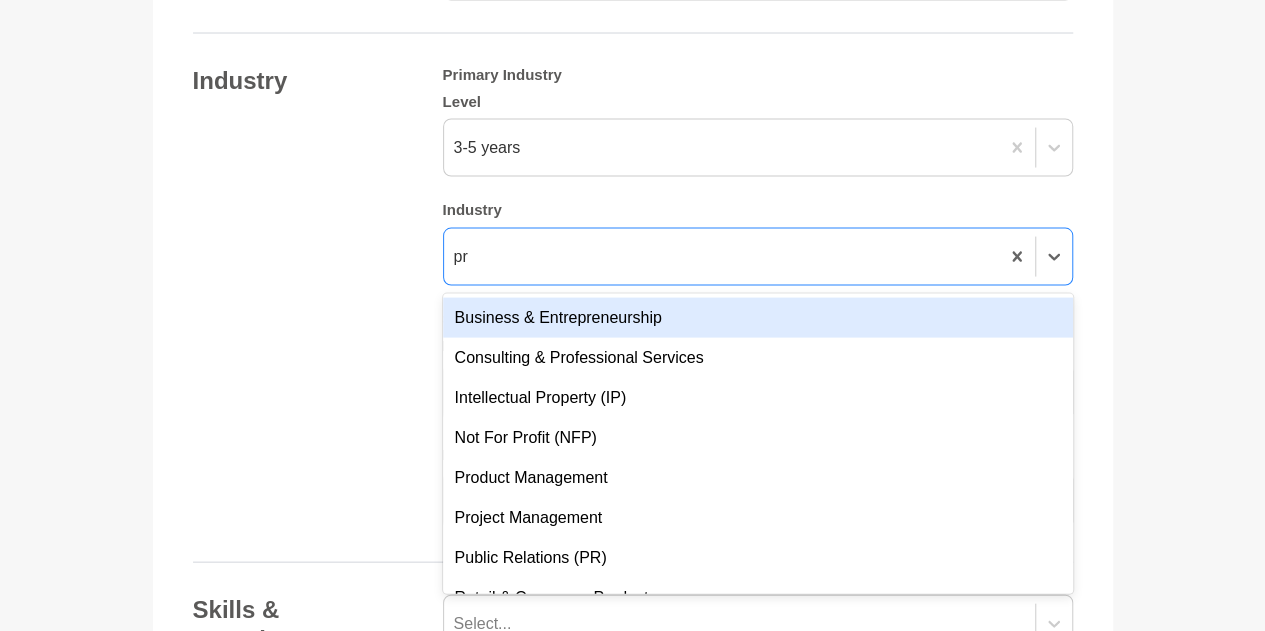 type on "pro" 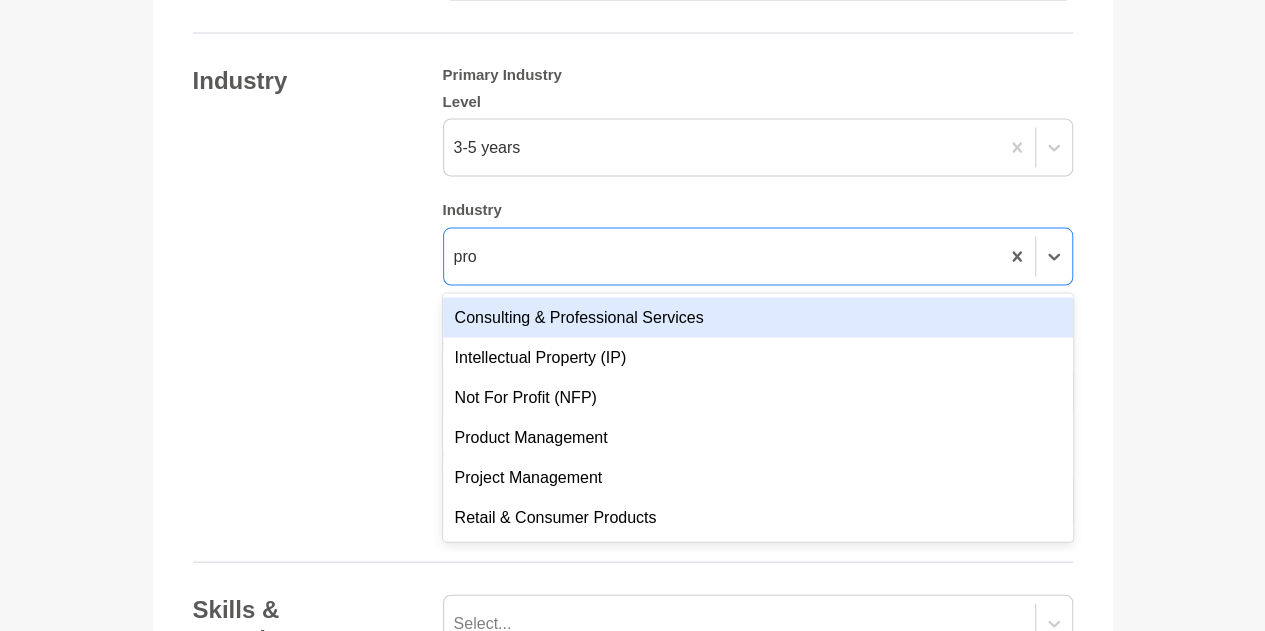 click on "Consulting & Professional Services" at bounding box center (758, 317) 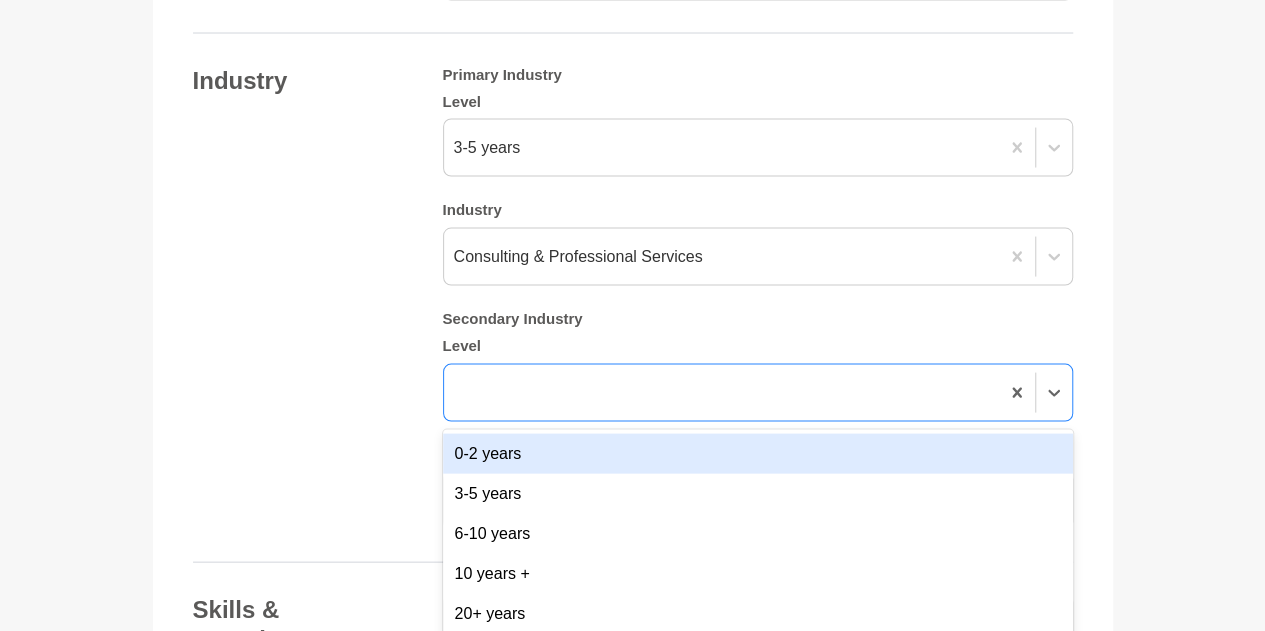 click at bounding box center [721, 392] 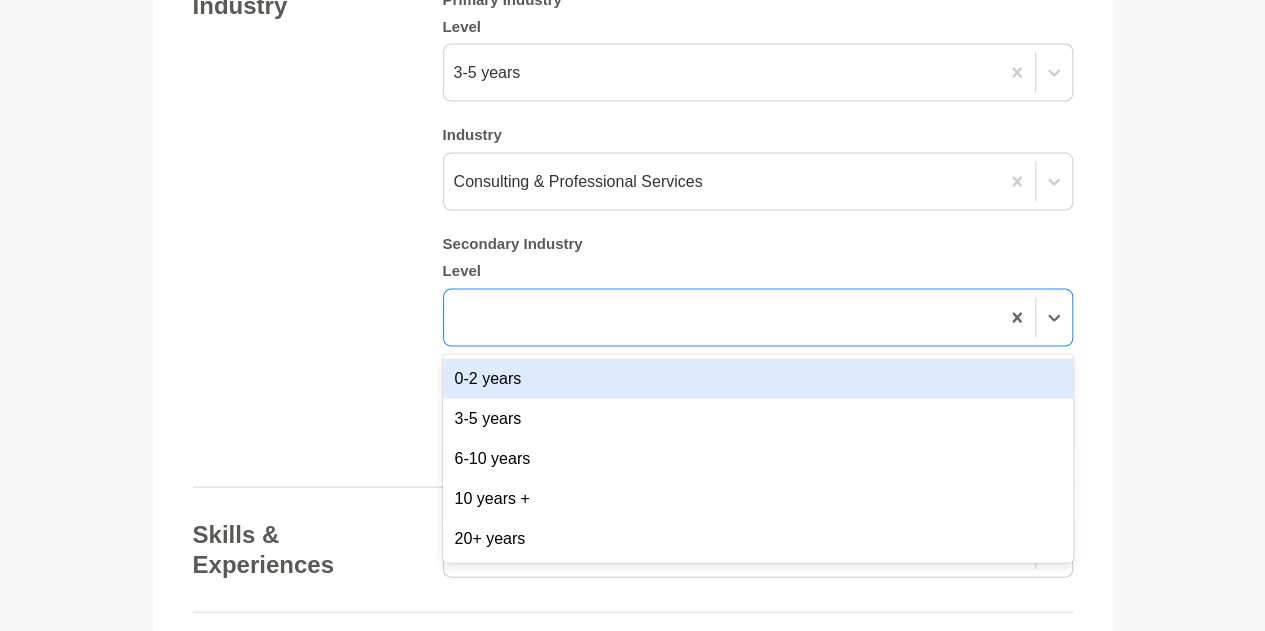 scroll, scrollTop: 1965, scrollLeft: 0, axis: vertical 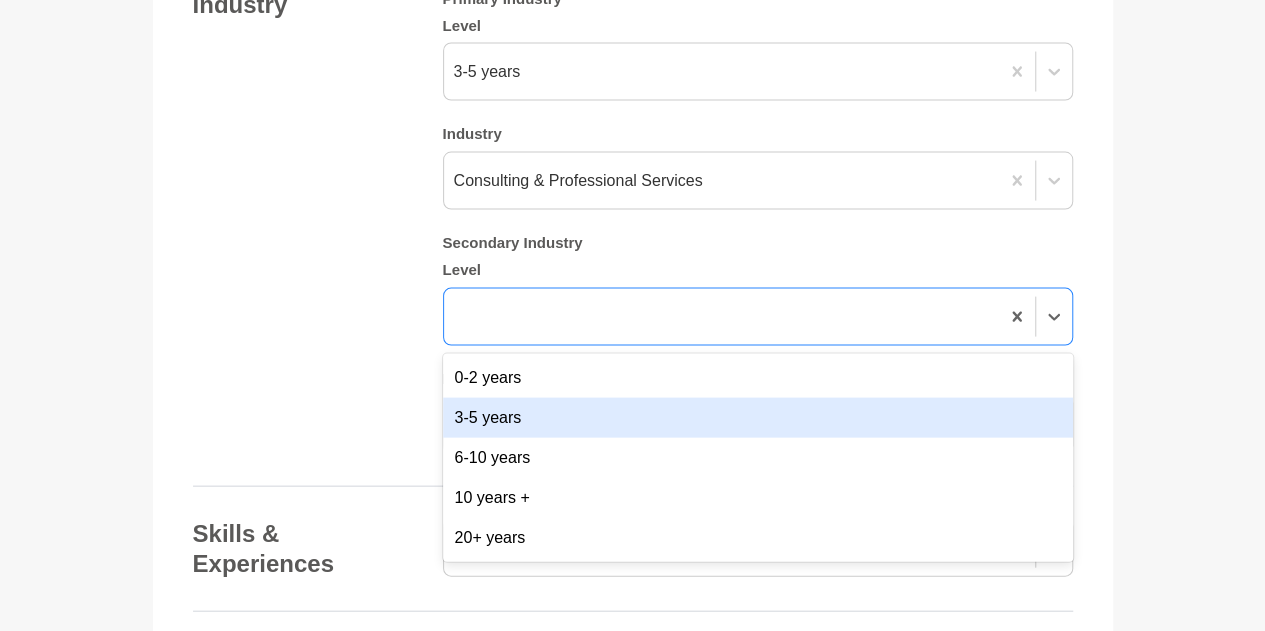 click on "3-5 years" at bounding box center (758, 418) 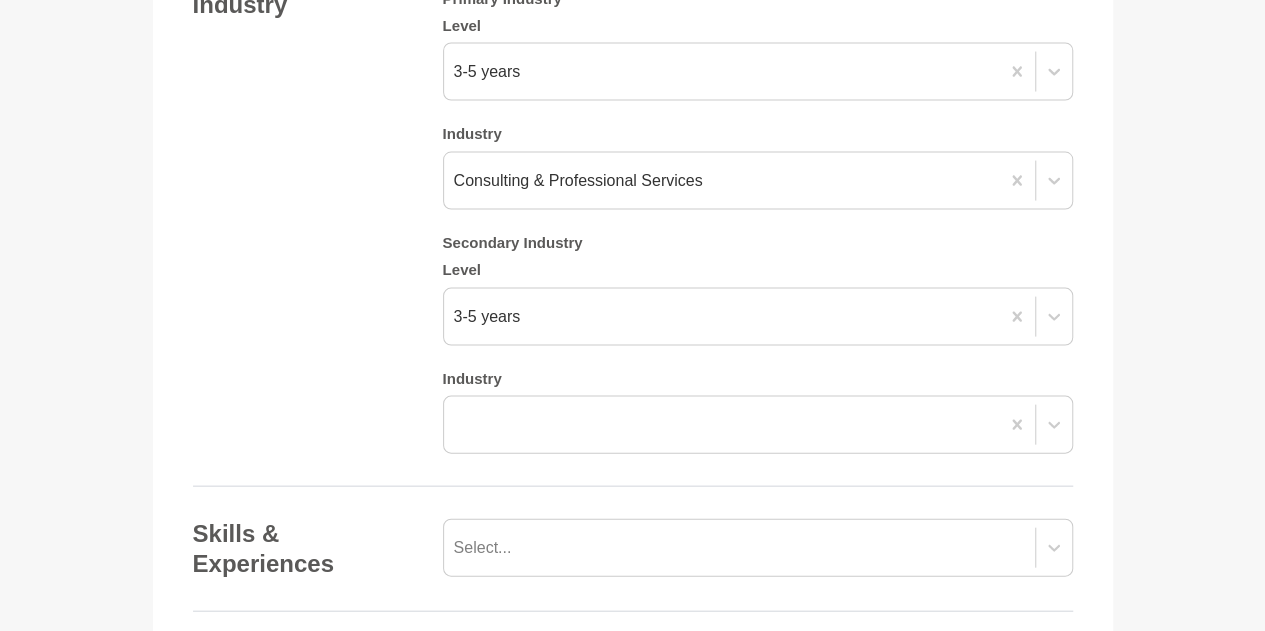 click on "Primary Industry Level 3-5 years Industry Consulting & Professional Services Secondary Industry Level 3-5 years Industry" at bounding box center [758, 222] 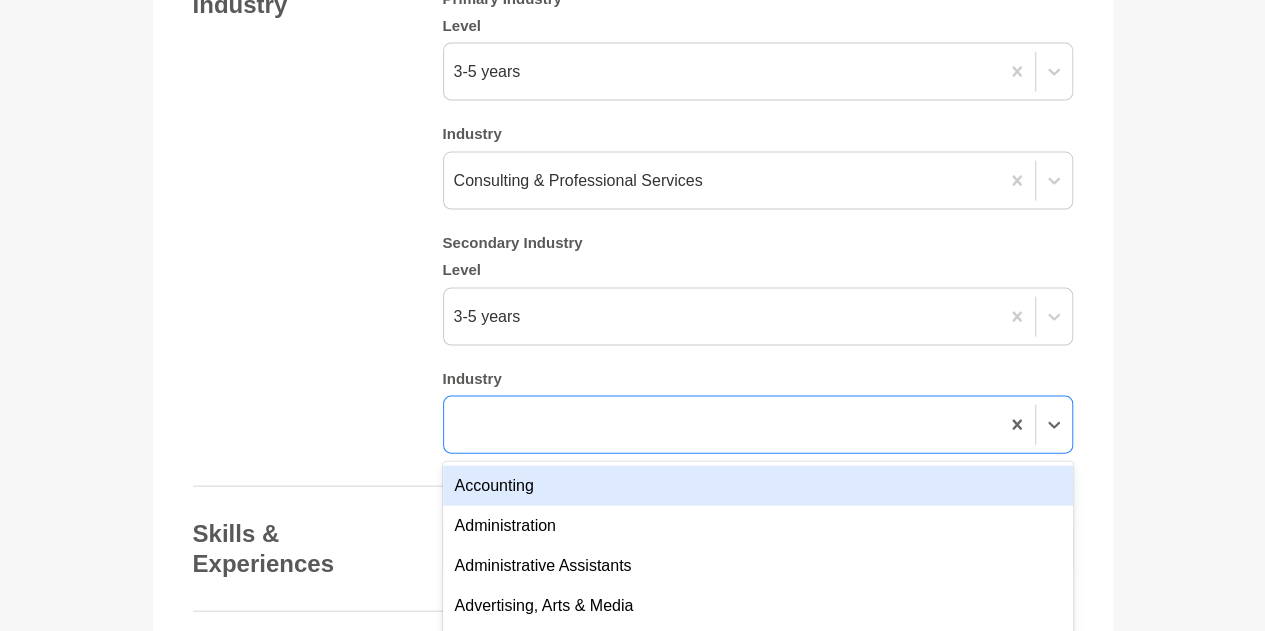 scroll, scrollTop: 2098, scrollLeft: 0, axis: vertical 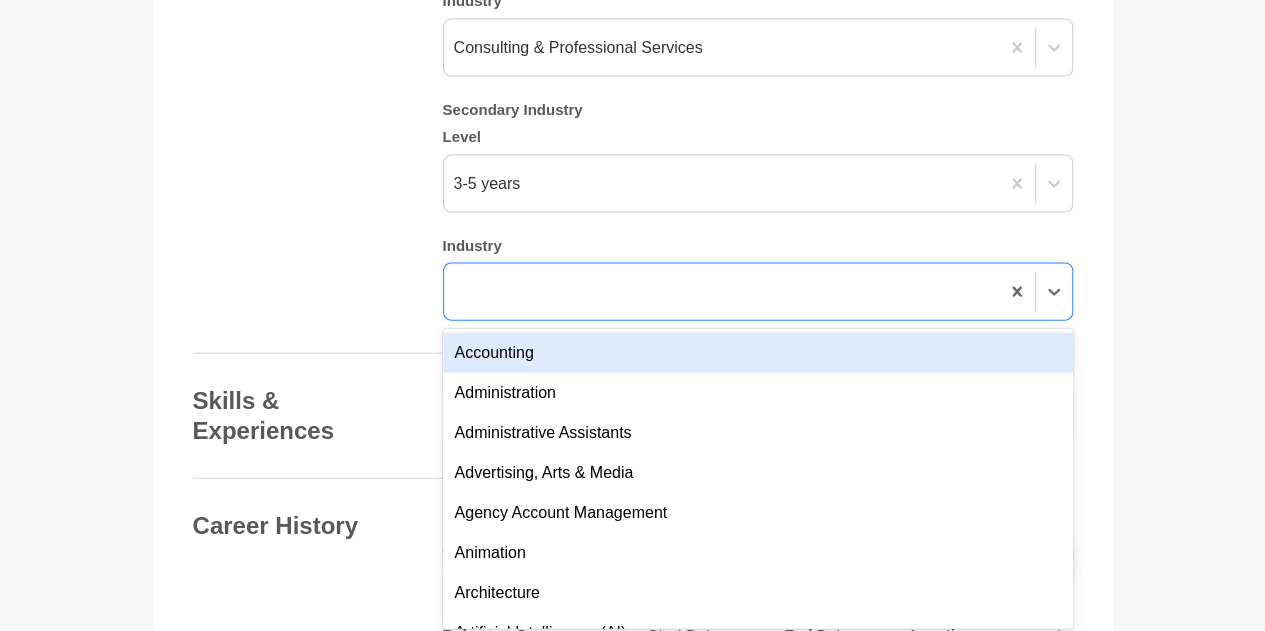 click on "option Accounting focused, 1 of 144. 144 results available. Use Up and Down to choose options, press Enter to select the currently focused option, press Escape to exit the menu, press Tab to select the option and exit the menu. Accounting Administration Administrative Assistants Advertising, Arts & Media Agency Account Management Animation Architecture Artificial Intelligence (AI) Author Banking, Investment & Finance Bookkeeping Branding Business & Entrepreneurship Business Coaching Canva Capital Raising & Funding Career Coaching Caregiver CEO & General Management Change Management ChatGPT ClinPsyD Clubhouse Coaching Compliance & Risk Construction Consulting & Professional Services Content Contracts Administration Copywriting Customer Experience Data & Analytics Design Digital Marketing Disability Support Diversity & Inclusion eCommerce Editing & Publishing Education & Training Email Marketing (EDMs) Engineering Event Management Expecting Mum Facebook ads Facilitator Fashion Fitness Coach FMCG GAICD" at bounding box center [758, 292] 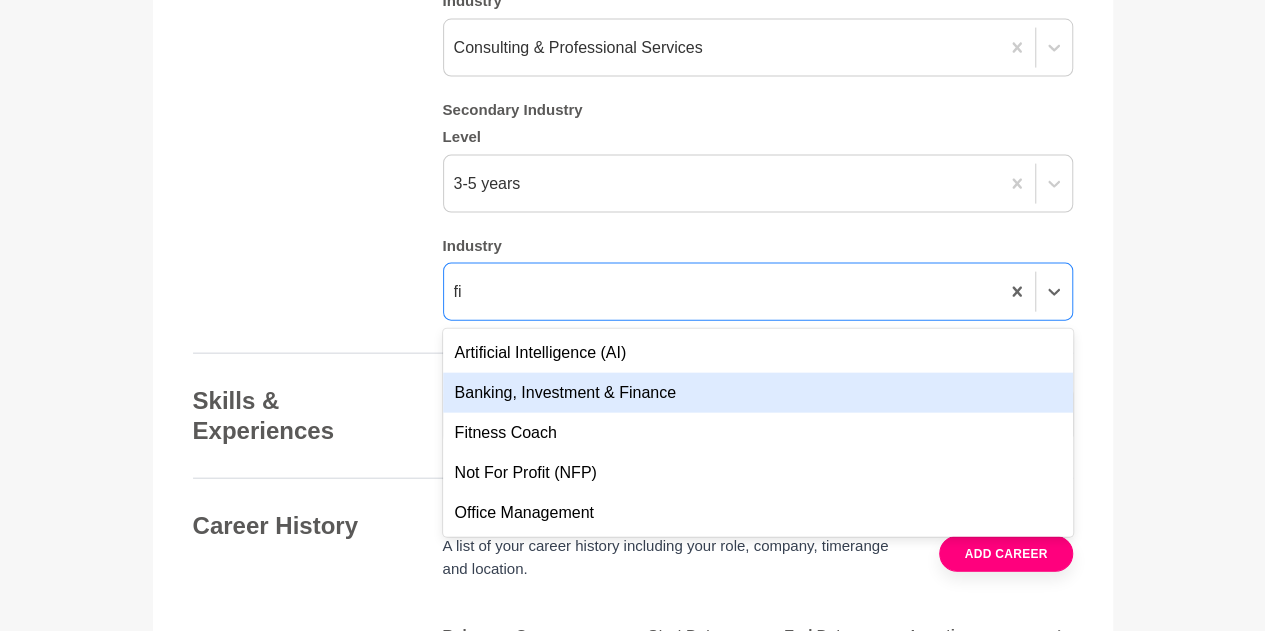 type on "f" 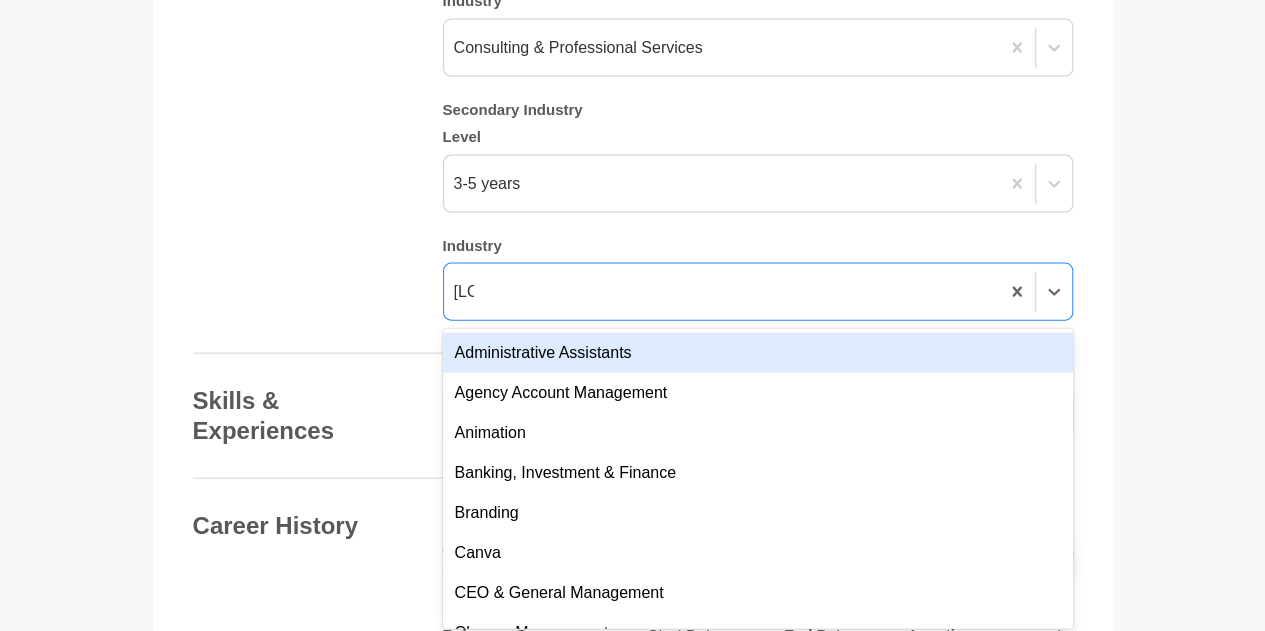 type on "a" 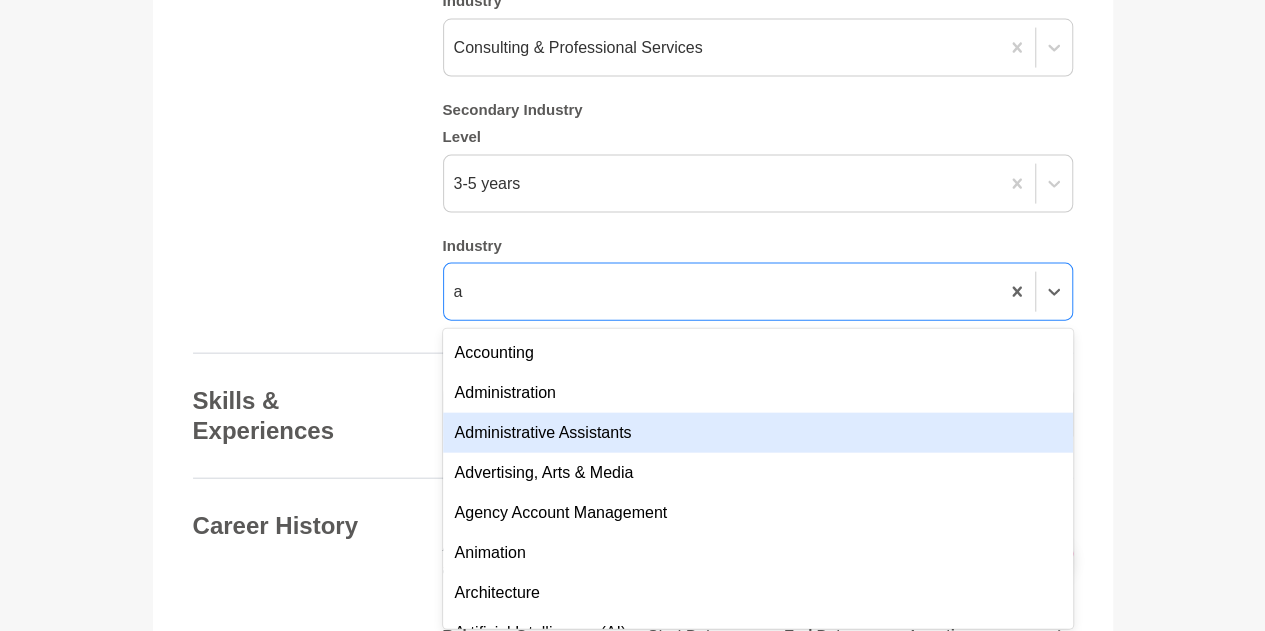 type 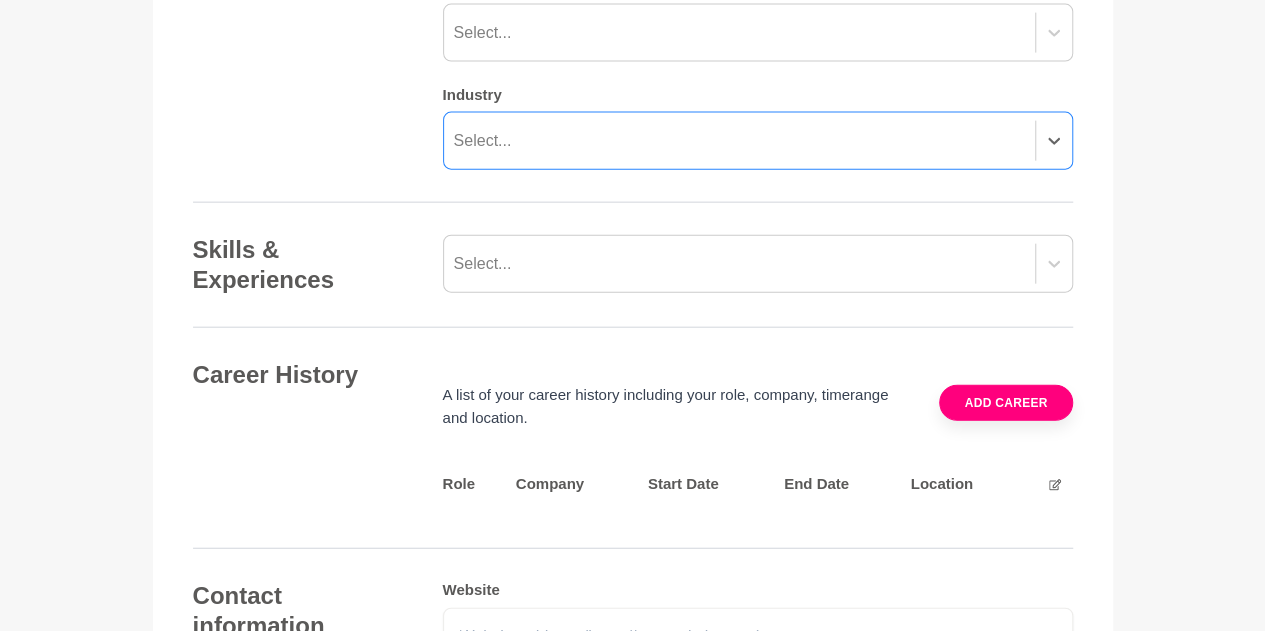 scroll, scrollTop: 2256, scrollLeft: 0, axis: vertical 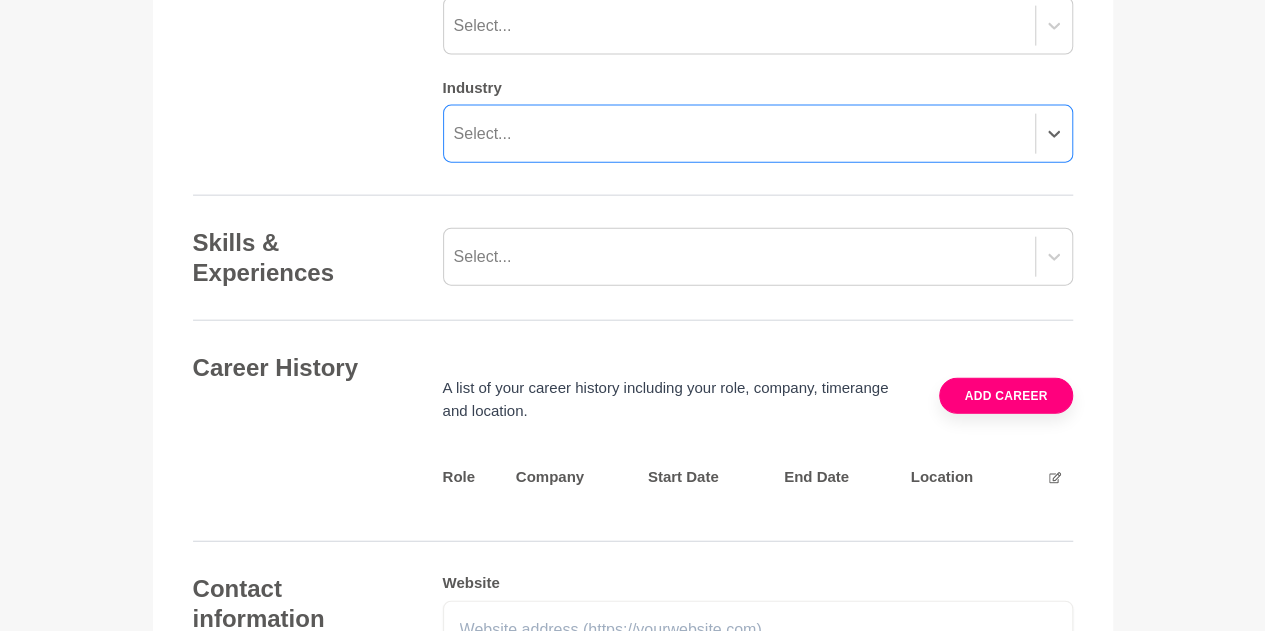 click on "Select..." at bounding box center (739, 257) 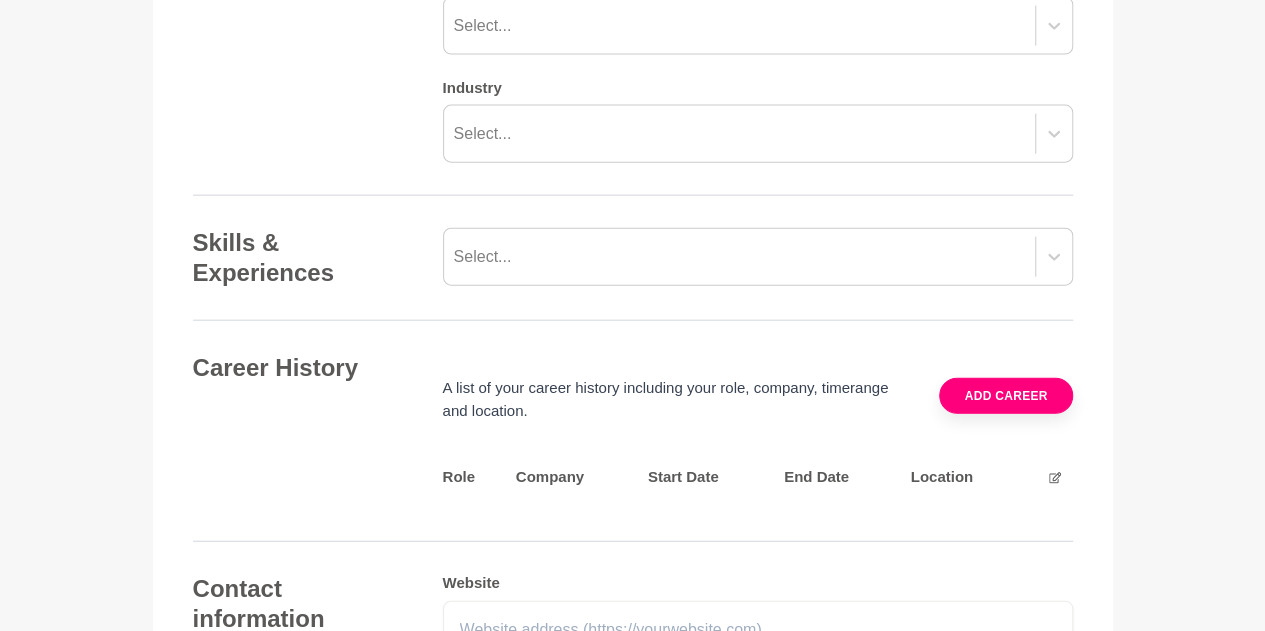 click on "Skills & Experiences" at bounding box center (298, 258) 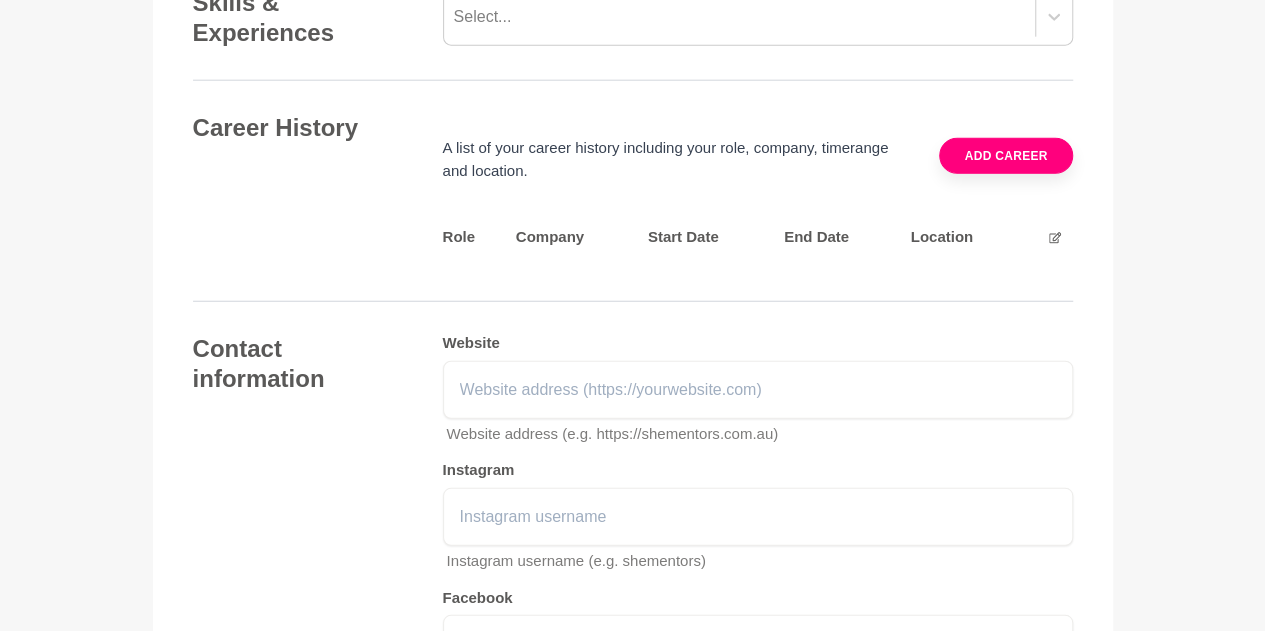 scroll, scrollTop: 2497, scrollLeft: 0, axis: vertical 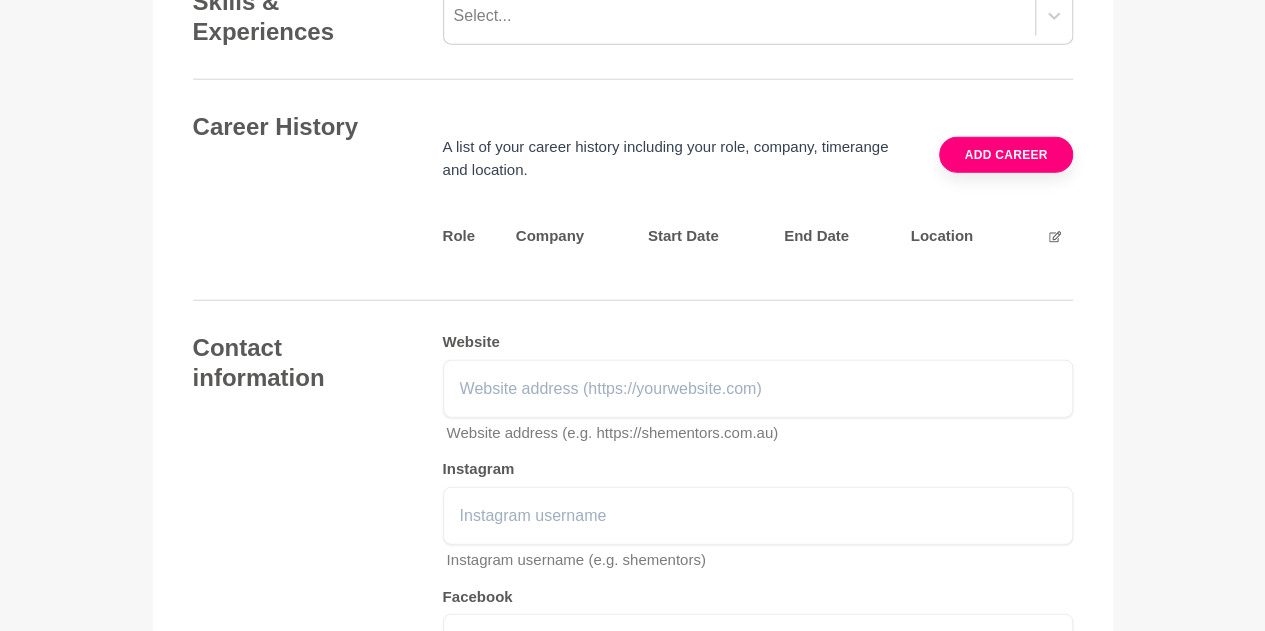 click on "Add career" at bounding box center (1005, 155) 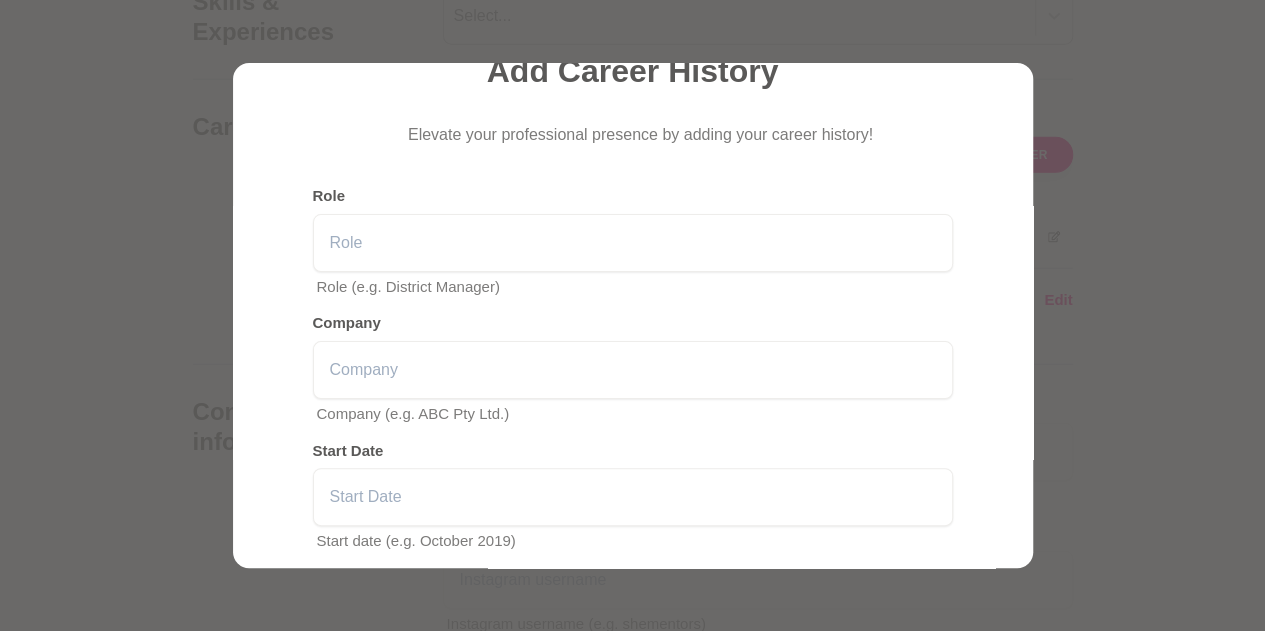 scroll, scrollTop: 127, scrollLeft: 0, axis: vertical 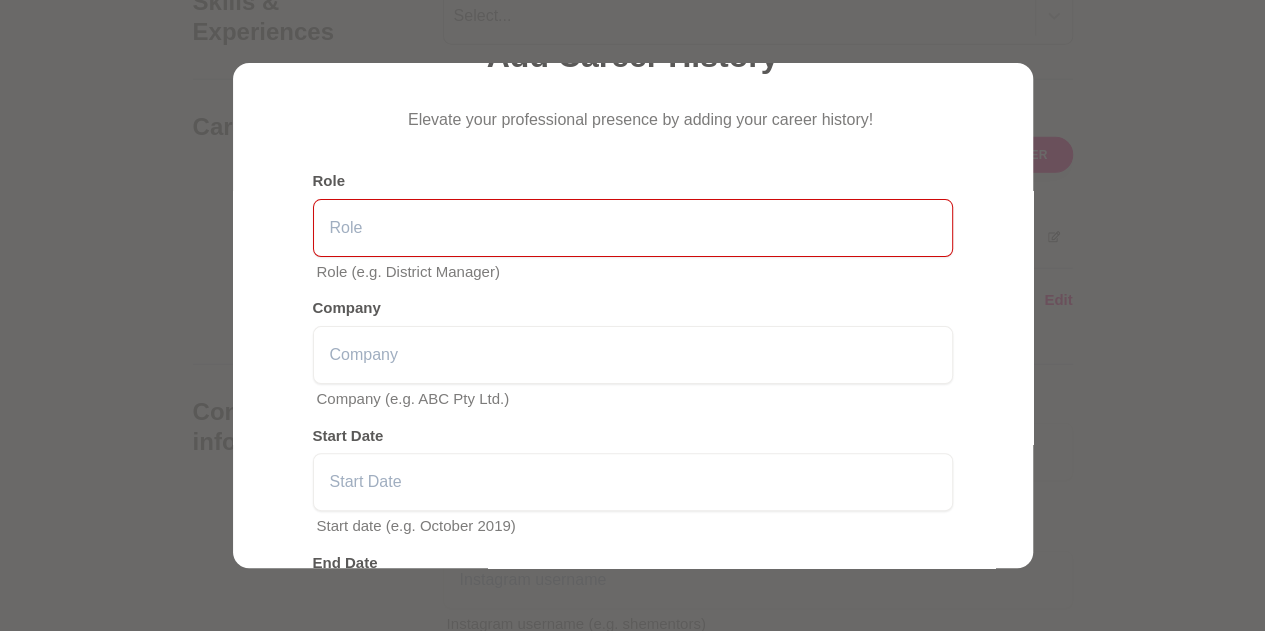 click at bounding box center [633, 228] 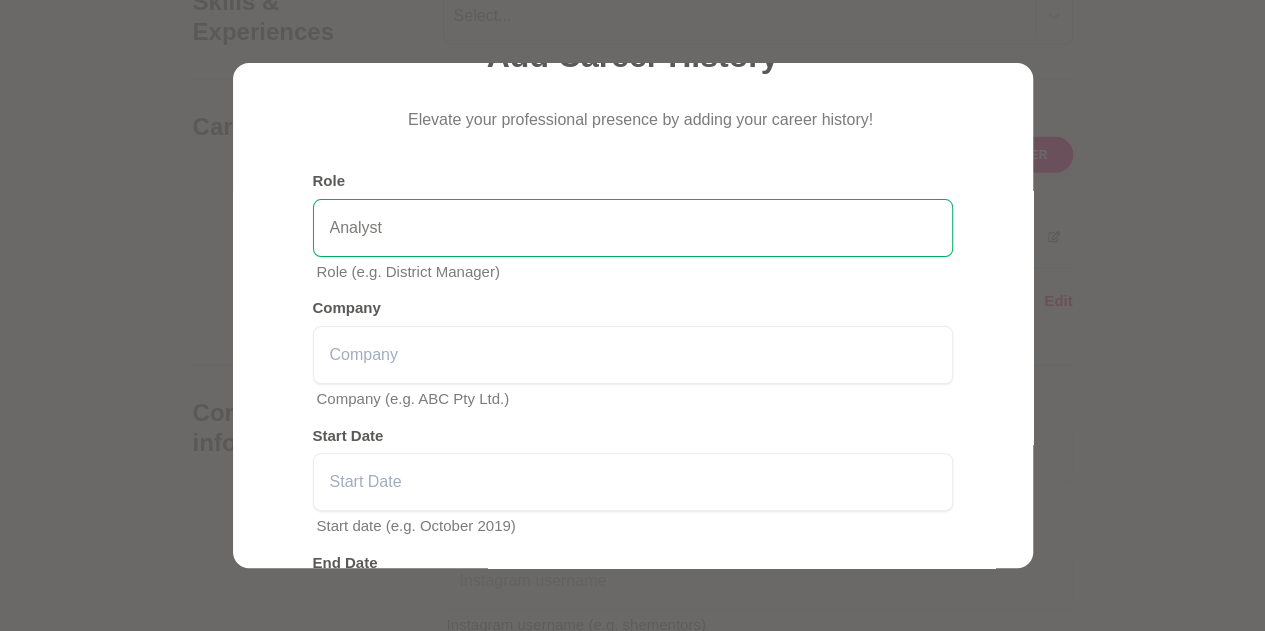 type on "Analyst" 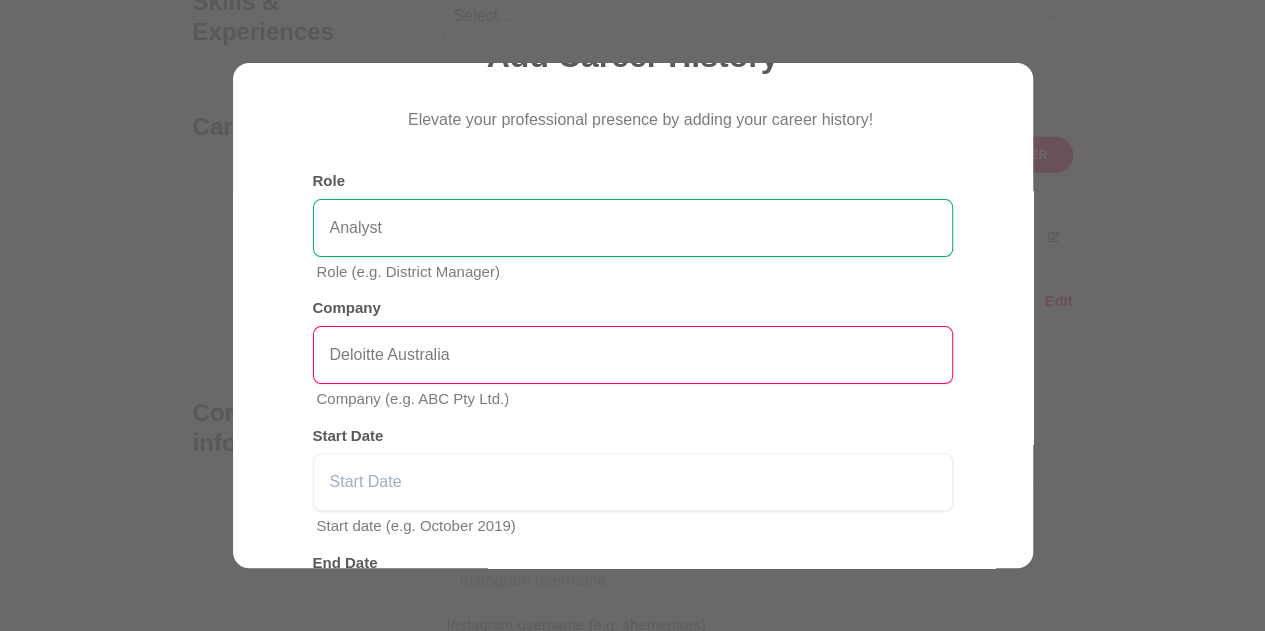 type on "Deloitte Australia" 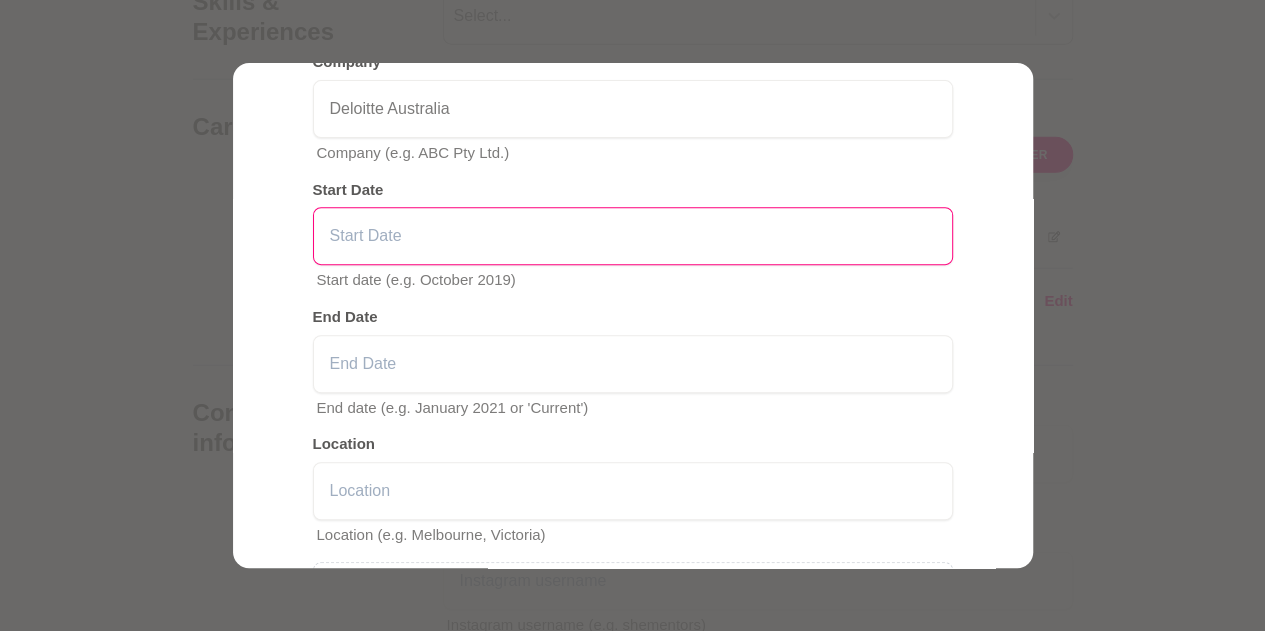 scroll, scrollTop: 374, scrollLeft: 0, axis: vertical 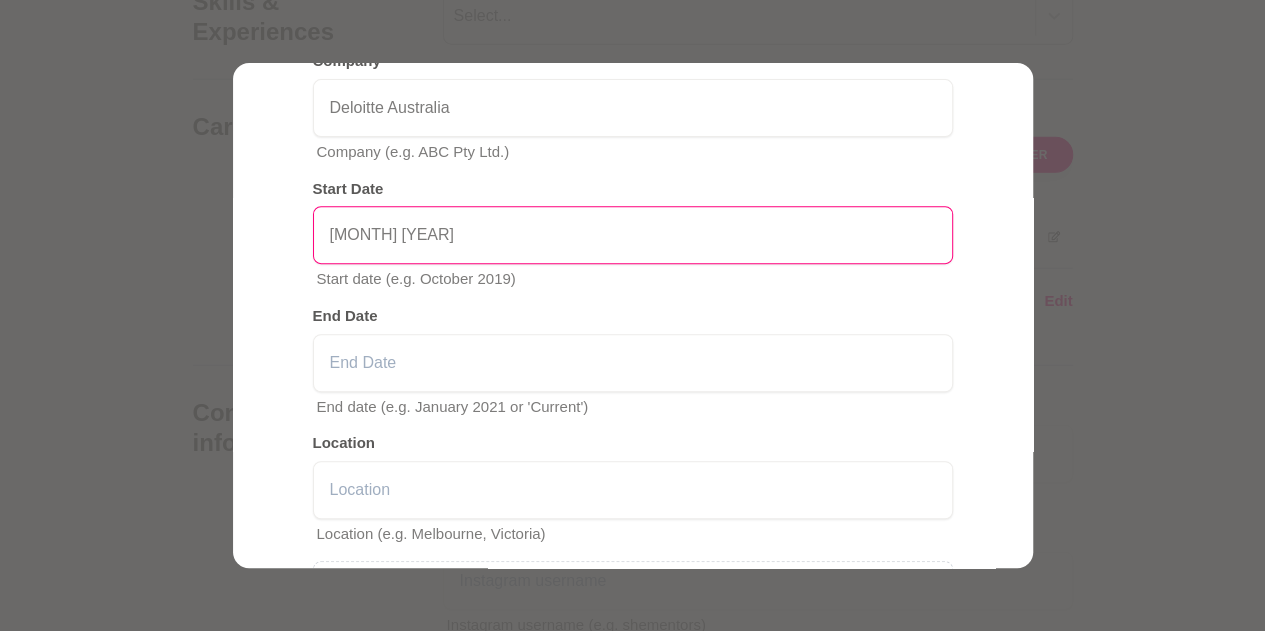 type on "September 2021" 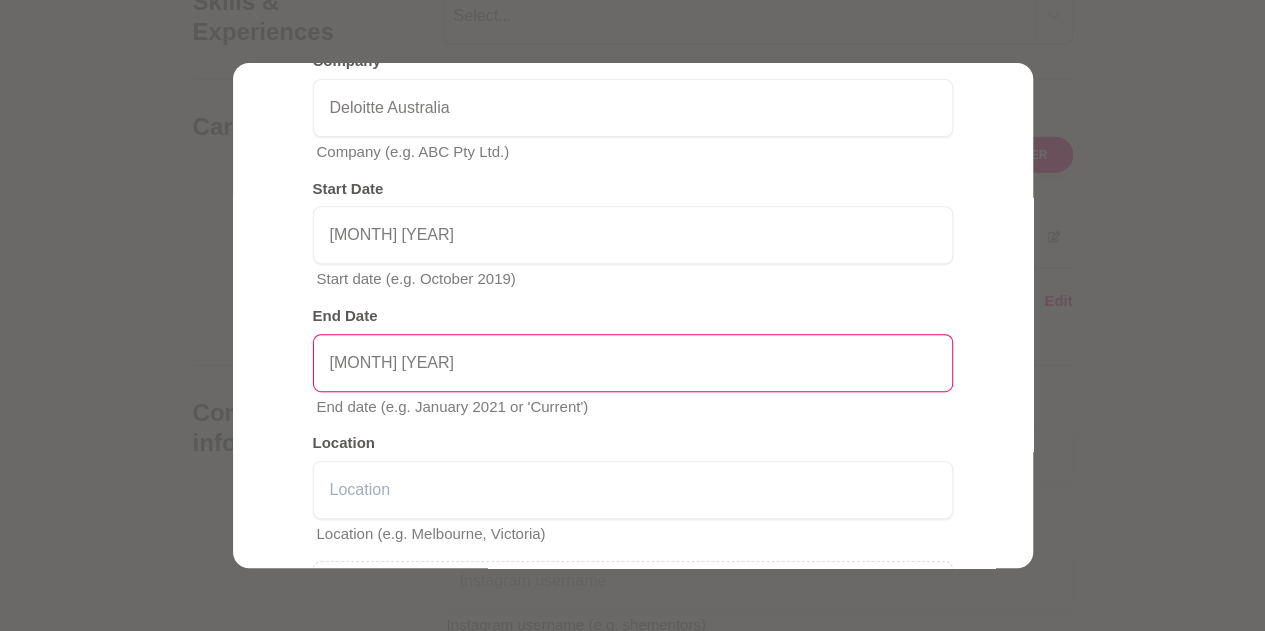 scroll, scrollTop: 0, scrollLeft: 0, axis: both 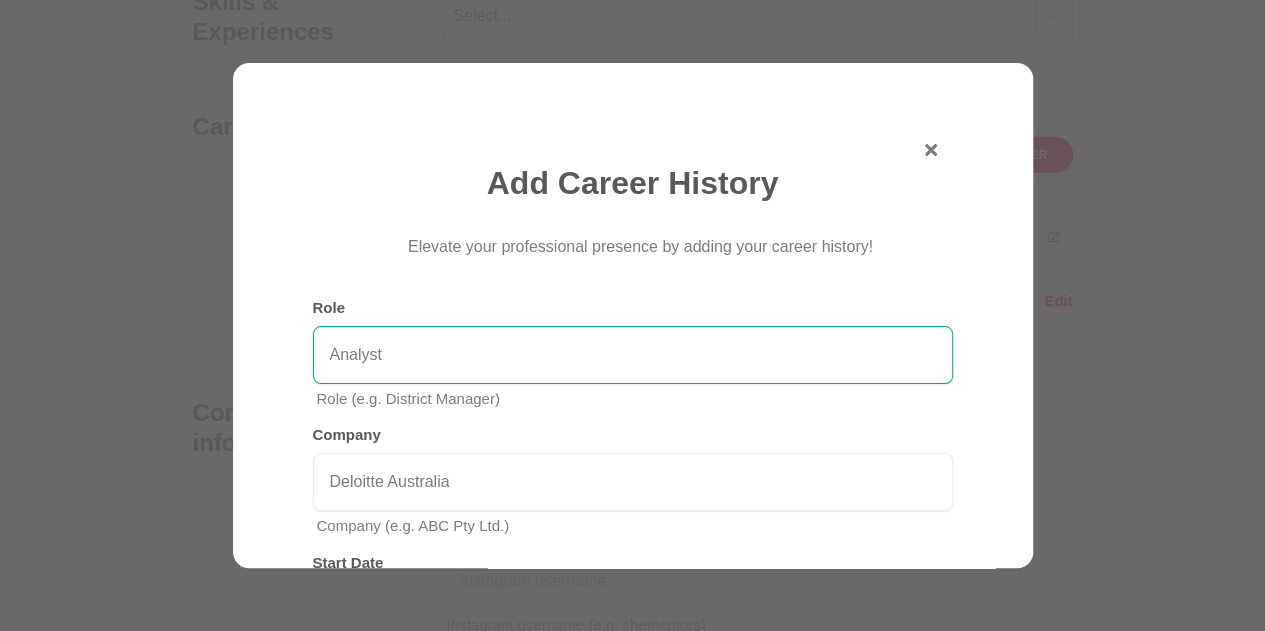 type on "February 2023" 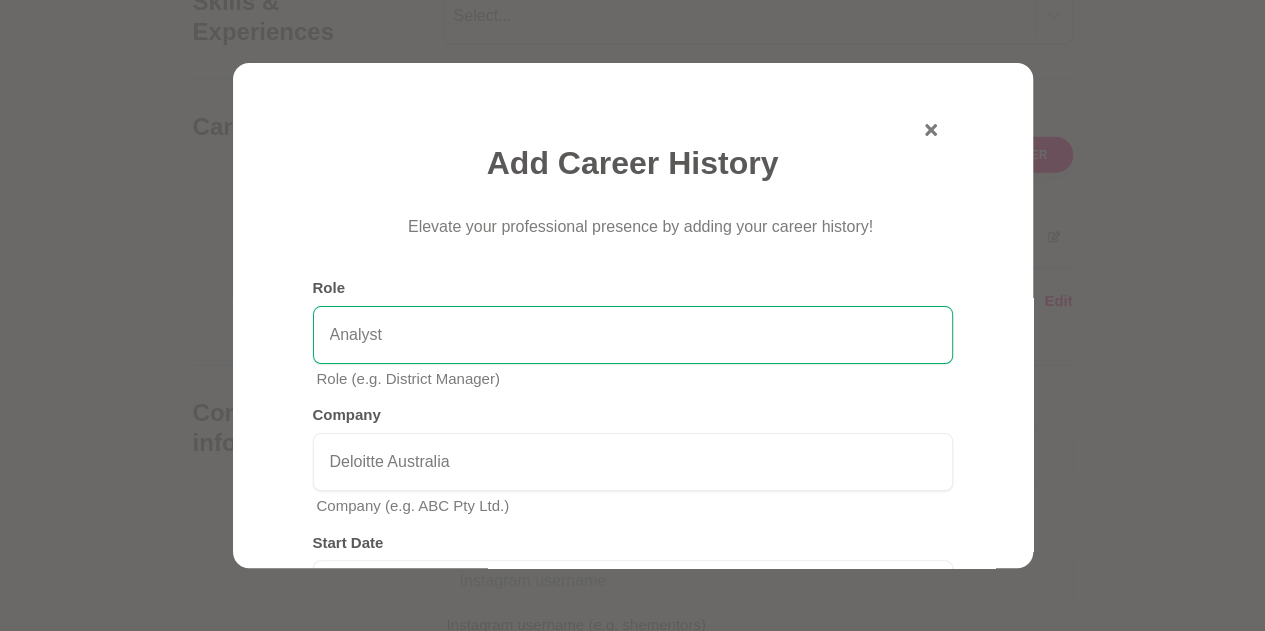 scroll, scrollTop: 19, scrollLeft: 0, axis: vertical 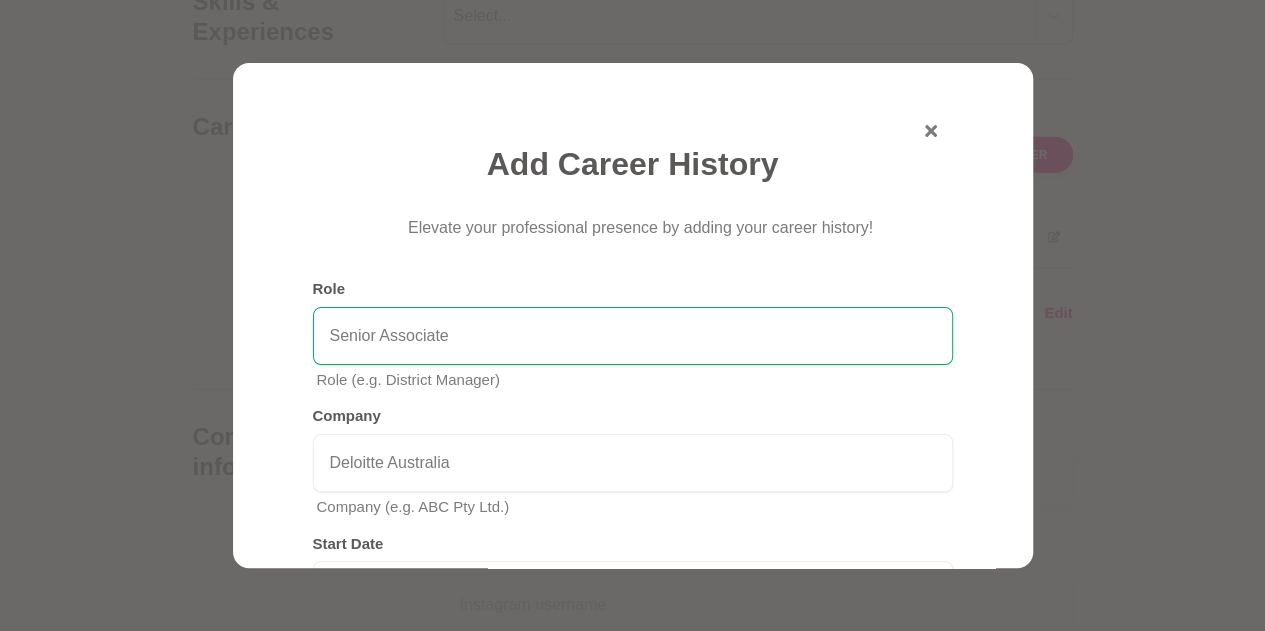 type on "Senior Associate" 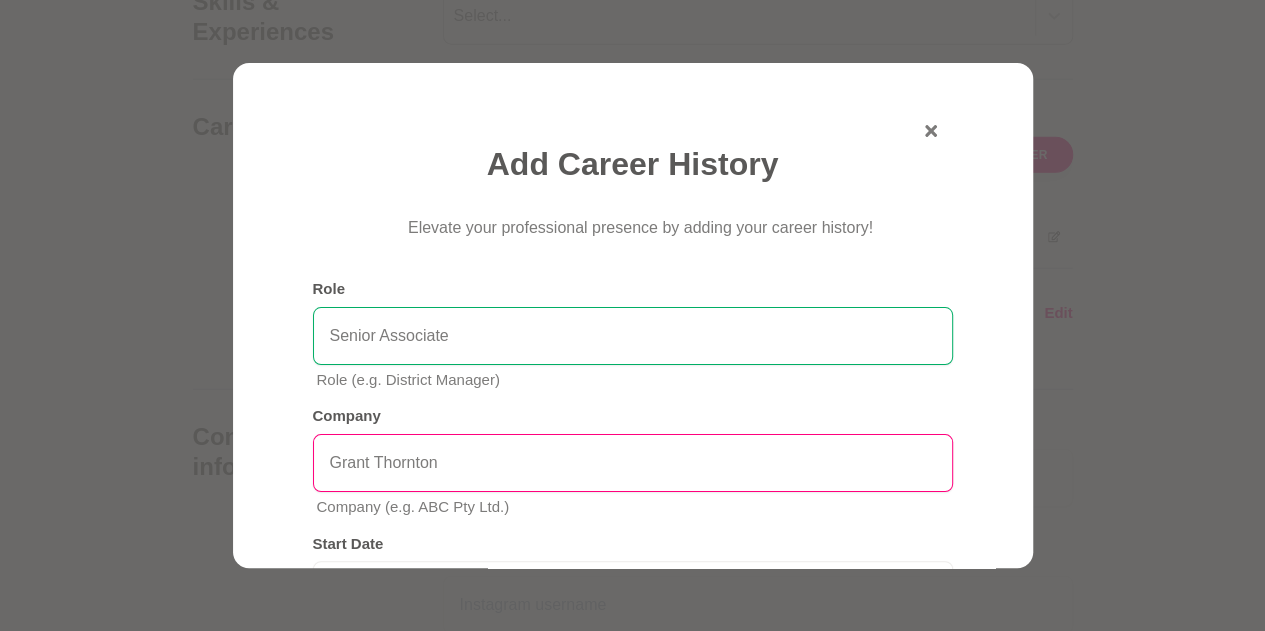 type on "Grant Thornton" 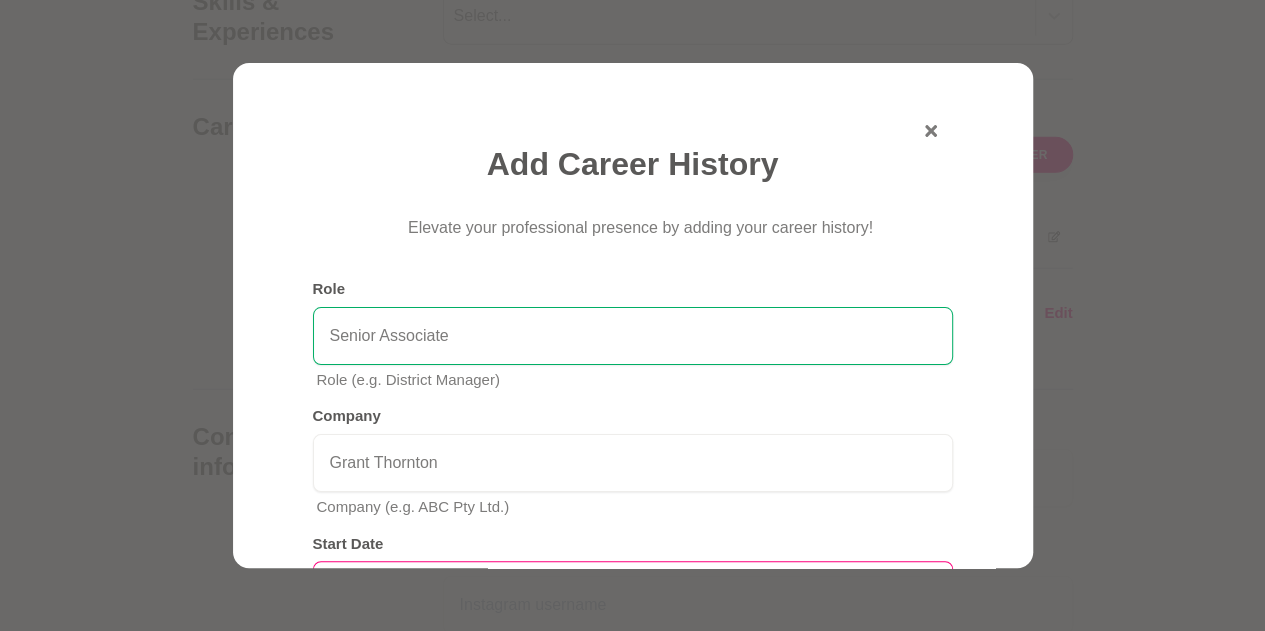 scroll, scrollTop: 68, scrollLeft: 0, axis: vertical 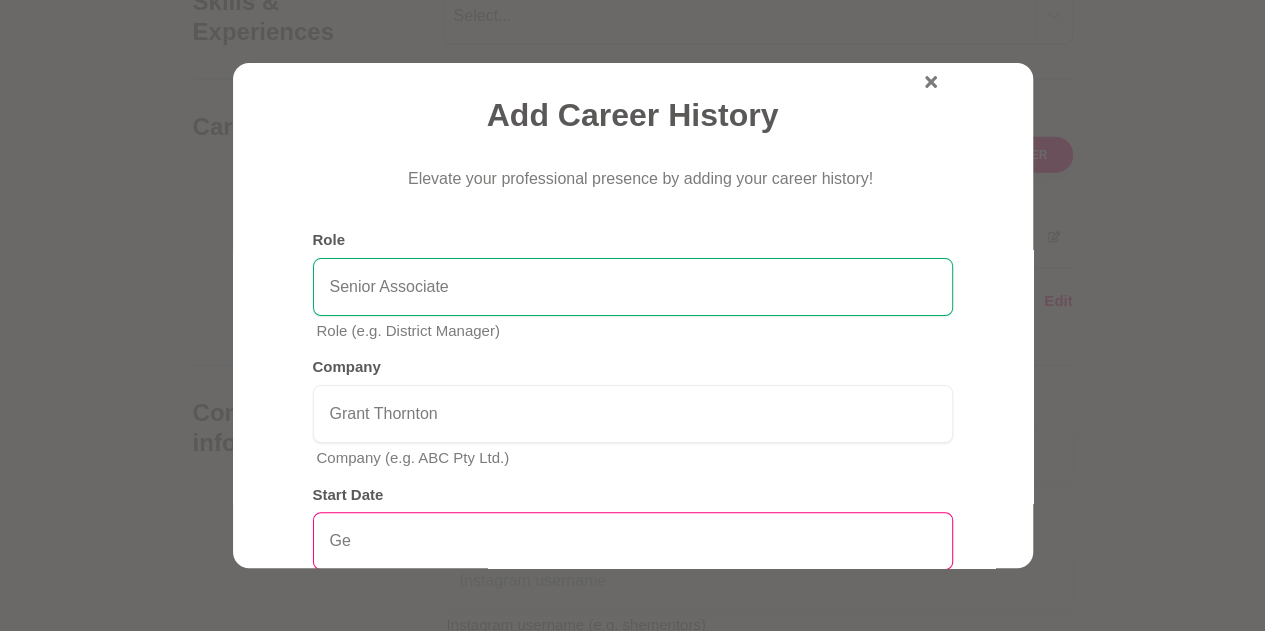 type on "G" 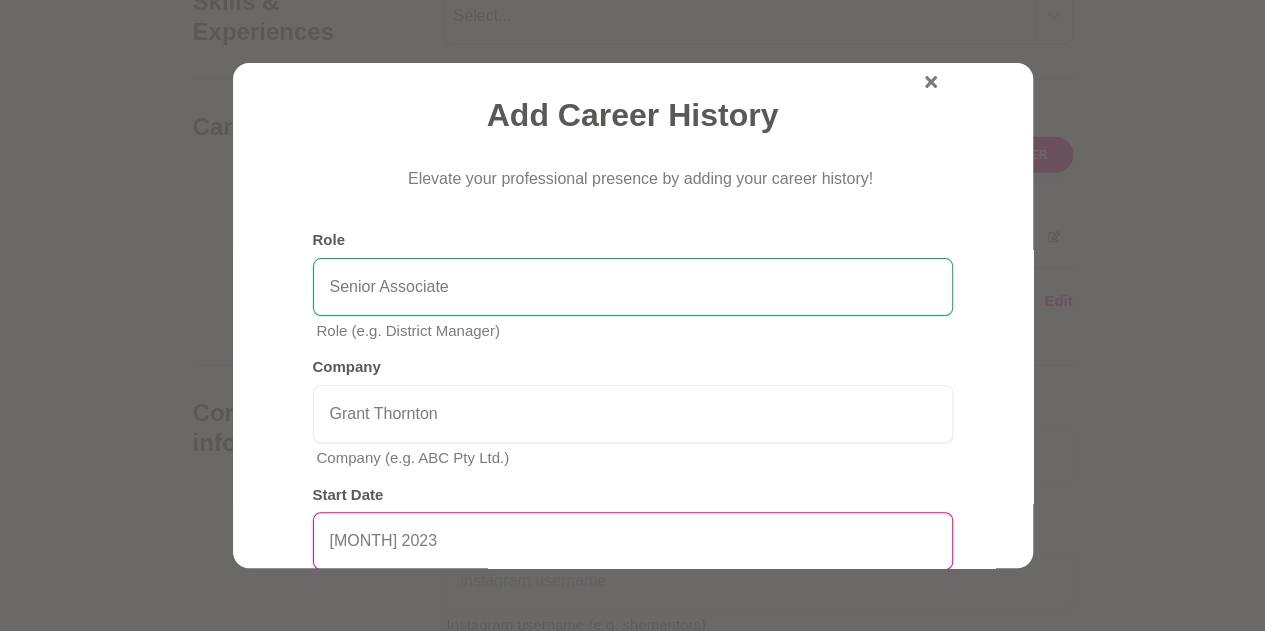 type on "Feb 2023" 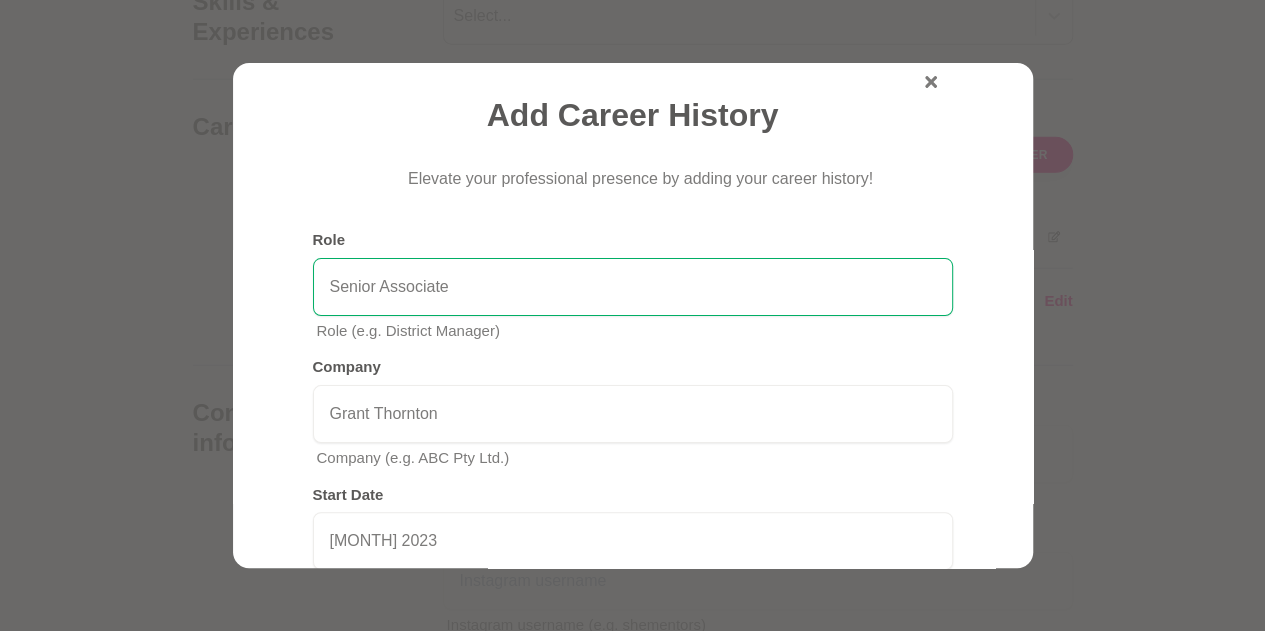 scroll, scrollTop: 418, scrollLeft: 0, axis: vertical 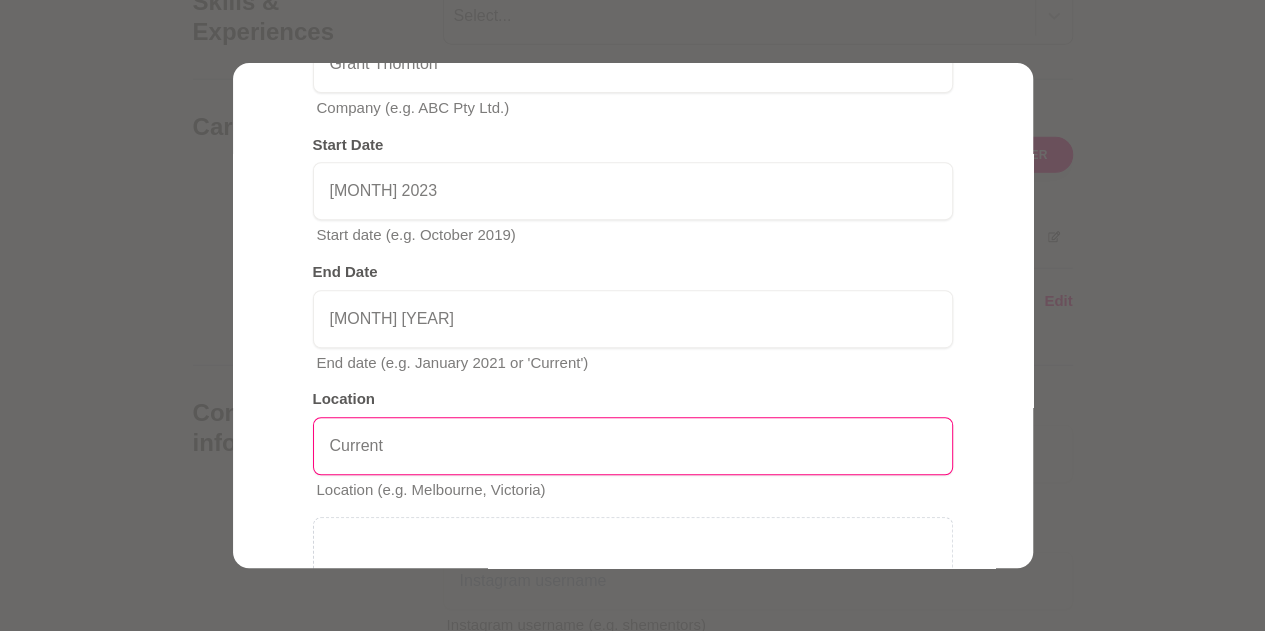 type on "Current" 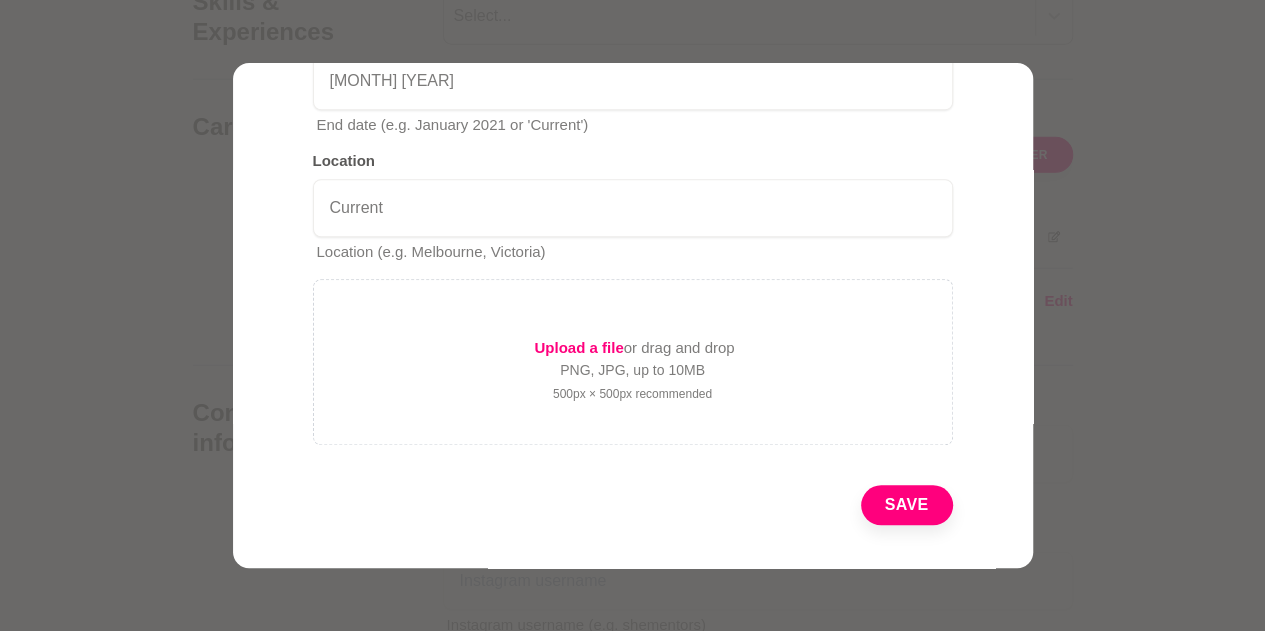 scroll, scrollTop: 680, scrollLeft: 0, axis: vertical 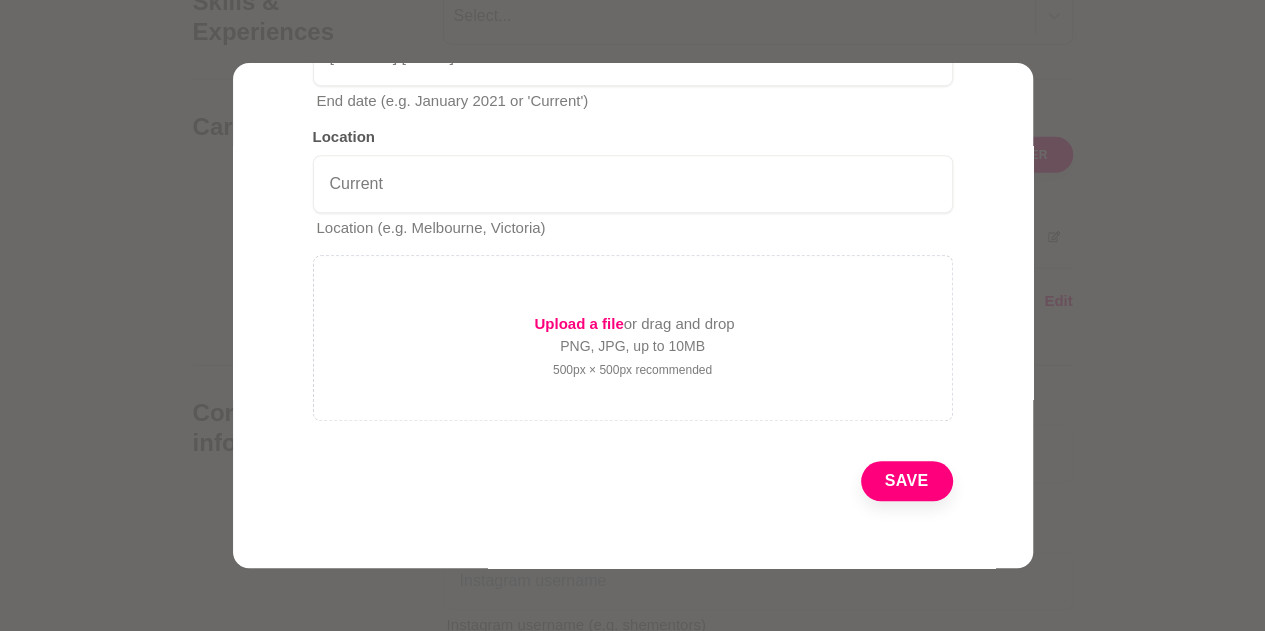 click on "Save" at bounding box center (907, 481) 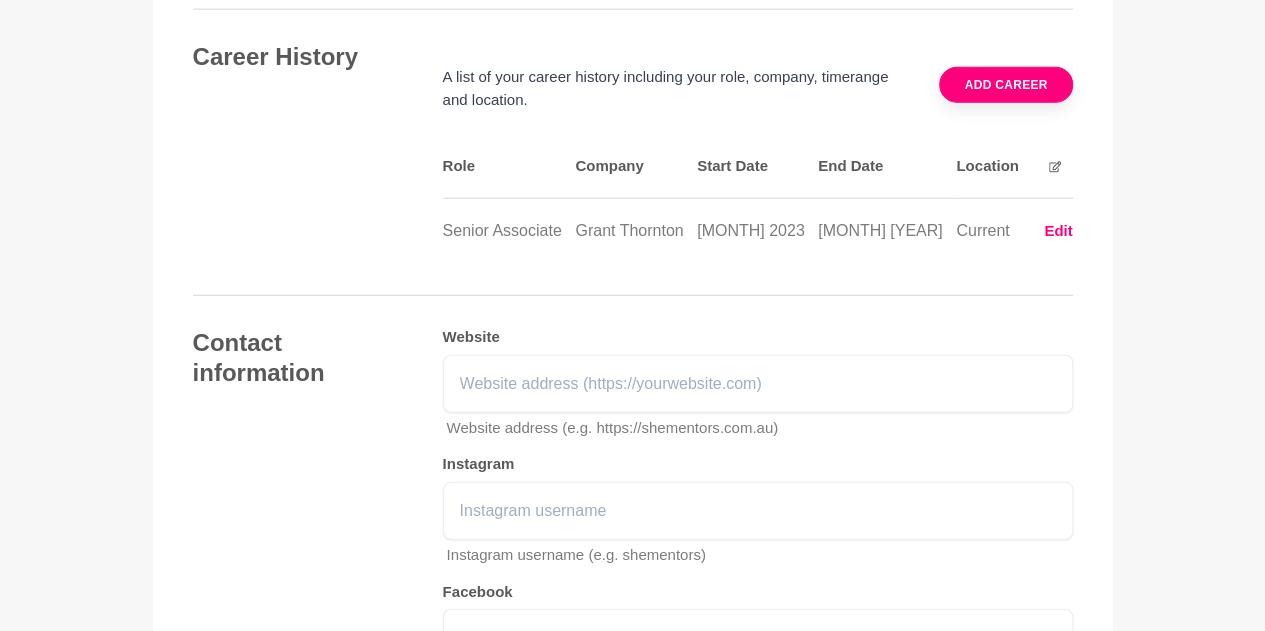 scroll, scrollTop: 2569, scrollLeft: 0, axis: vertical 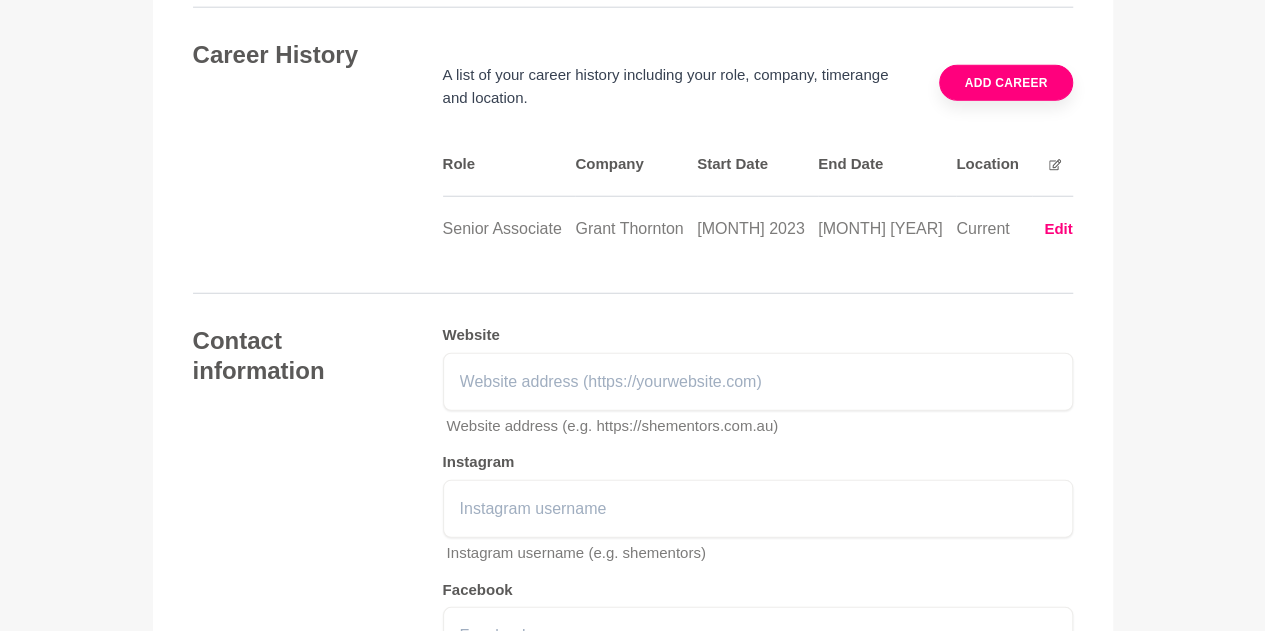 click on "Add career" at bounding box center (1005, 83) 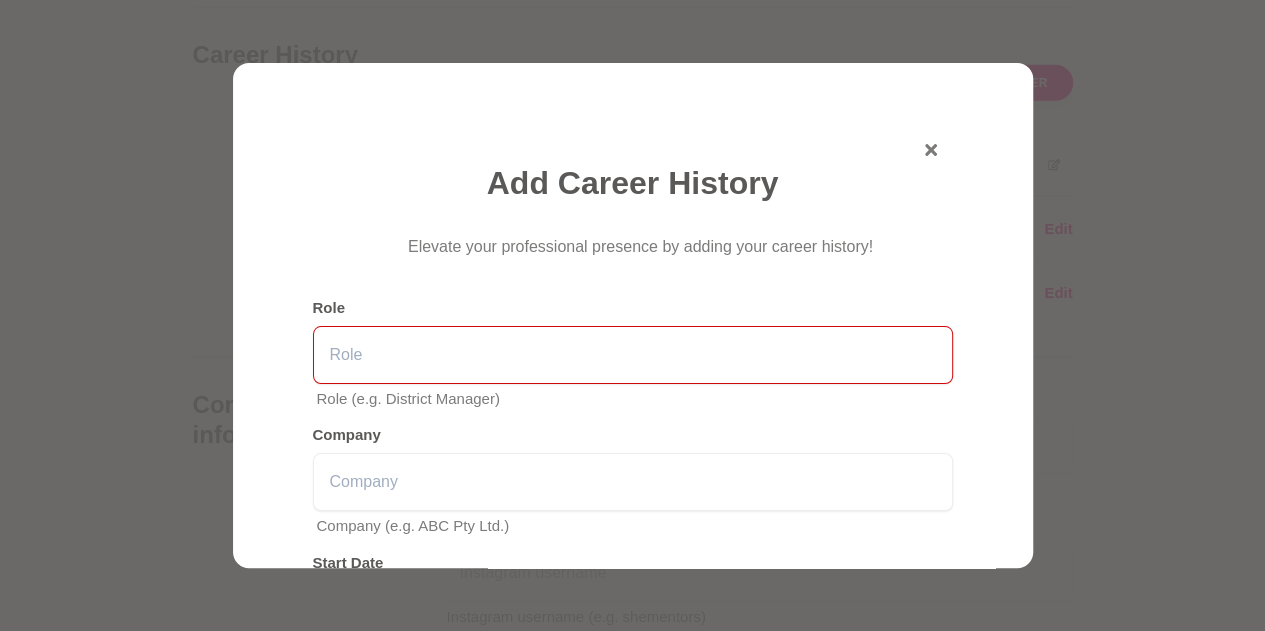 click at bounding box center (633, 355) 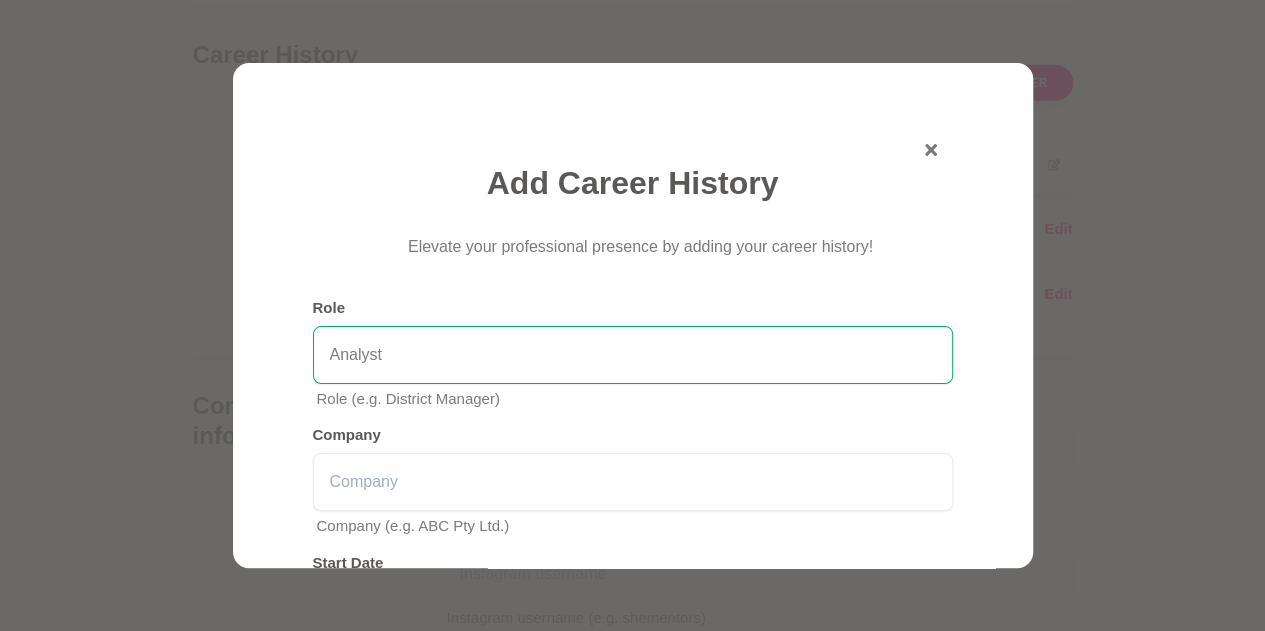 type on "Analyst" 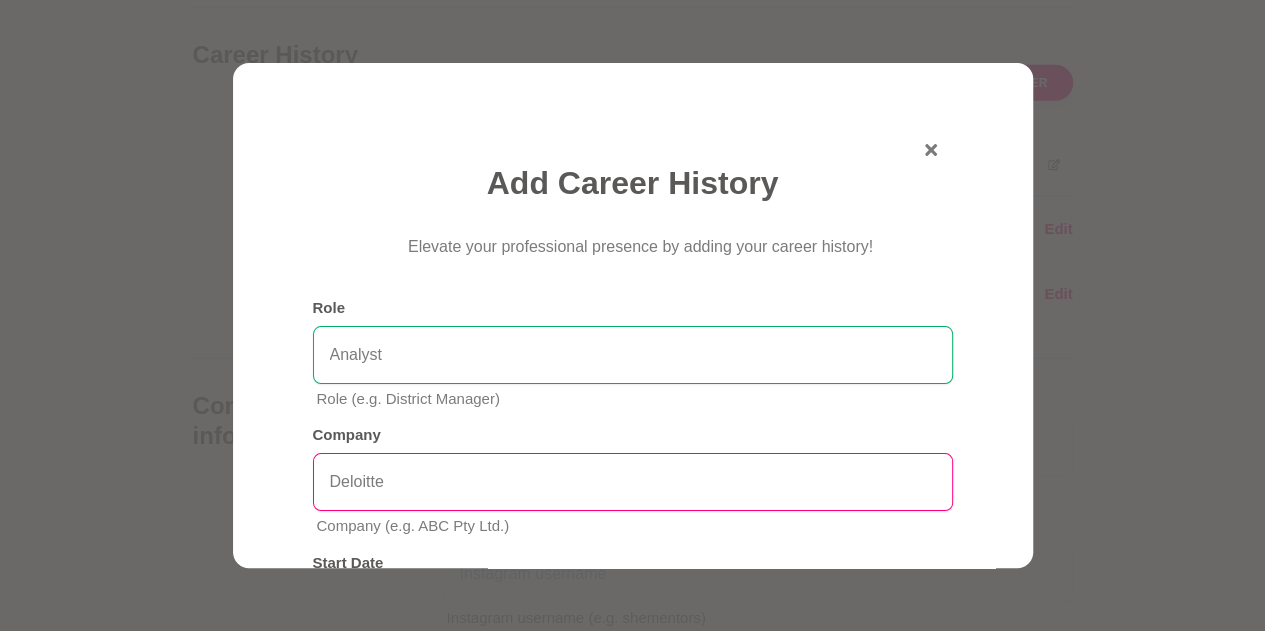 type on "Deloitte" 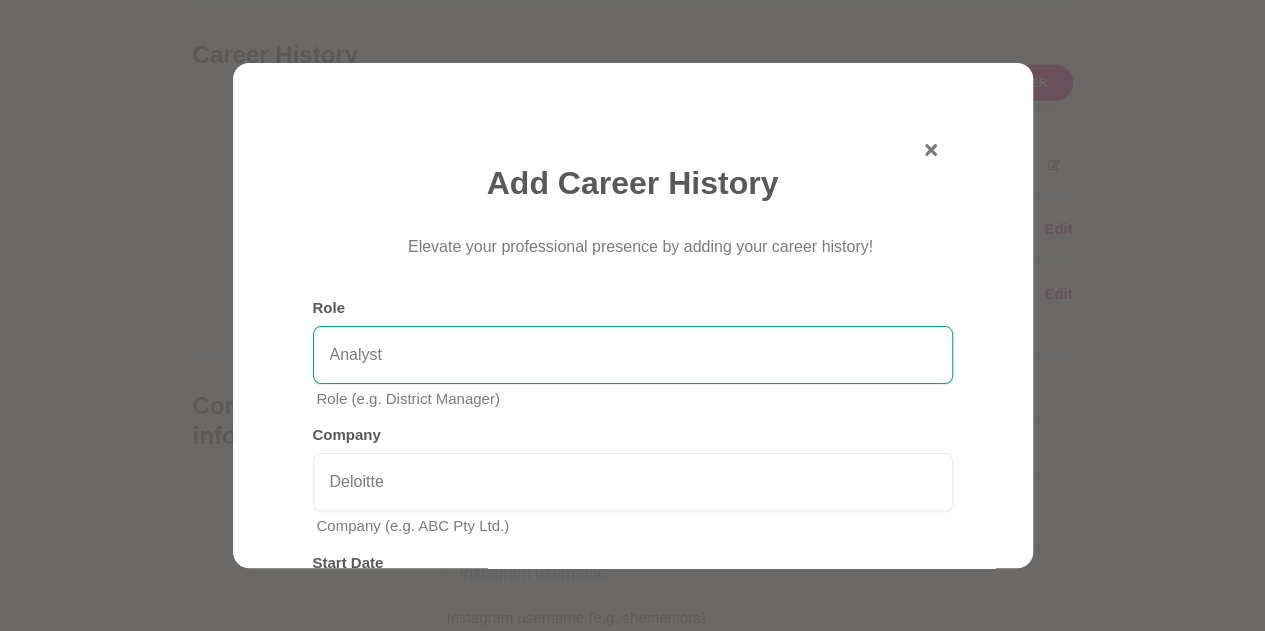 scroll, scrollTop: 292, scrollLeft: 0, axis: vertical 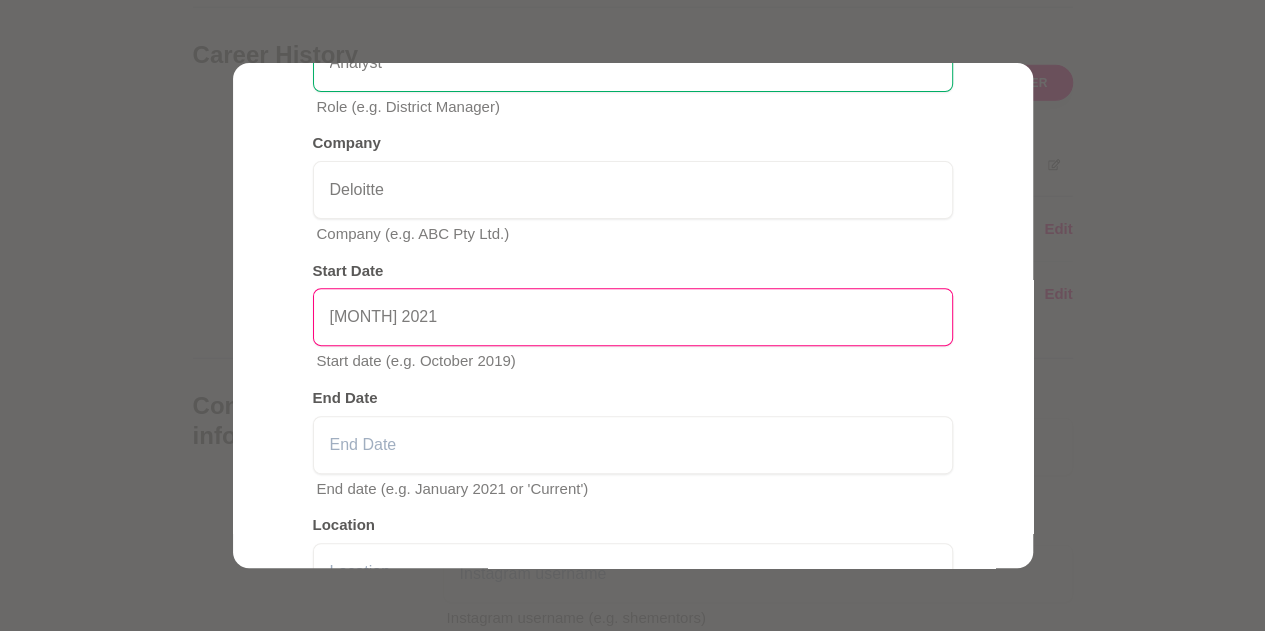 type on "Sep 2021" 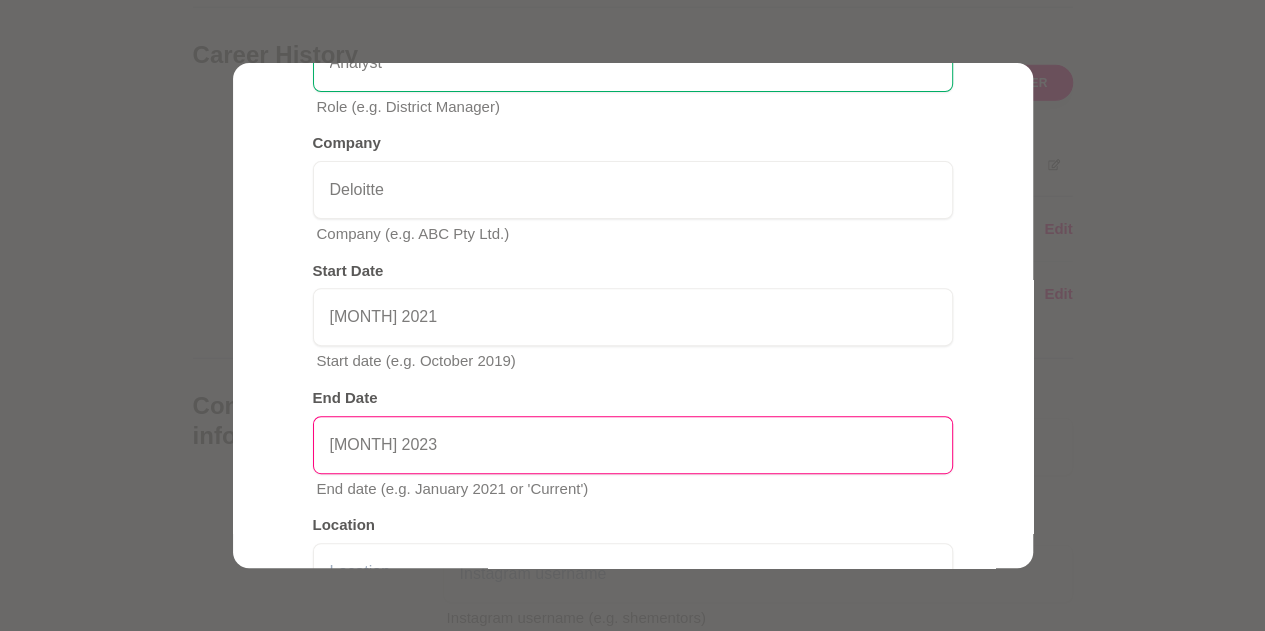 type on "Feb 2023" 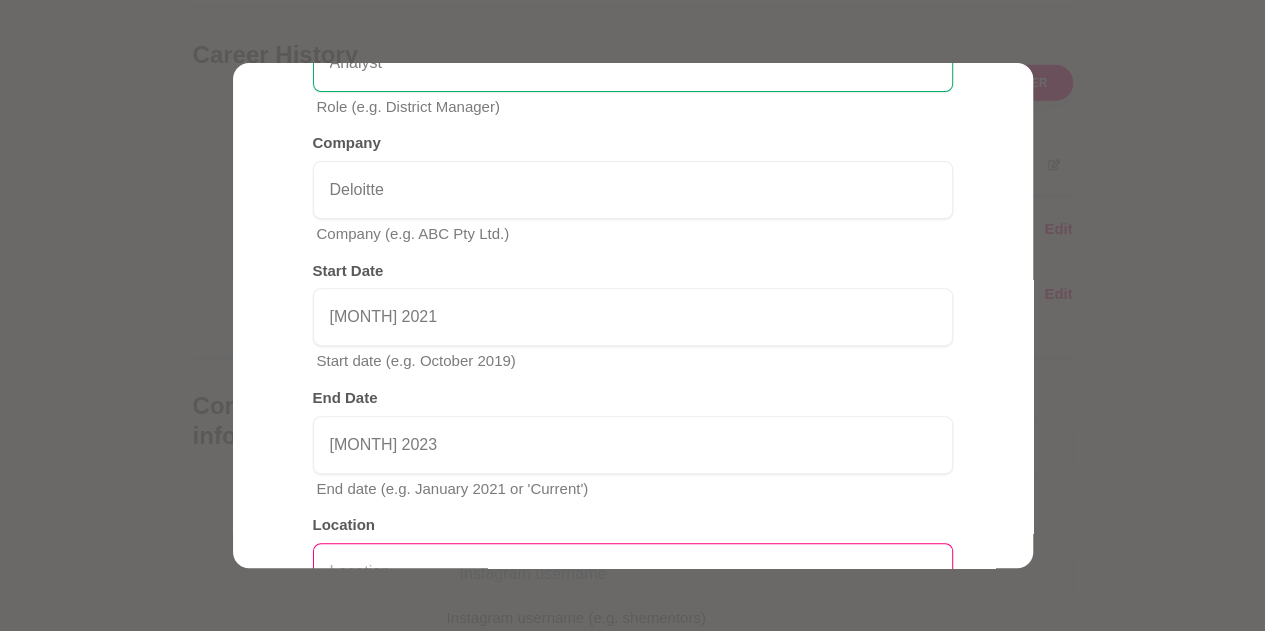 scroll, scrollTop: 321, scrollLeft: 0, axis: vertical 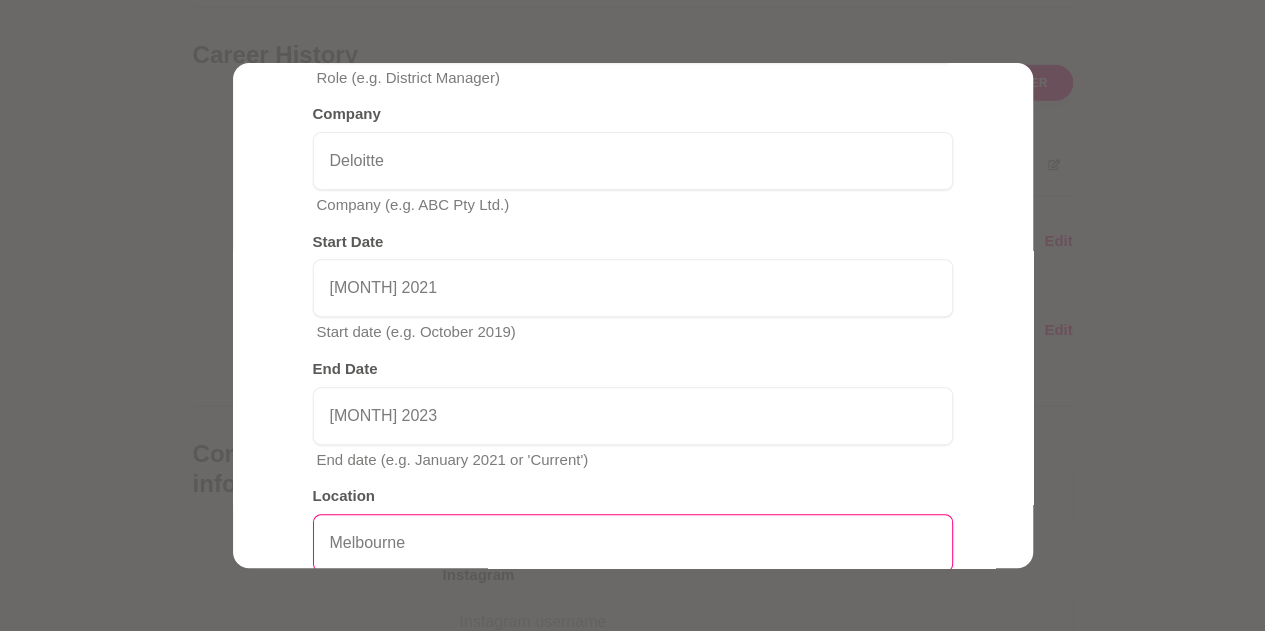 type on "Melbourne" 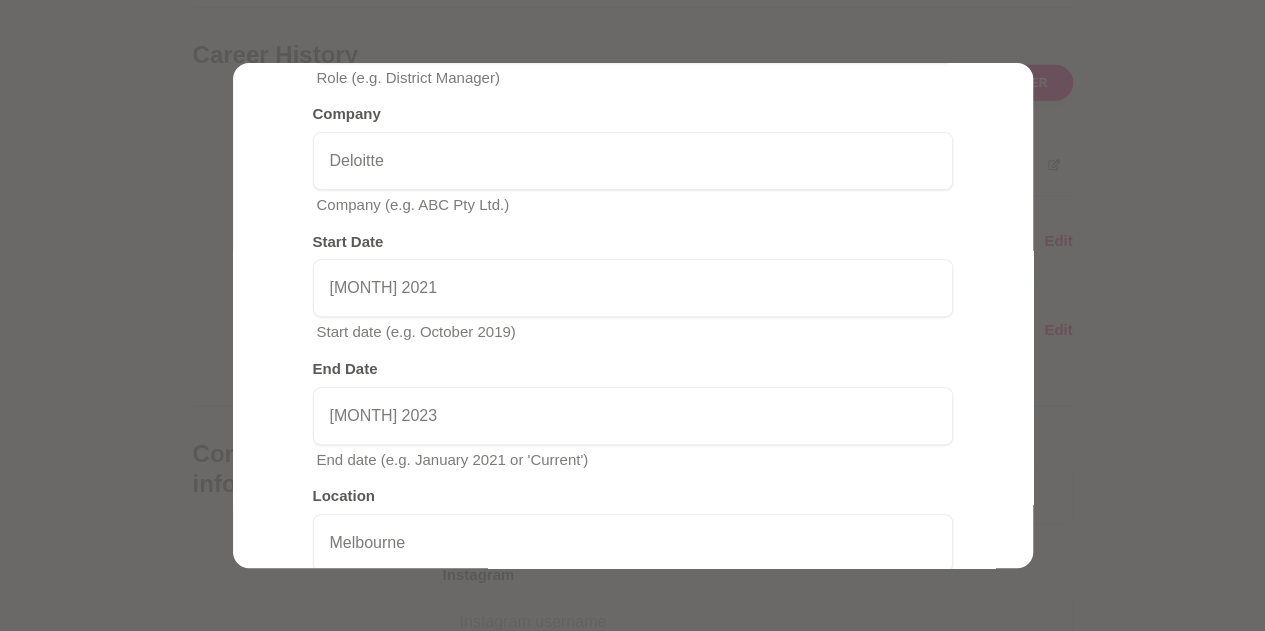 scroll, scrollTop: 680, scrollLeft: 0, axis: vertical 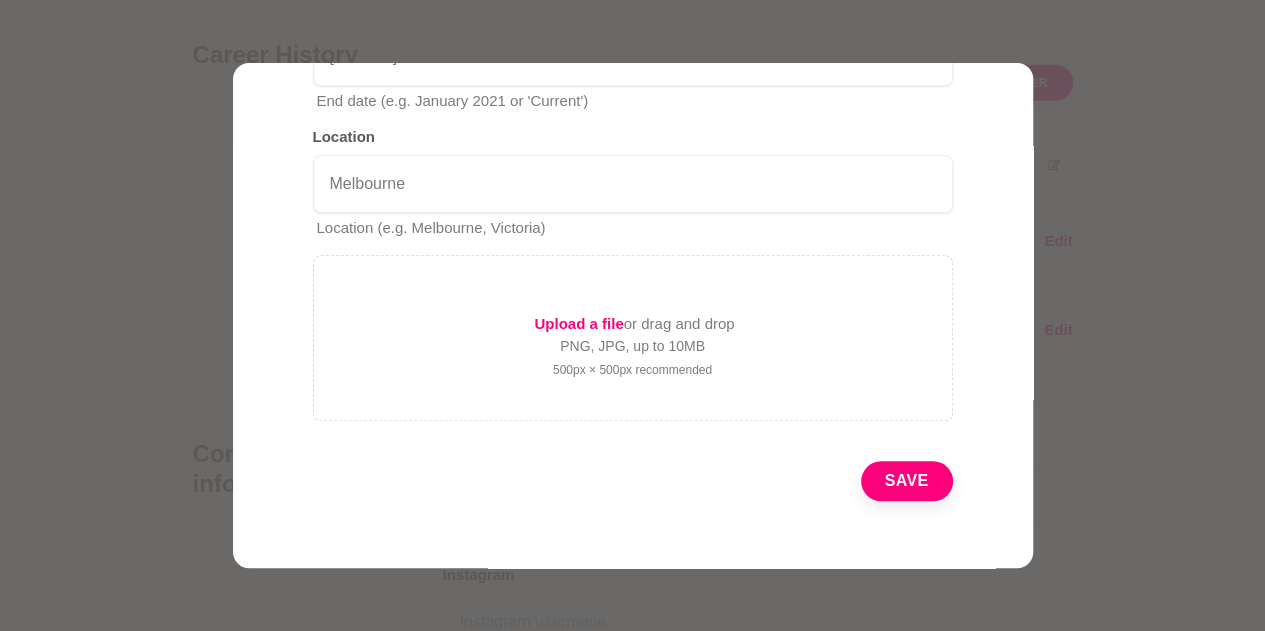 click on "Save" at bounding box center [907, 481] 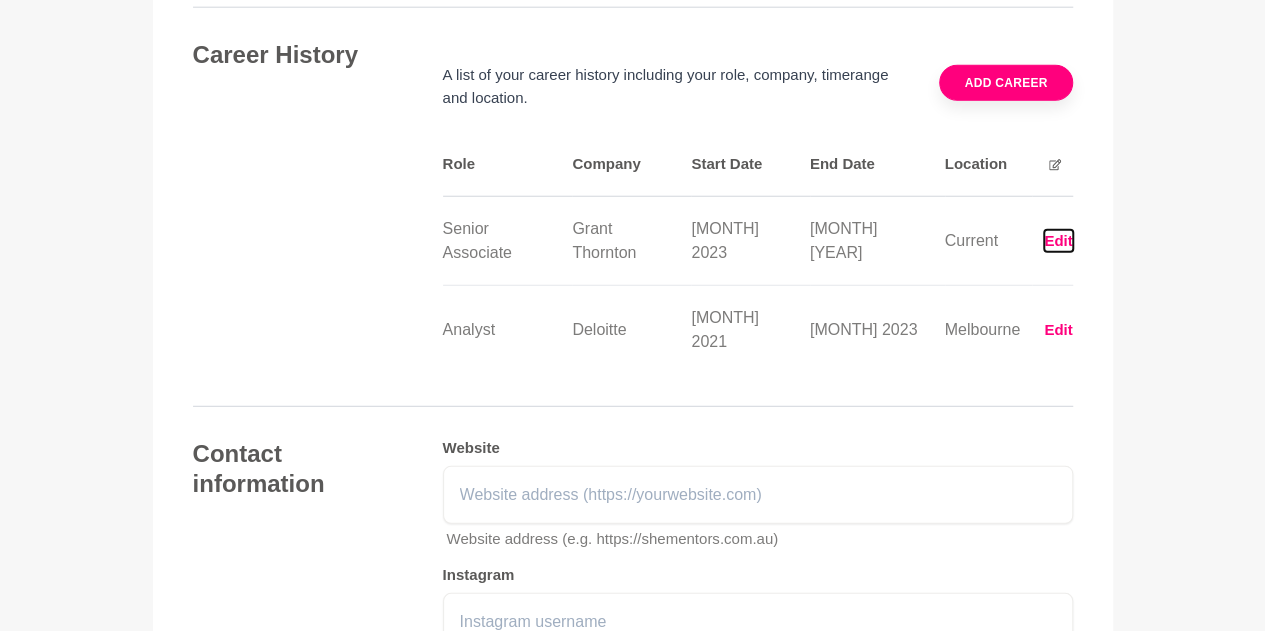 click on "Edit" at bounding box center (1058, 241) 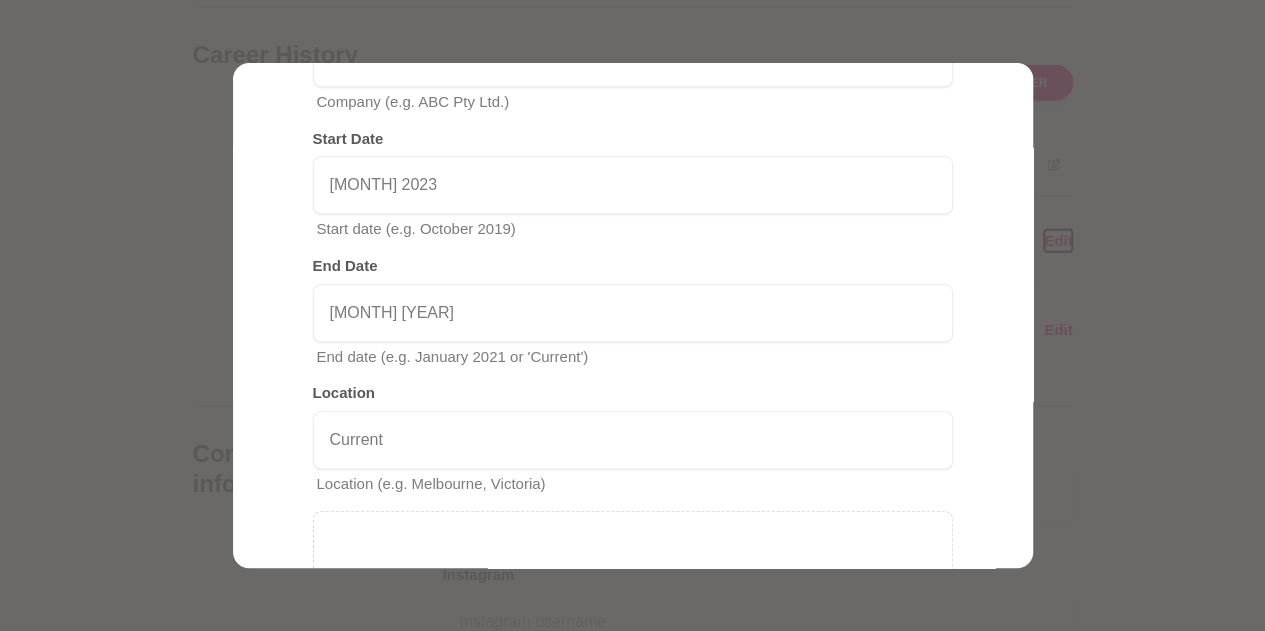 scroll, scrollTop: 422, scrollLeft: 0, axis: vertical 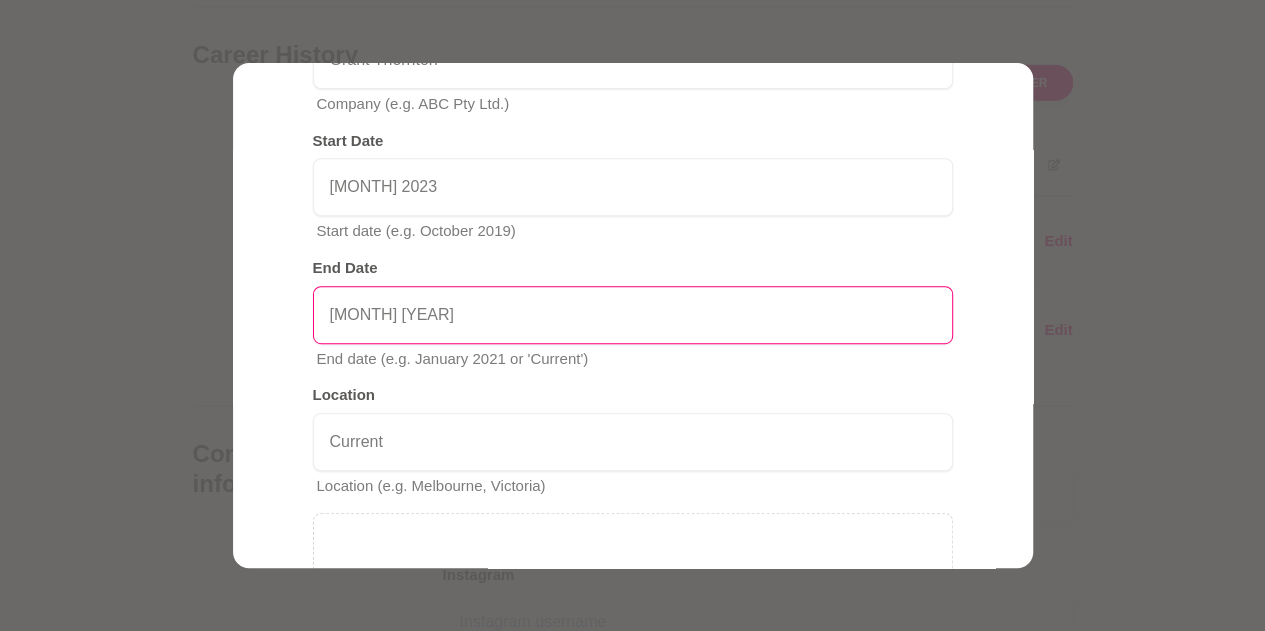 click on "February 2023" at bounding box center (633, 315) 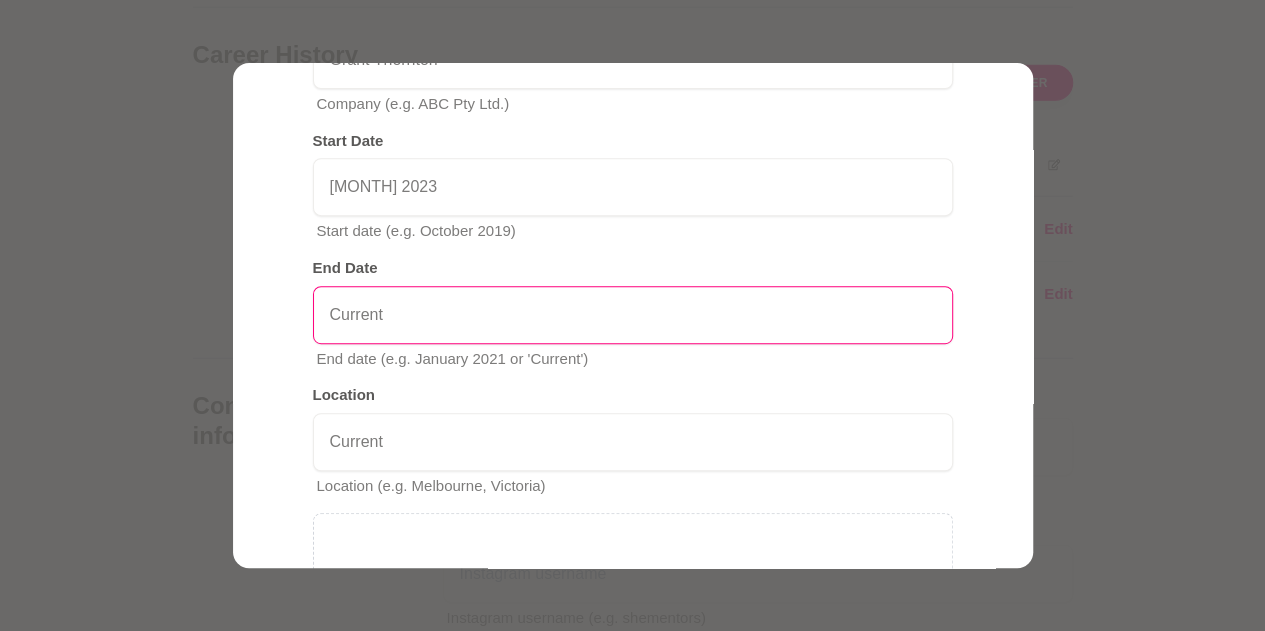 type on "Current" 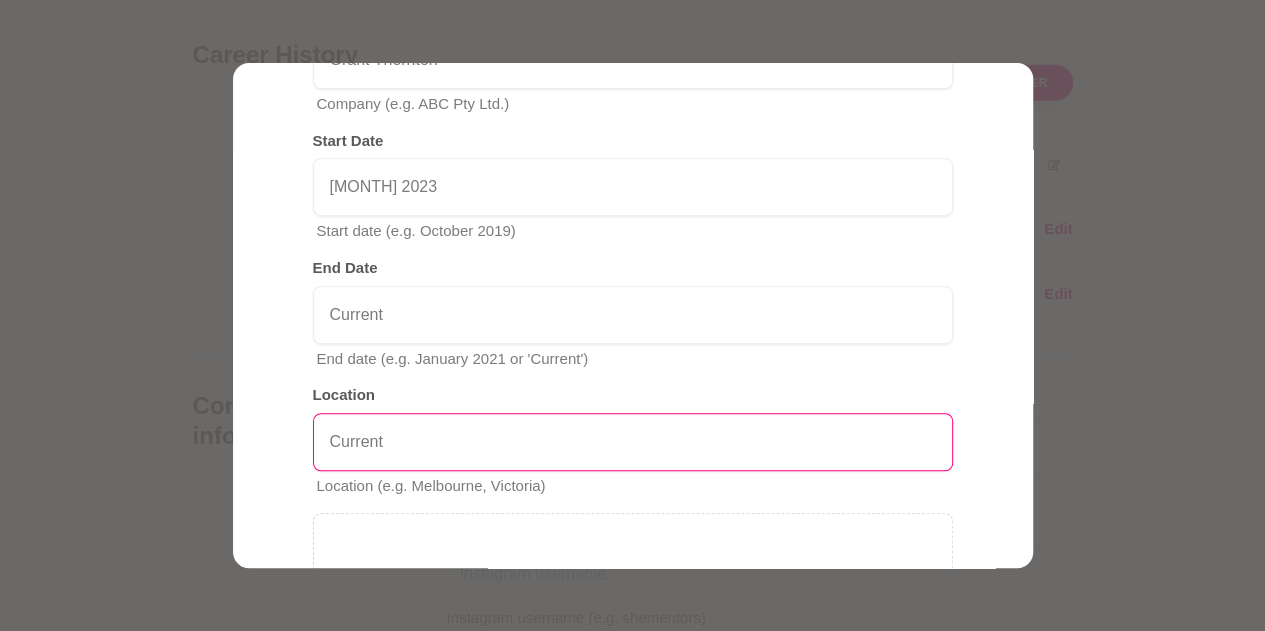 type on "E" 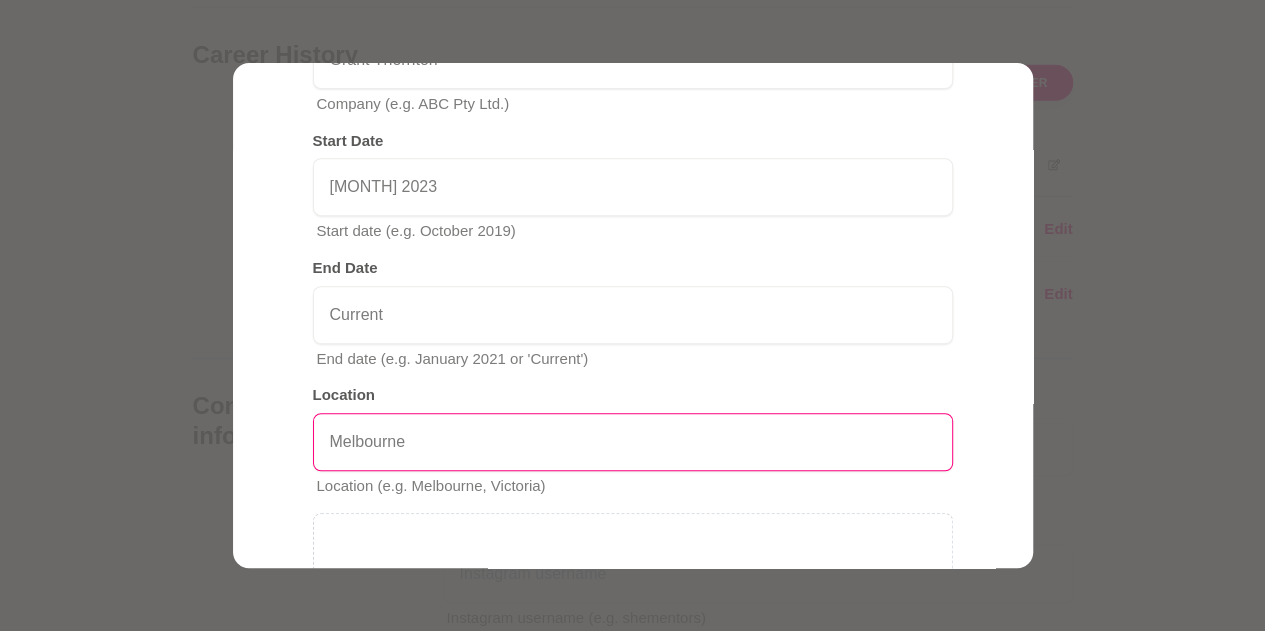 scroll, scrollTop: 680, scrollLeft: 0, axis: vertical 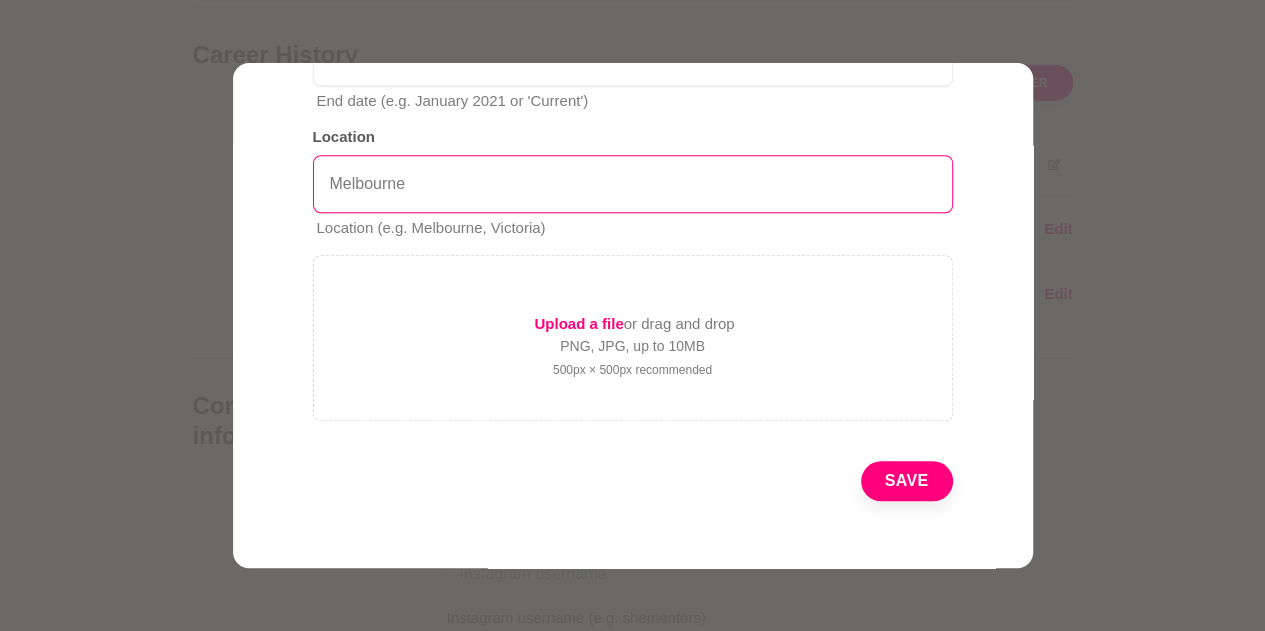 type on "Melbourne" 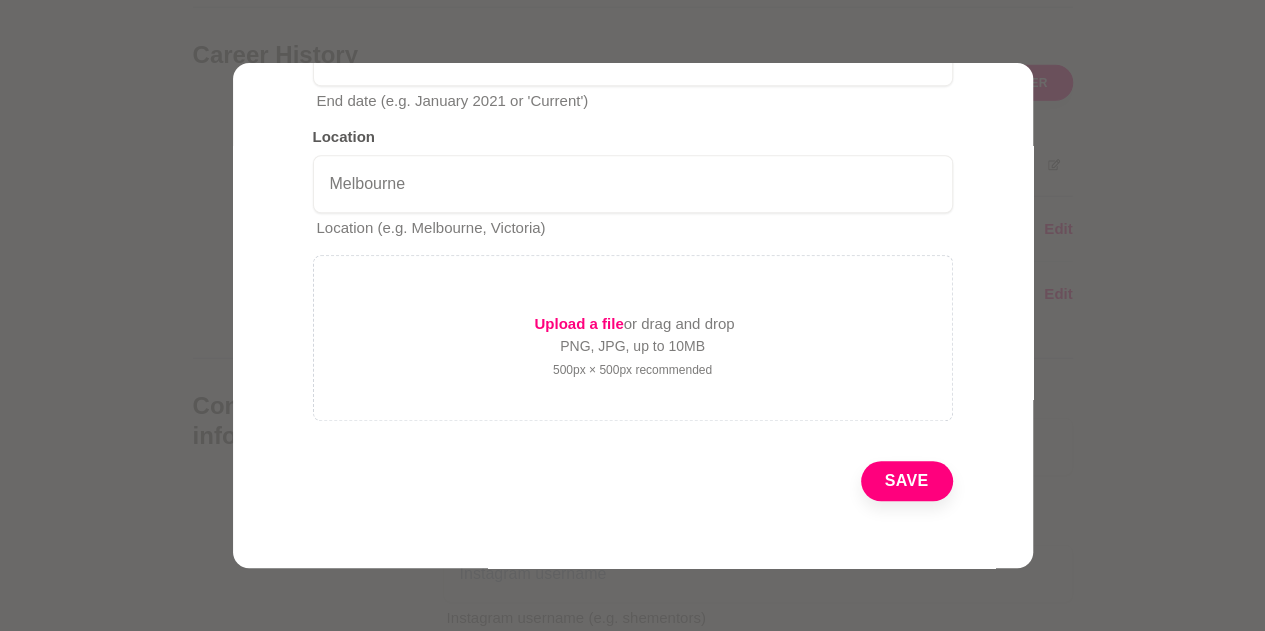 click on "Save" at bounding box center (907, 481) 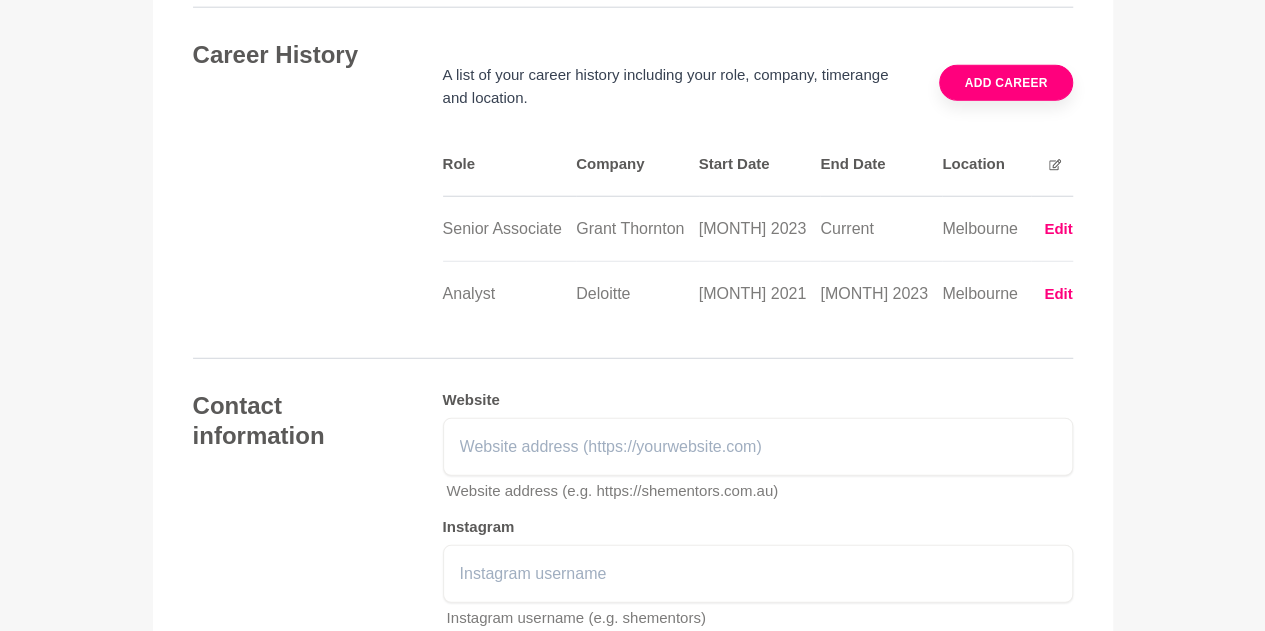 click on "Add career" at bounding box center (1005, 83) 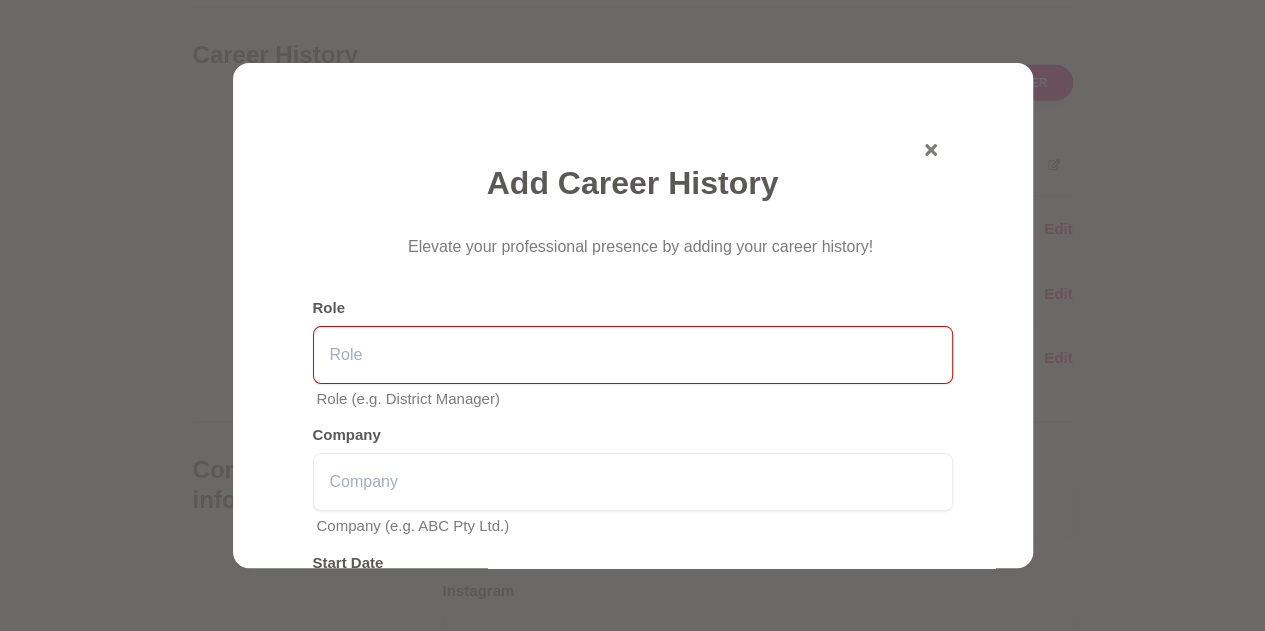 click at bounding box center (633, 355) 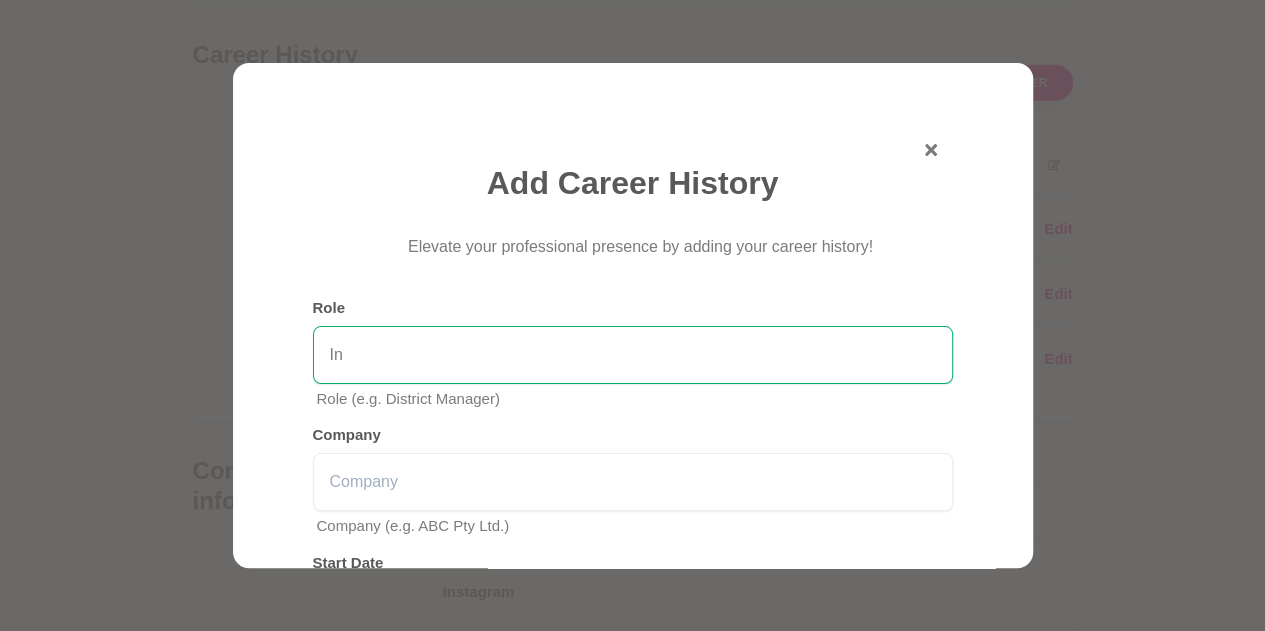 type on "I" 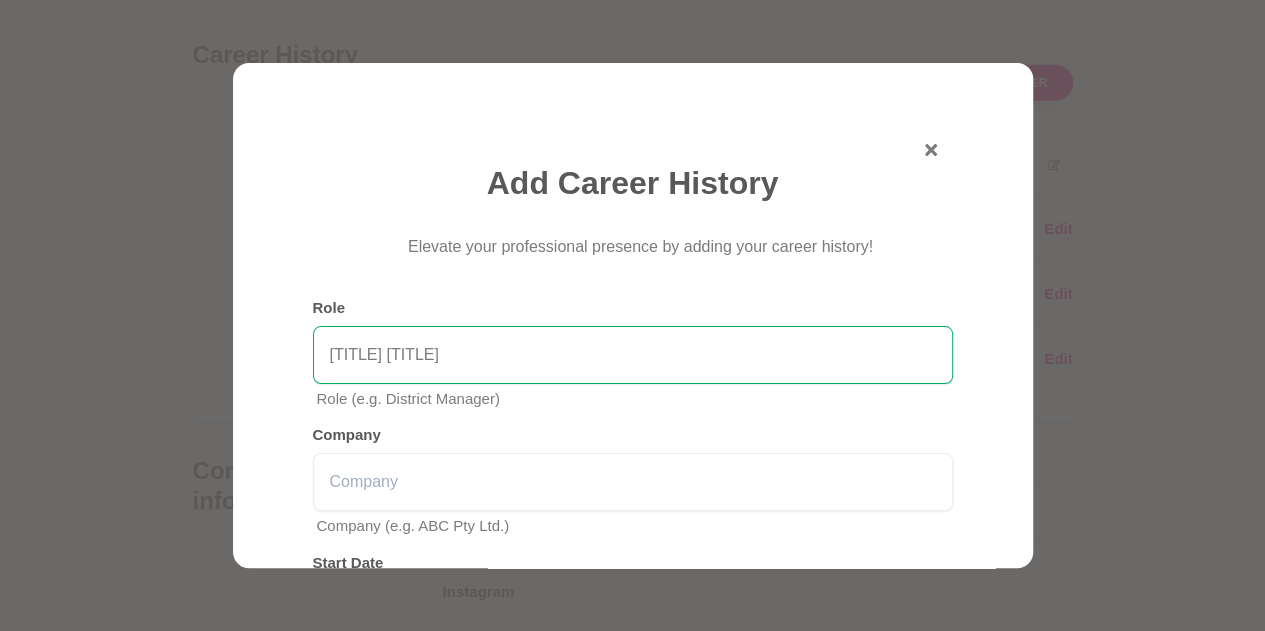 type on "AML Investigator" 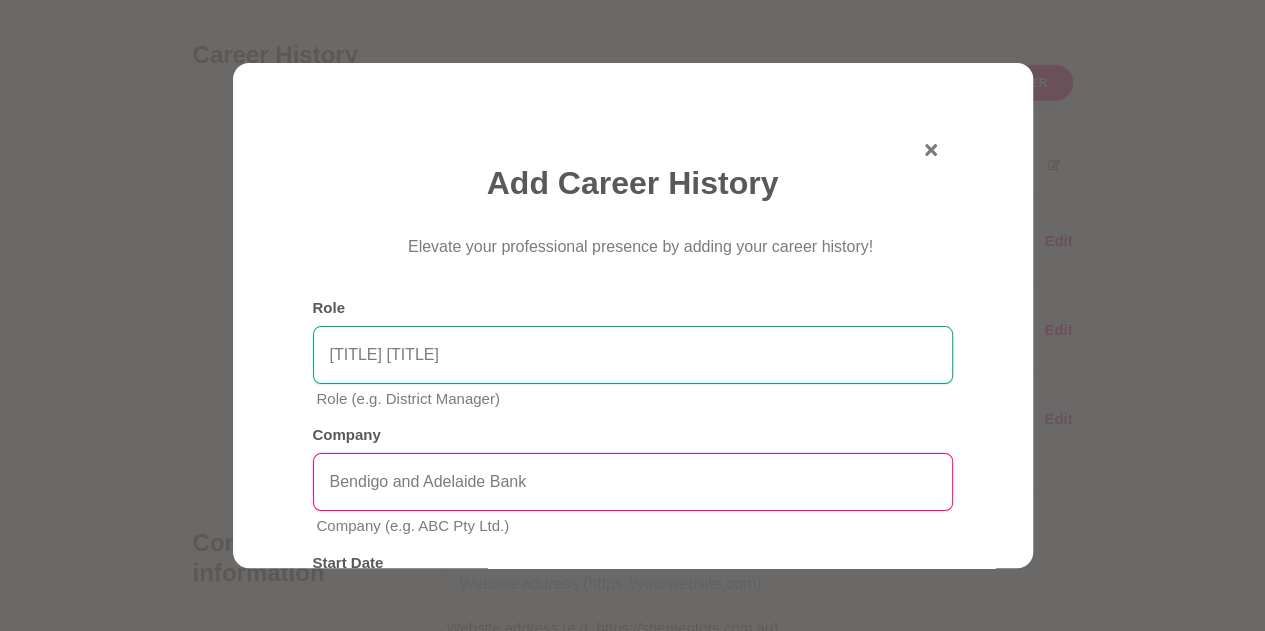 type on "Bendigo and Adelaide Bank" 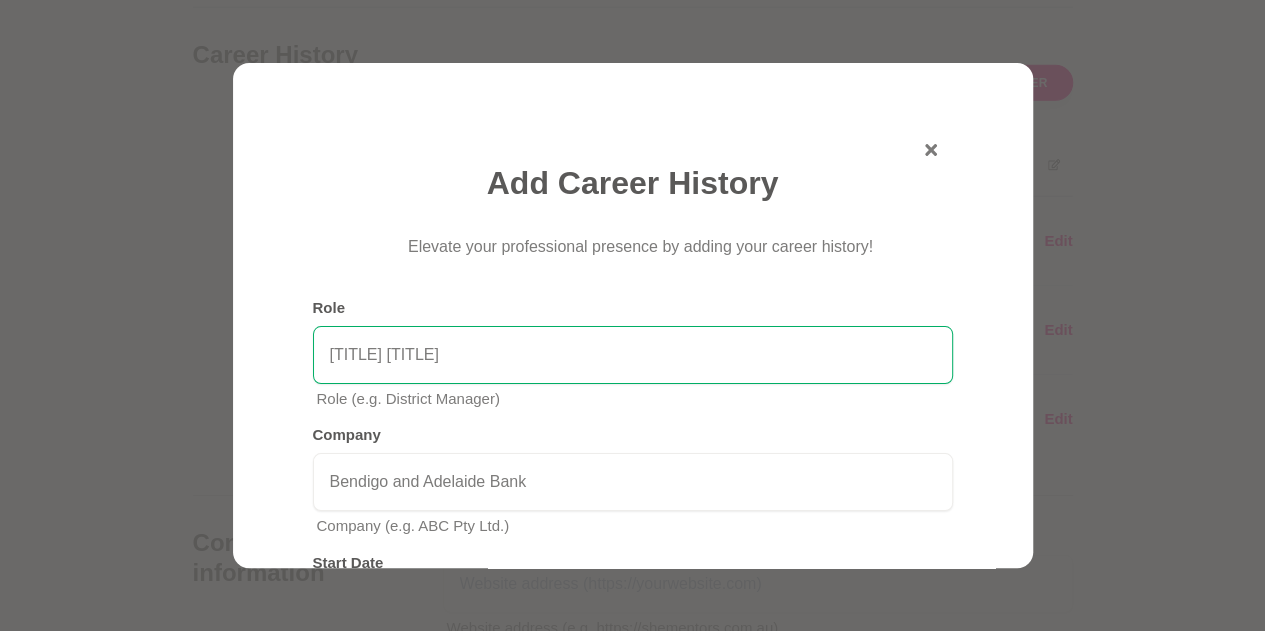 scroll, scrollTop: 292, scrollLeft: 0, axis: vertical 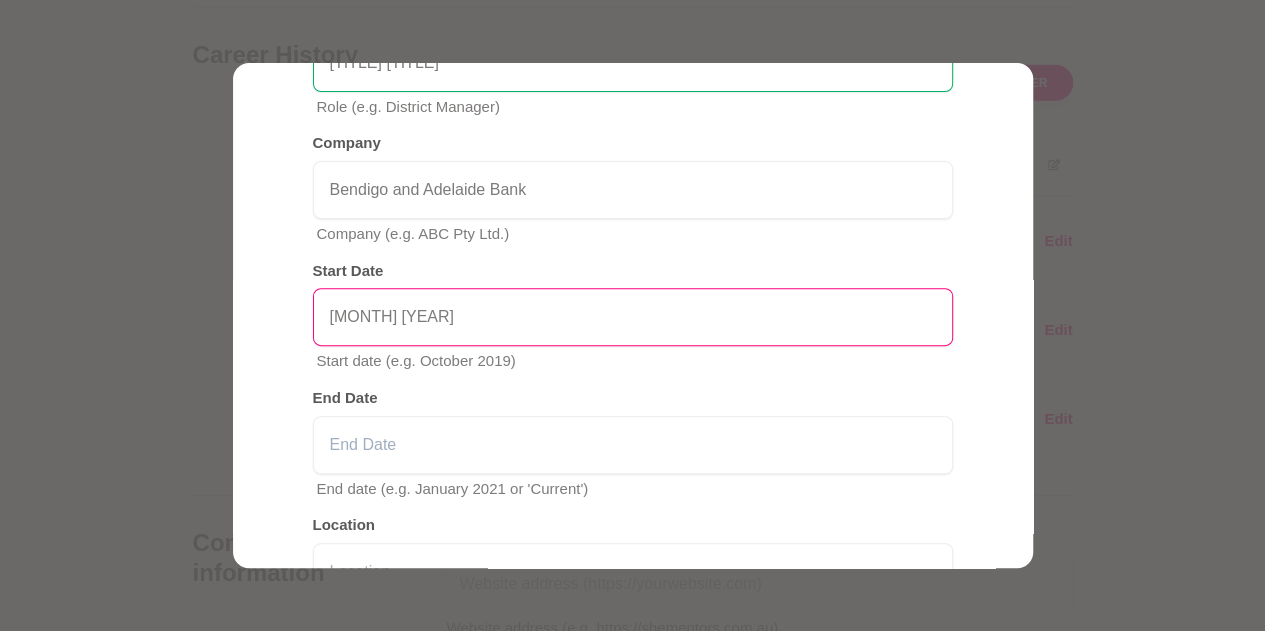 type on "May 2020" 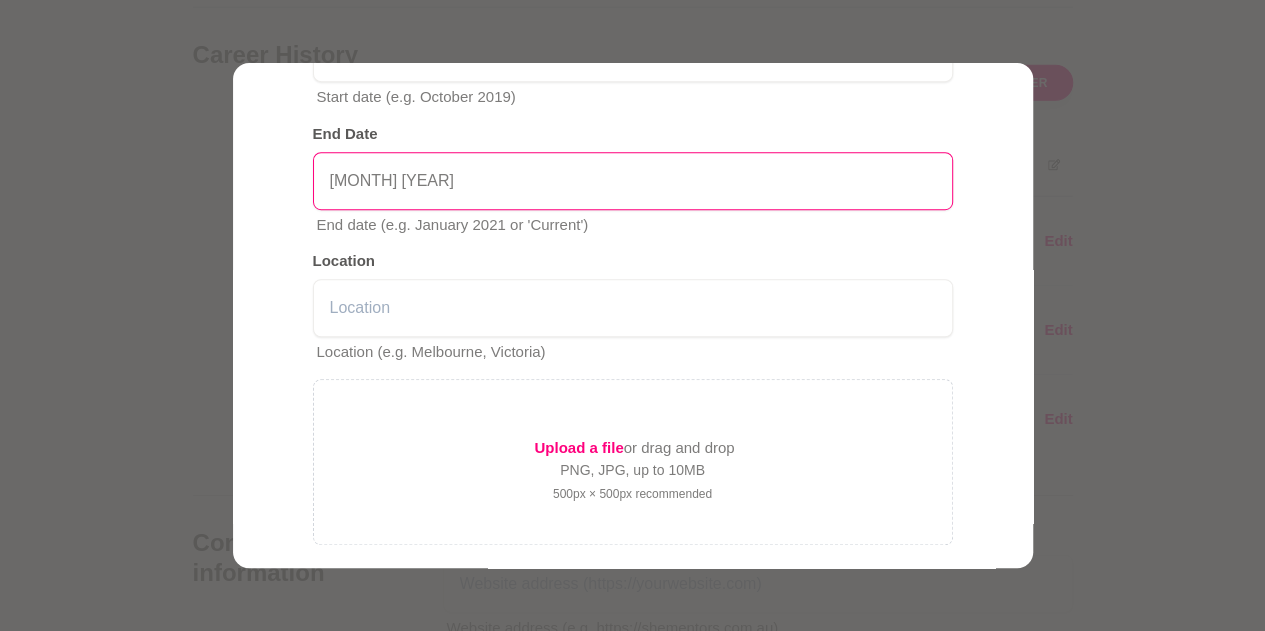 scroll, scrollTop: 558, scrollLeft: 0, axis: vertical 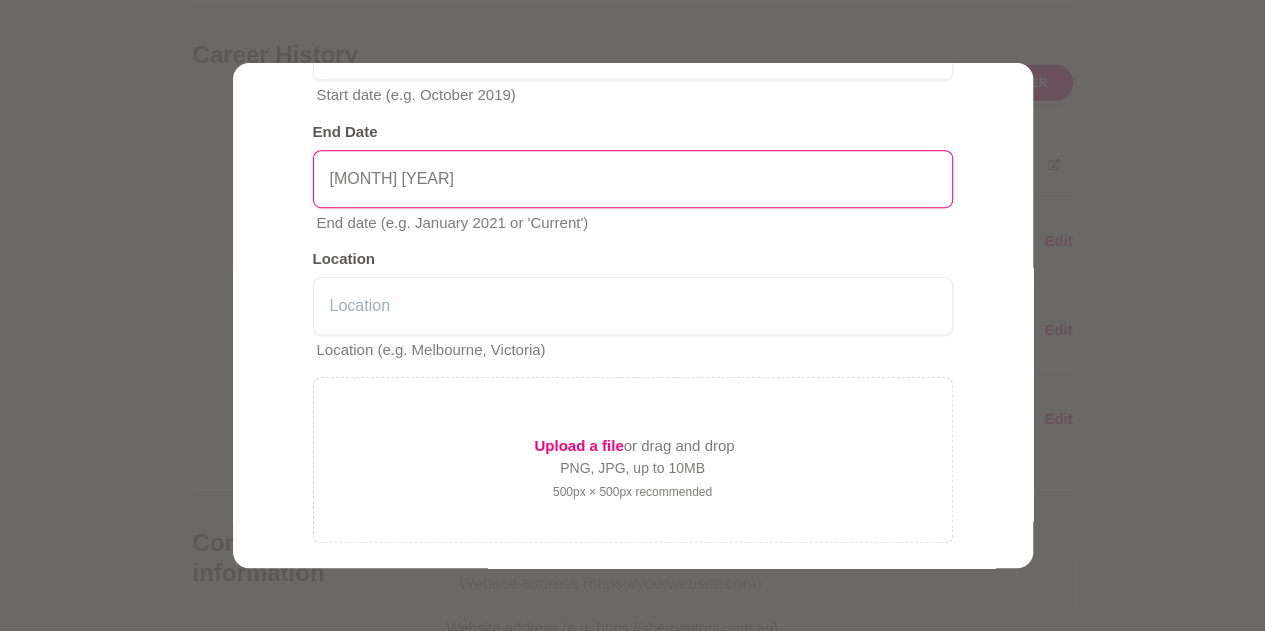 type on "June 2021" 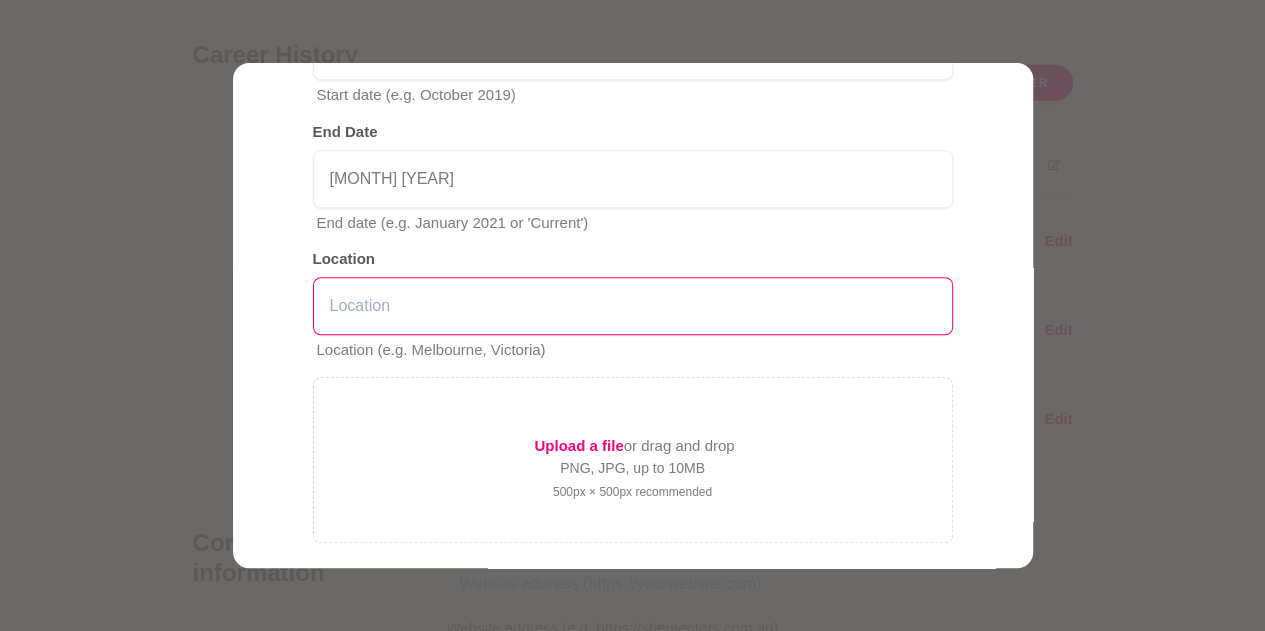 click at bounding box center [633, 306] 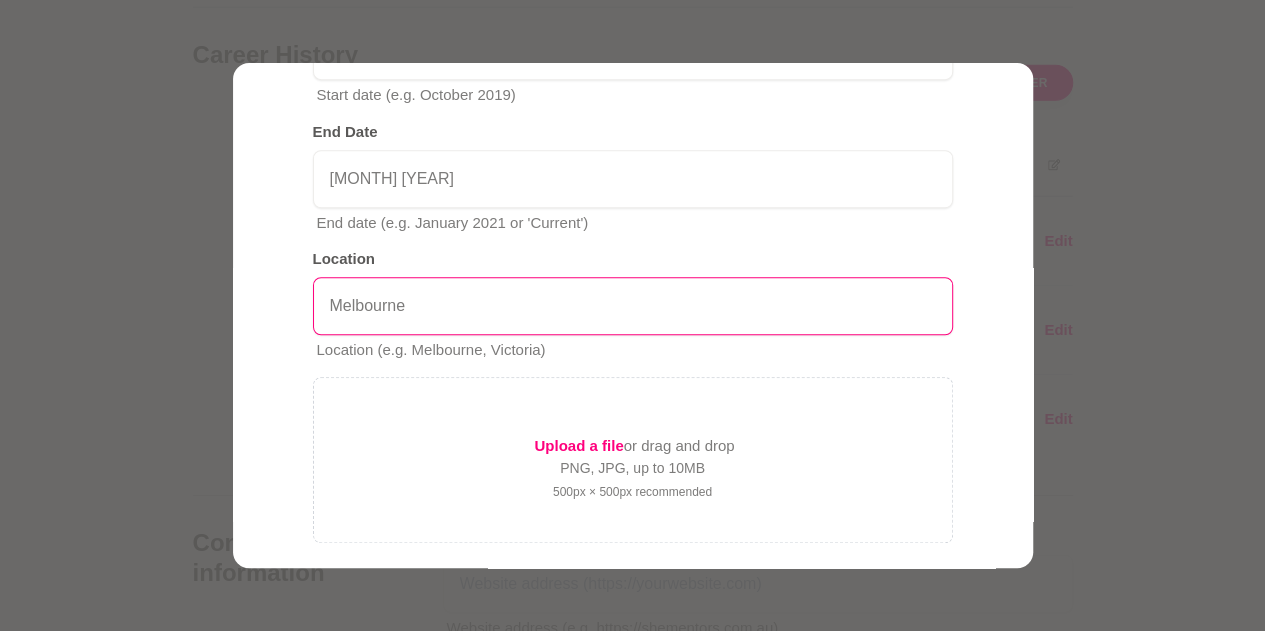scroll, scrollTop: 680, scrollLeft: 0, axis: vertical 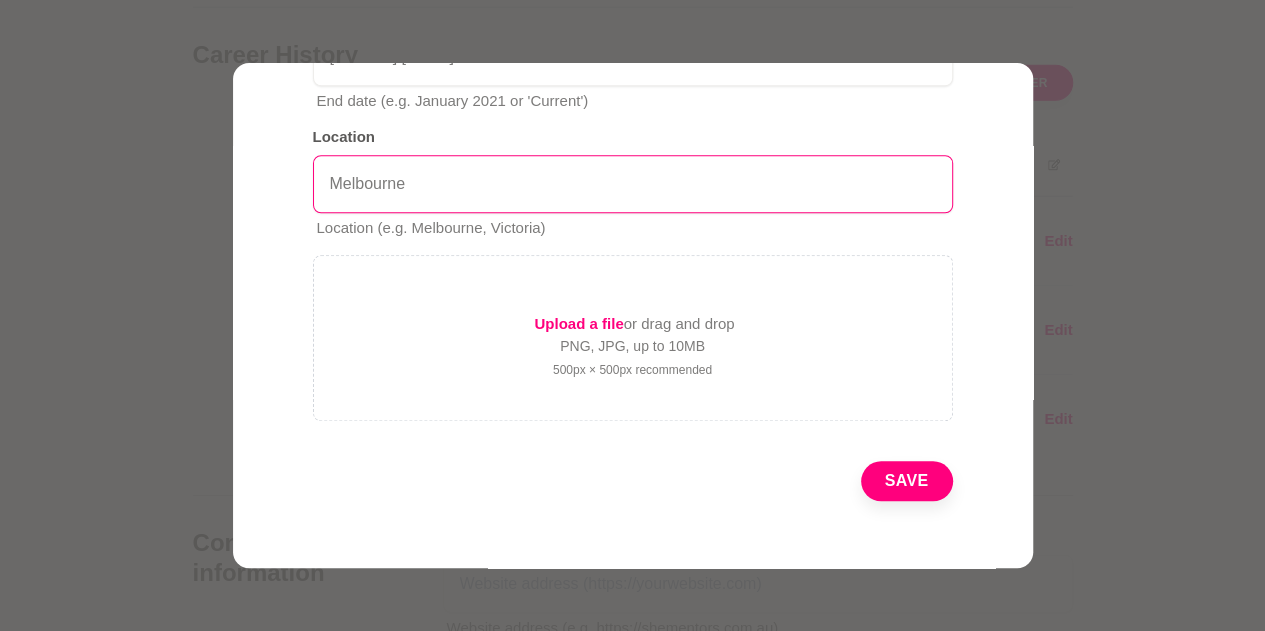 type on "Melbourne" 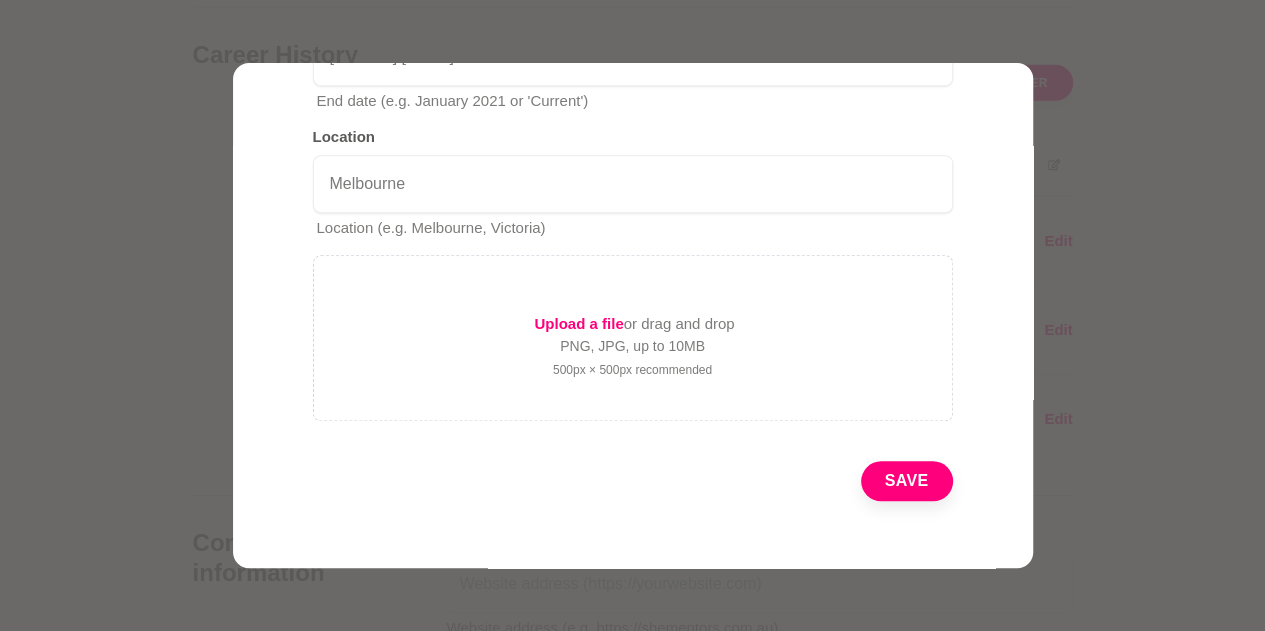 click on "Add Career History Elevate your professional presence by adding your career history! Role AML Investigator Role (e.g. District Manager) Company Bendigo and Adelaide Bank Company (e.g. ABC Pty Ltd.) Start Date May 2020 Start date (e.g. October 2019) End Date June 2021 End date (e.g. January 2021 or 'Current') Location Melbourne Location (e.g. Melbourne, Victoria) Upload a file  or drag and drop PNG, JPG, up to 10MB 500px × 500px recommended Save" at bounding box center [633, -22] 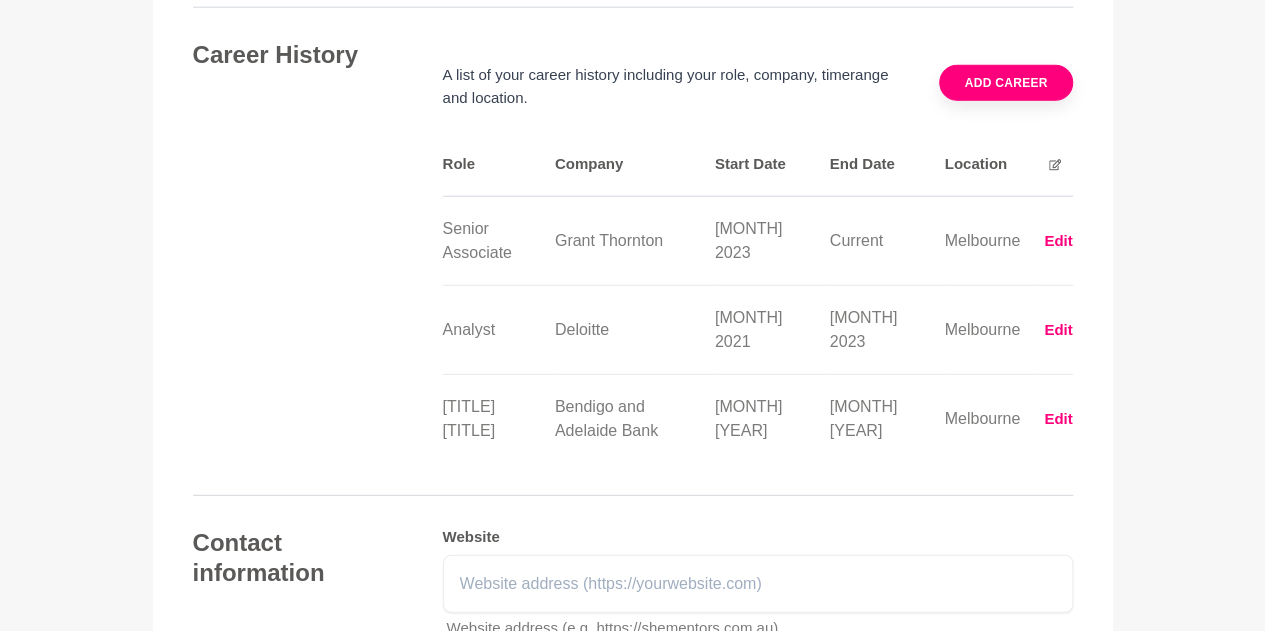 click on "Add career" at bounding box center [1005, 83] 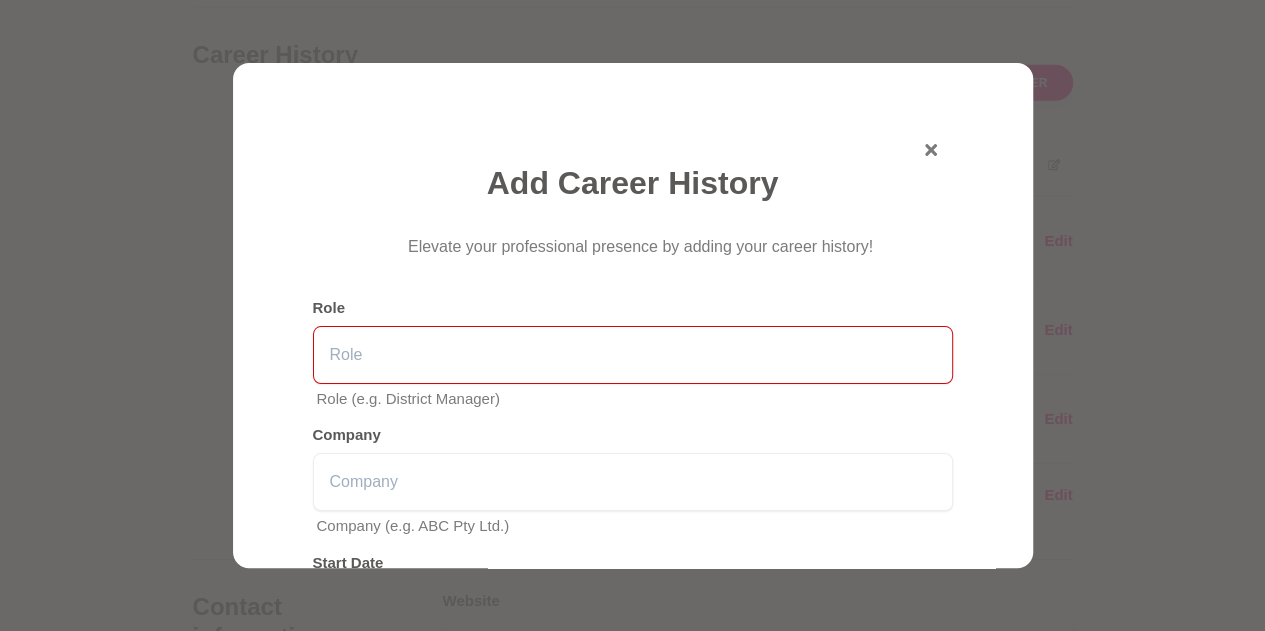 click at bounding box center [633, 355] 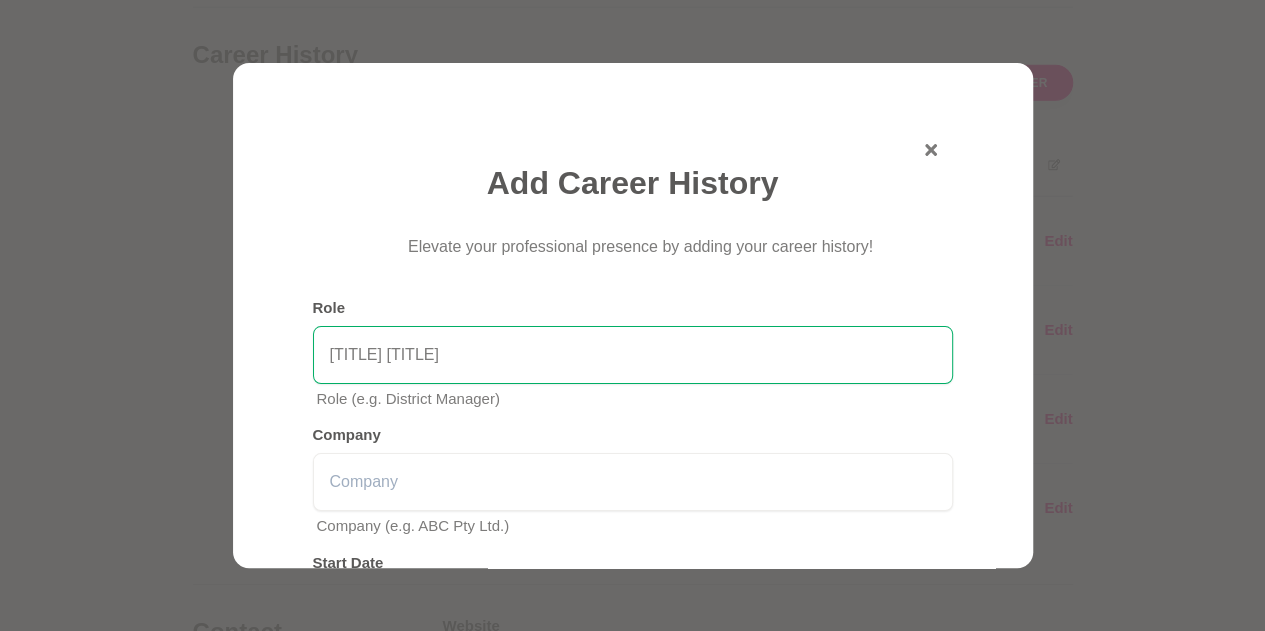 type on "Quality Assurance Analyst" 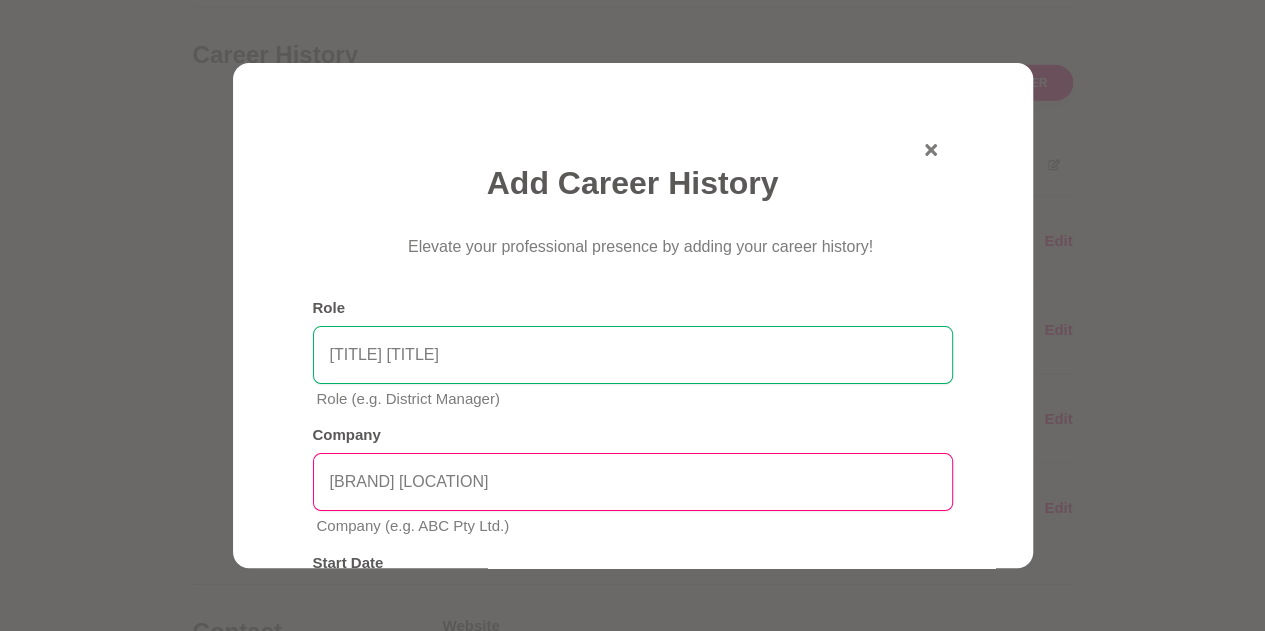 type on "HSBC Canada" 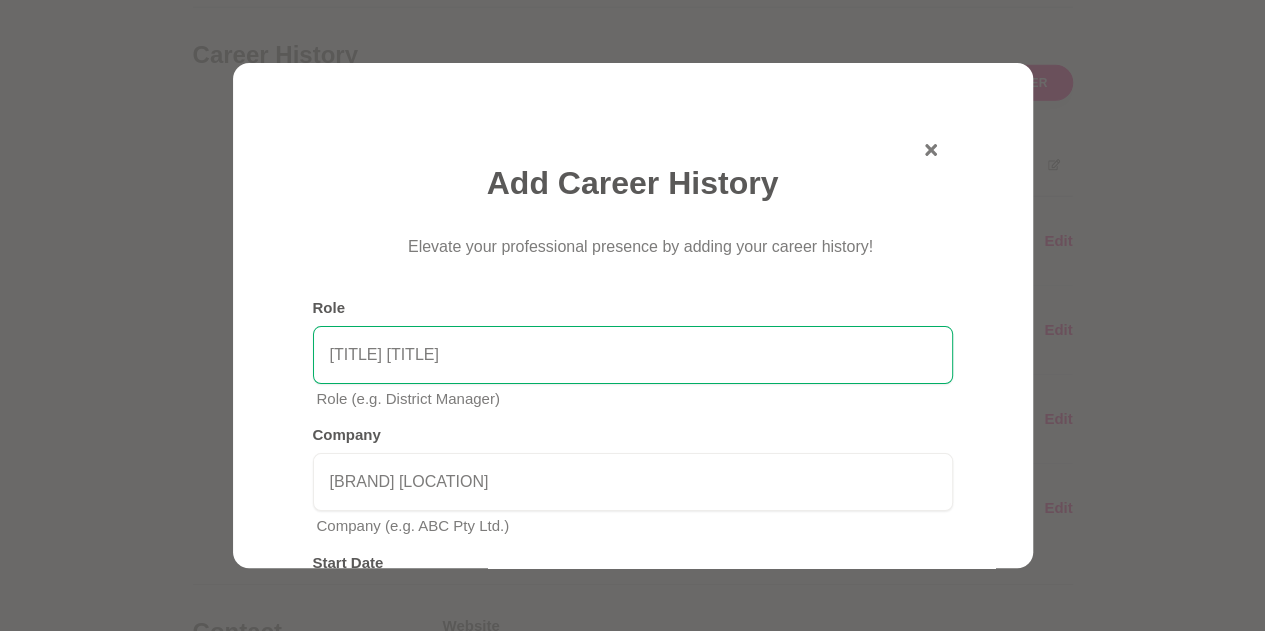 scroll, scrollTop: 292, scrollLeft: 0, axis: vertical 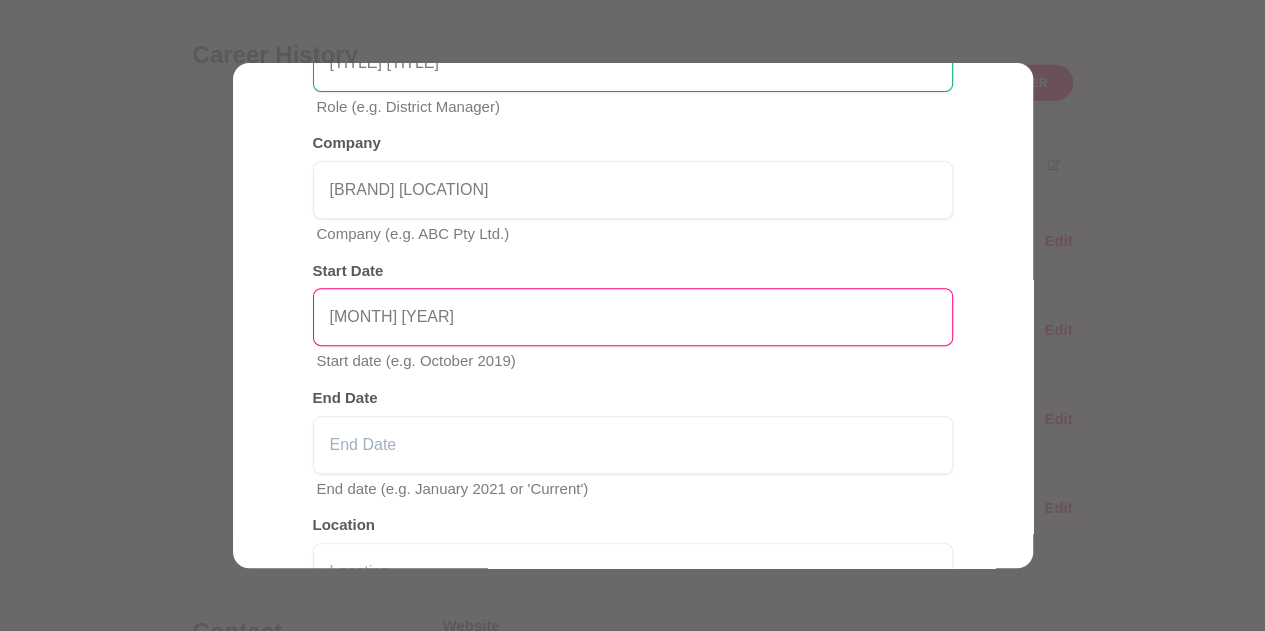 type on "August 2017" 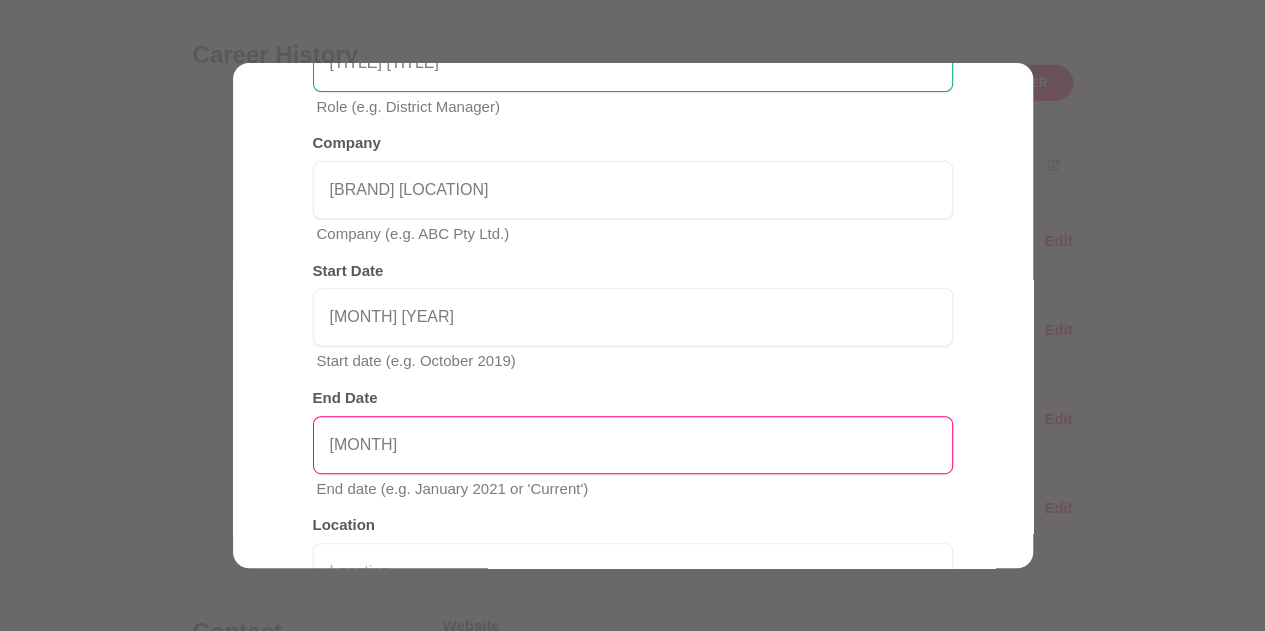 type on "Sep" 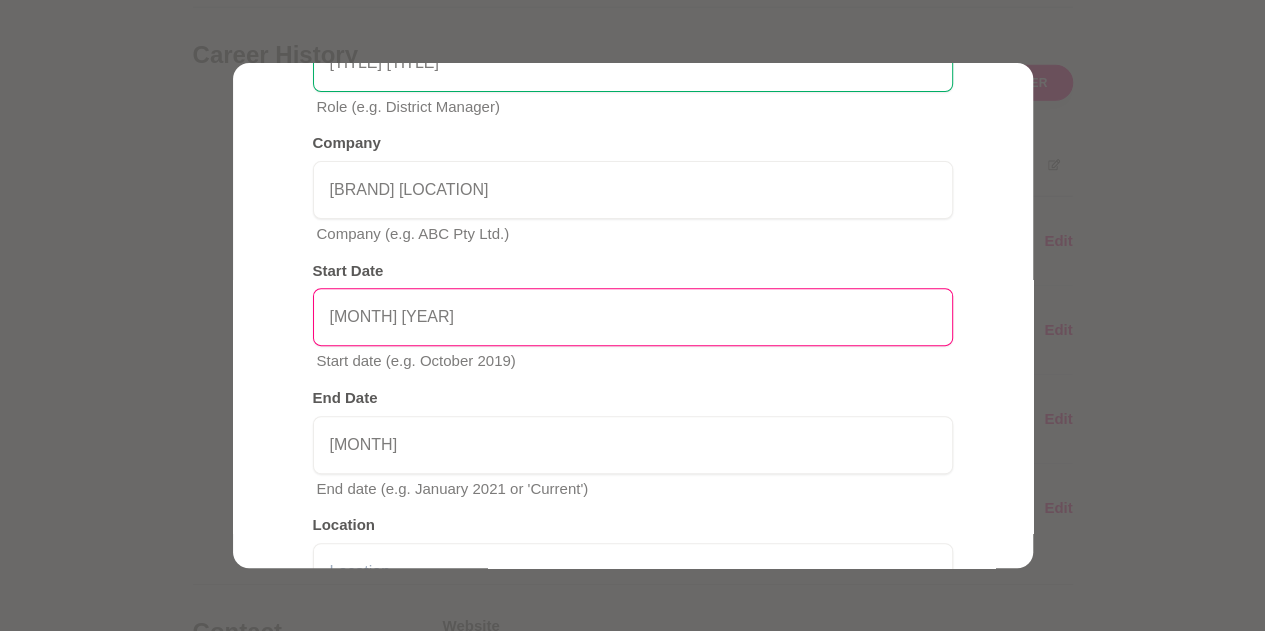 click on "August 2017" at bounding box center (633, 317) 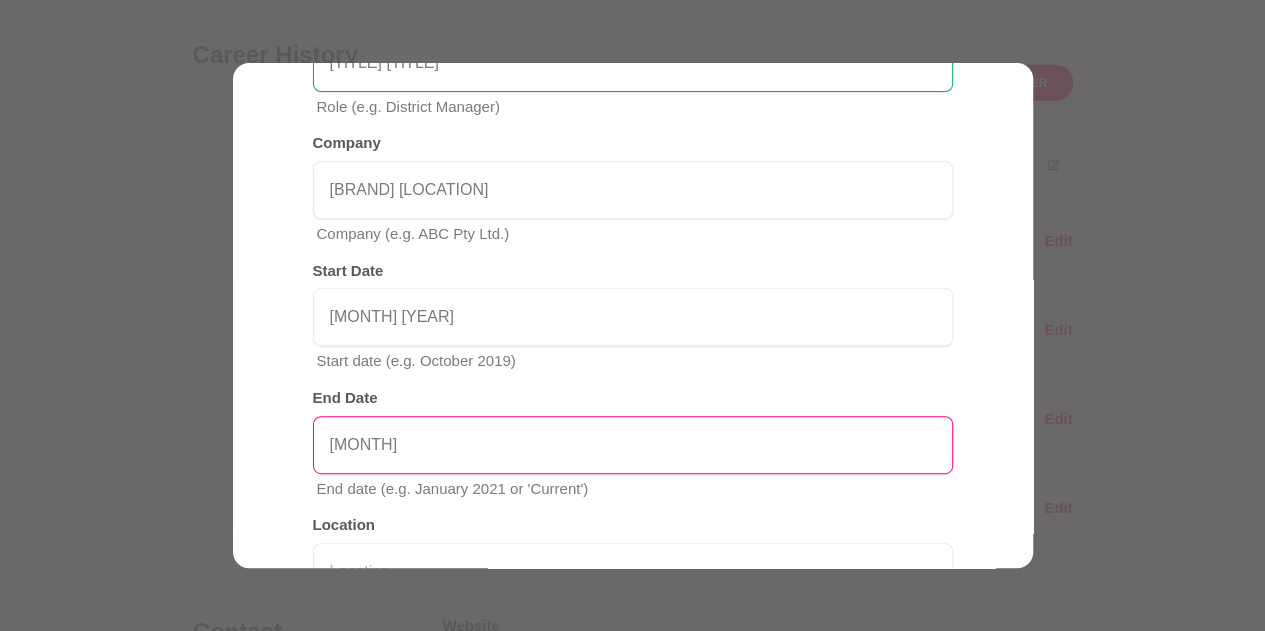 click on "Sep" at bounding box center [633, 445] 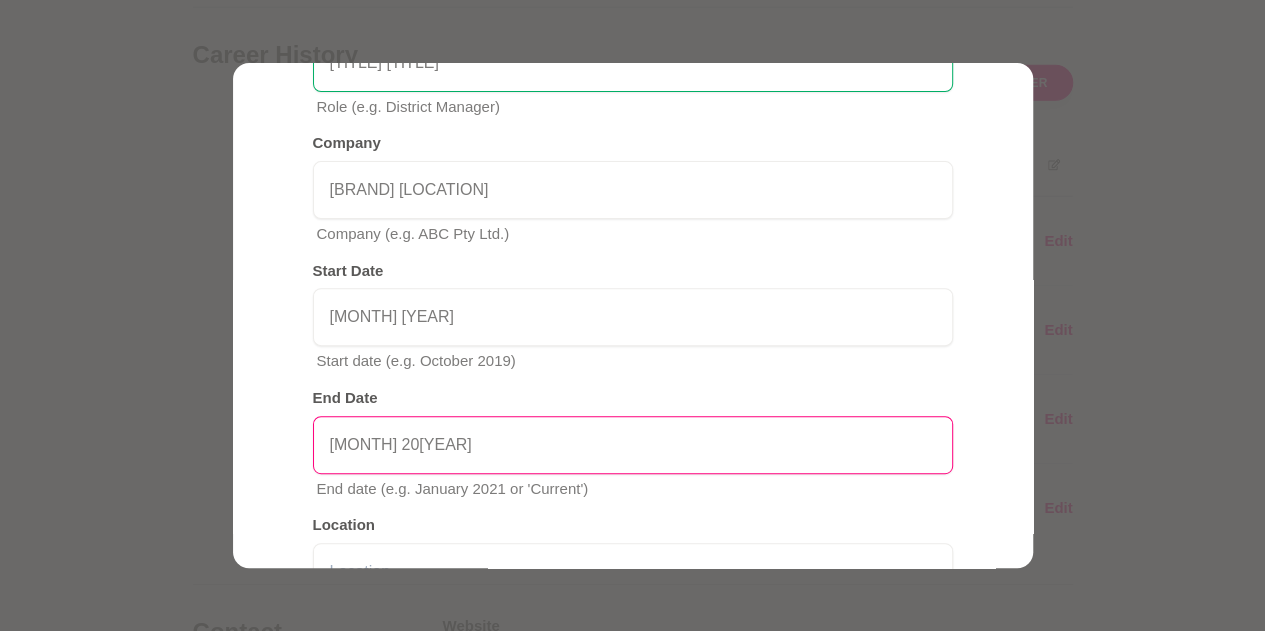 click on "Sep 2019" at bounding box center [633, 445] 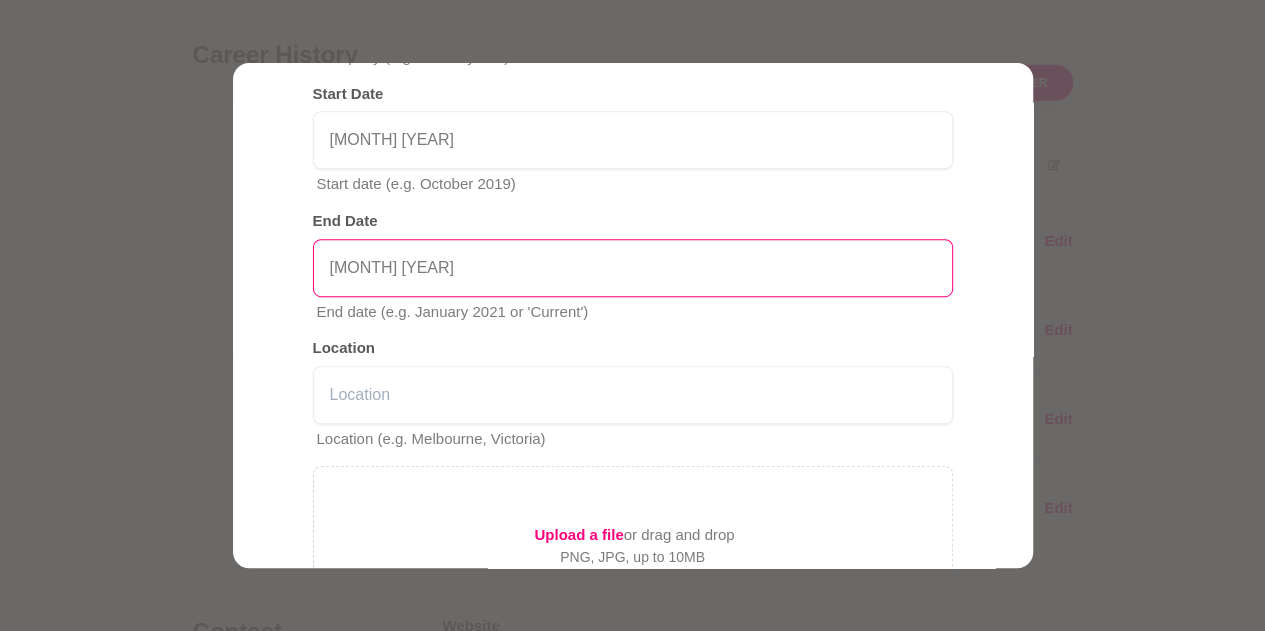 scroll, scrollTop: 481, scrollLeft: 0, axis: vertical 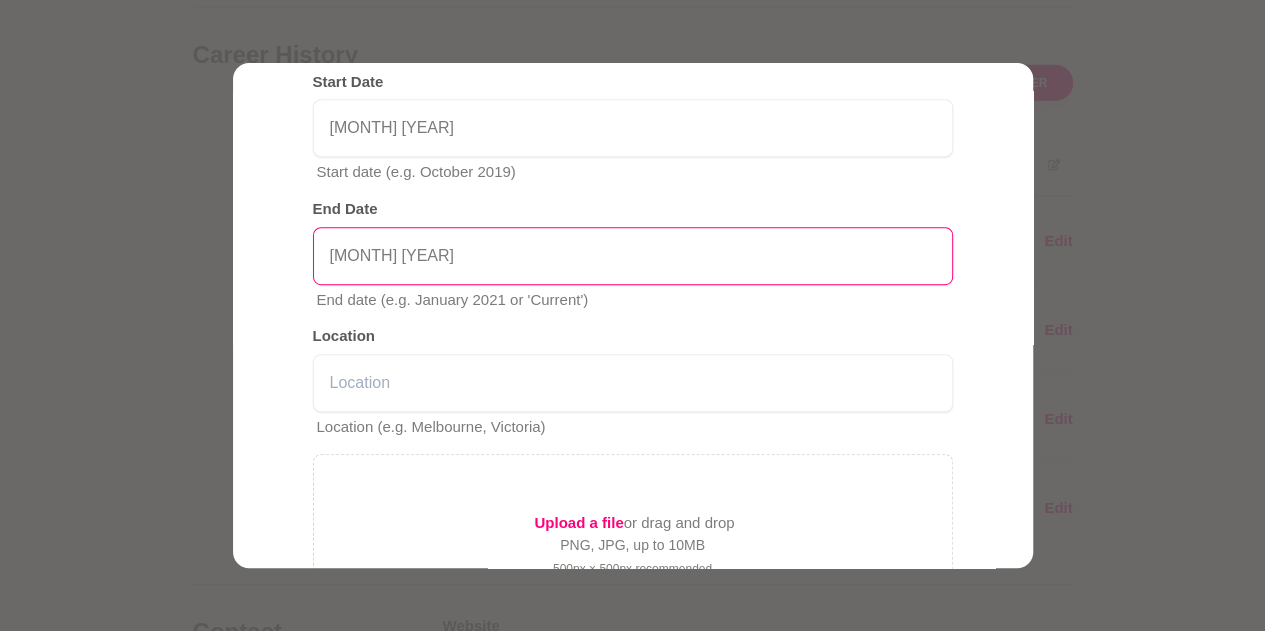 type on "May 2019" 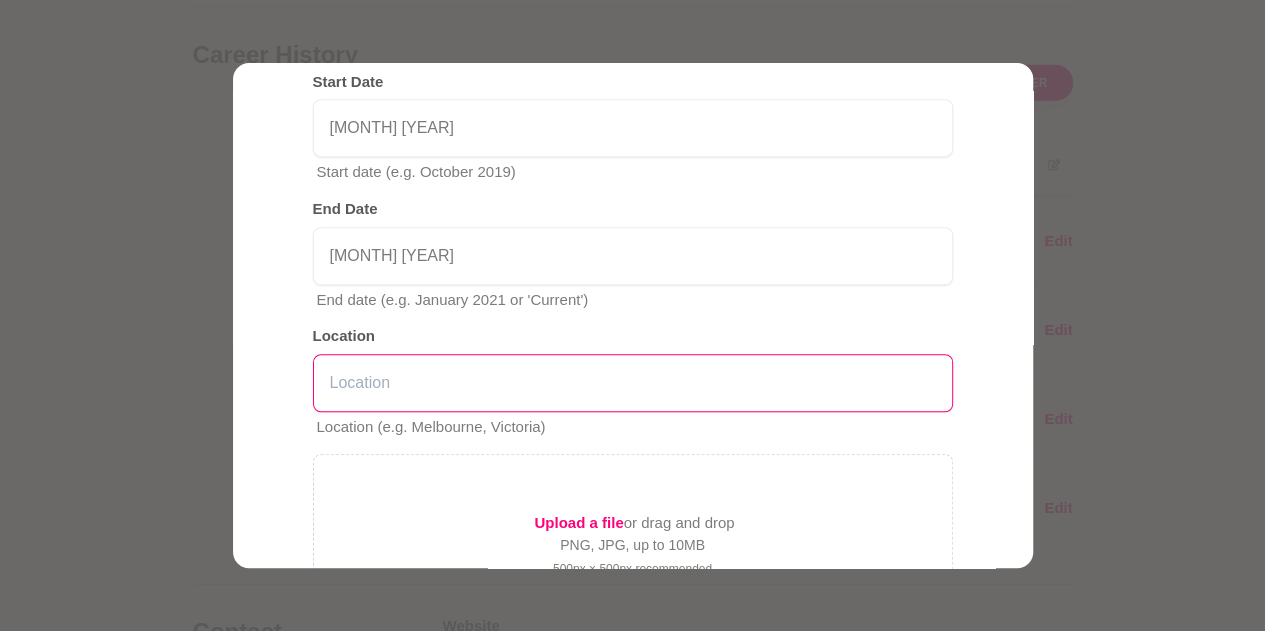 click at bounding box center [633, 383] 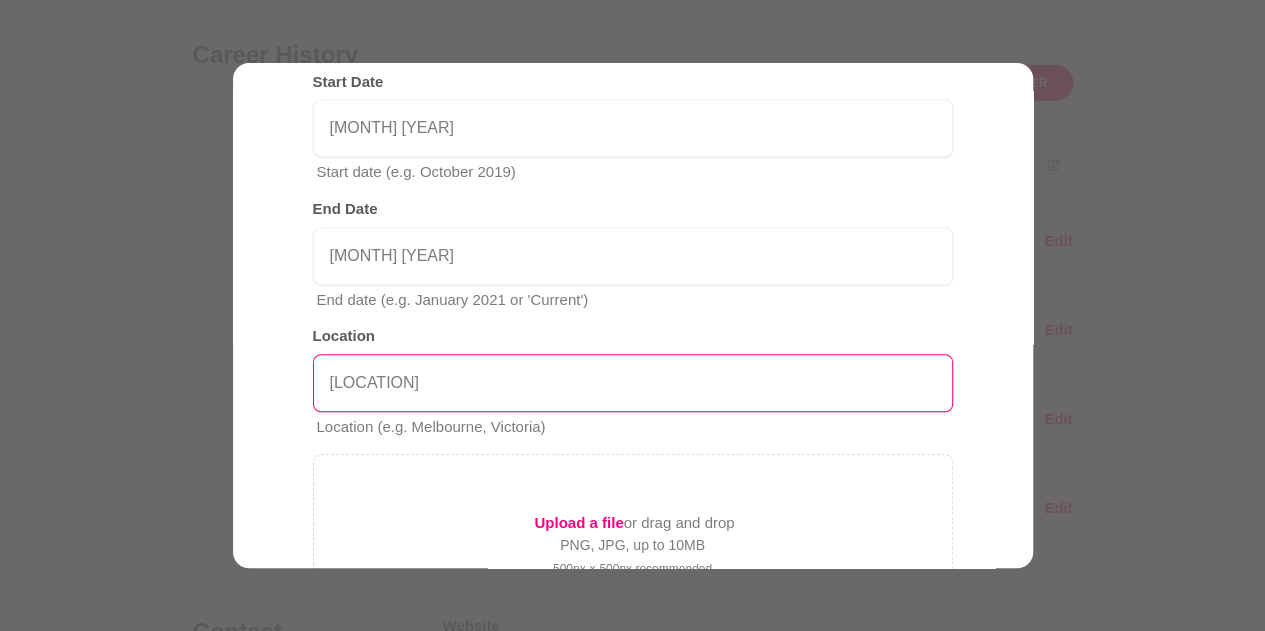 scroll, scrollTop: 680, scrollLeft: 0, axis: vertical 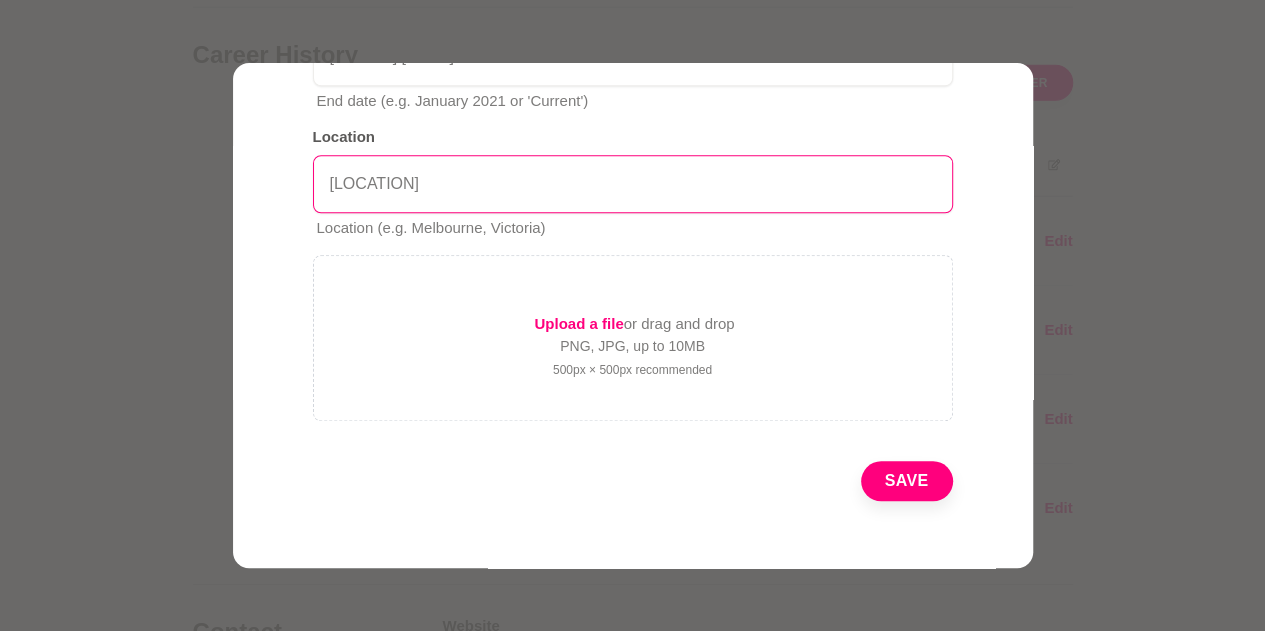 type on "Vancouver" 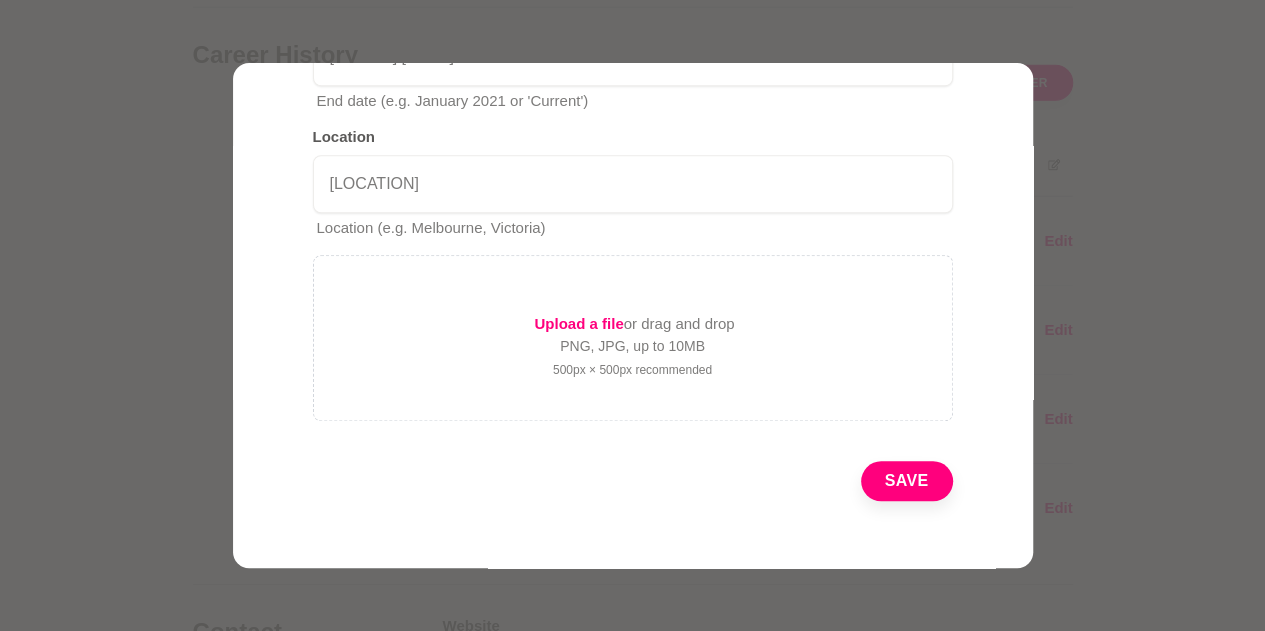 click on "Save" at bounding box center [907, 481] 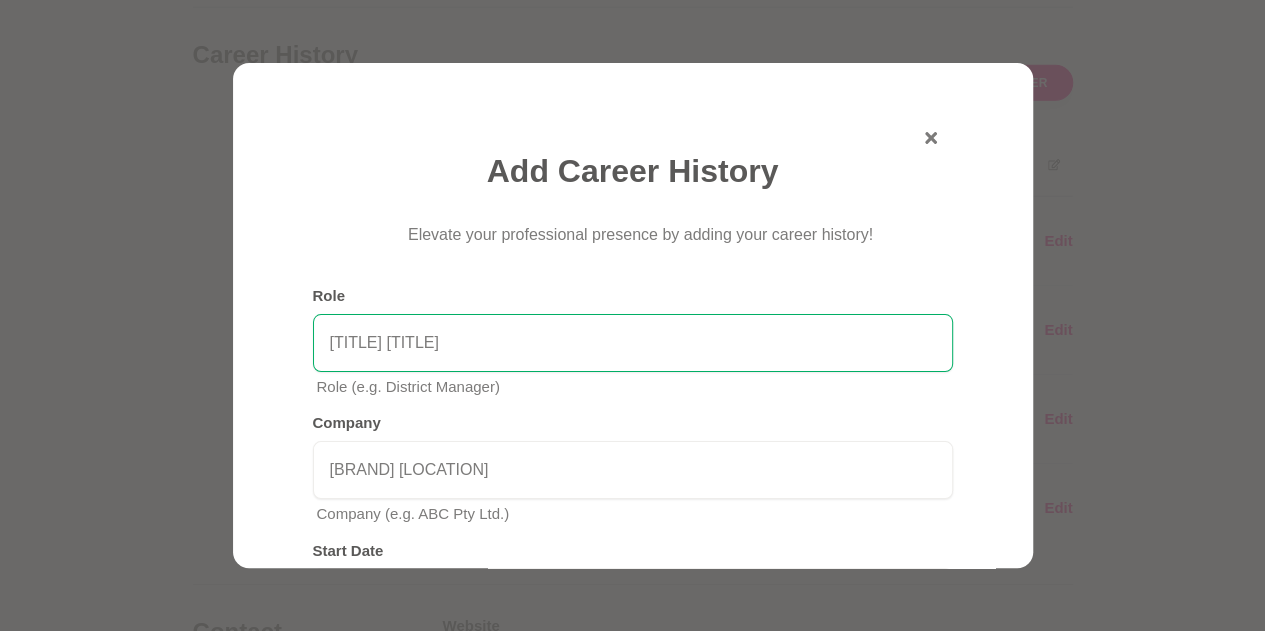 scroll, scrollTop: 0, scrollLeft: 0, axis: both 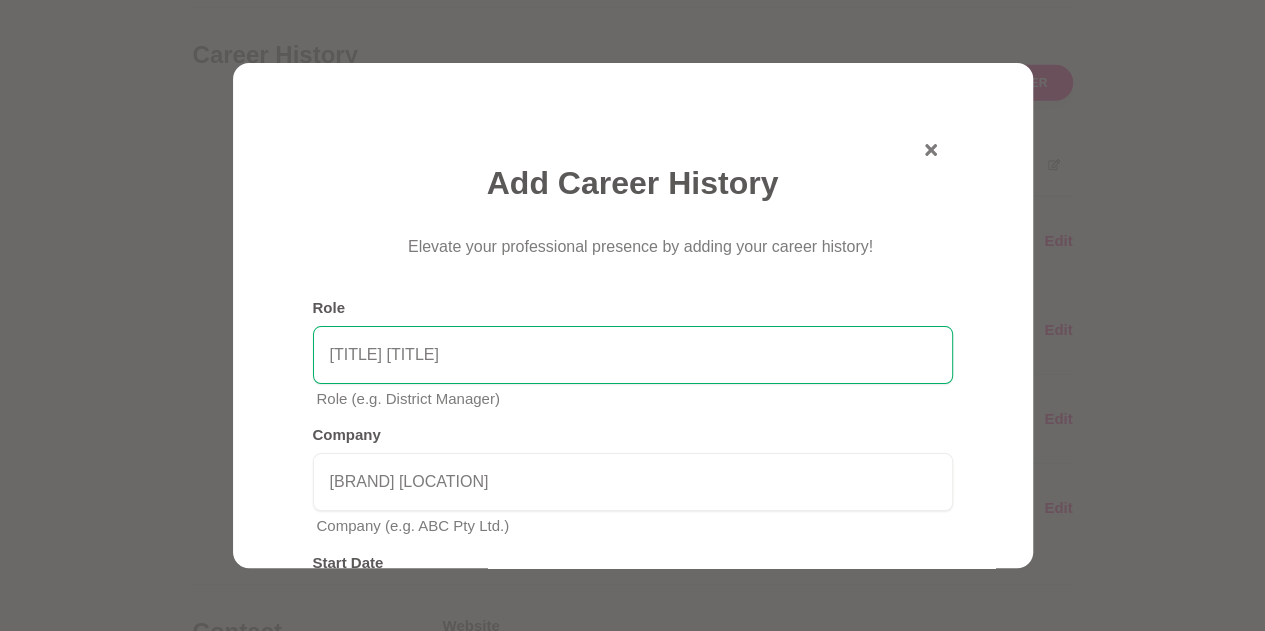 click on "Add Career History Elevate your professional presence by adding your career history! Role Quality Assurance Analyst Role (e.g. District Manager) Company HSBC Canada Company (e.g. ABC Pty Ltd.) Start Date Aug 2017 Start date (e.g. October 2019) End Date May 2019 End date (e.g. January 2021 or 'Current') Location Vancouver Location (e.g. Melbourne, Victoria) Upload a file  or drag and drop PNG, JPG, up to 10MB 500px × 500px recommended Save" at bounding box center [633, 658] 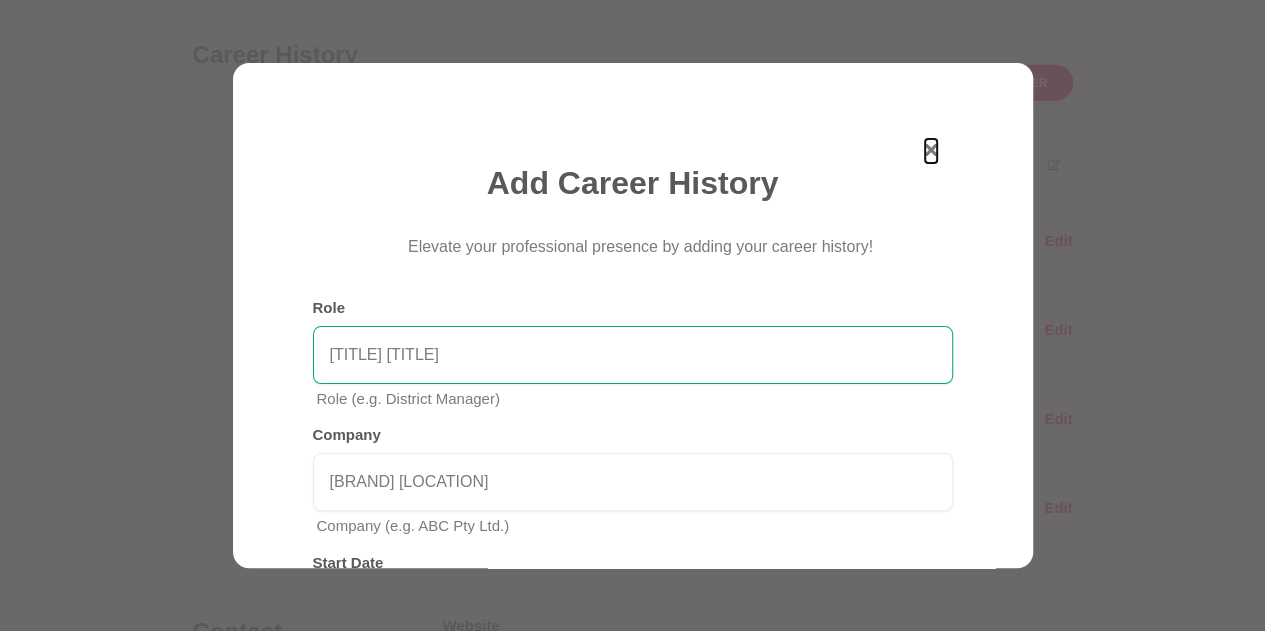 click 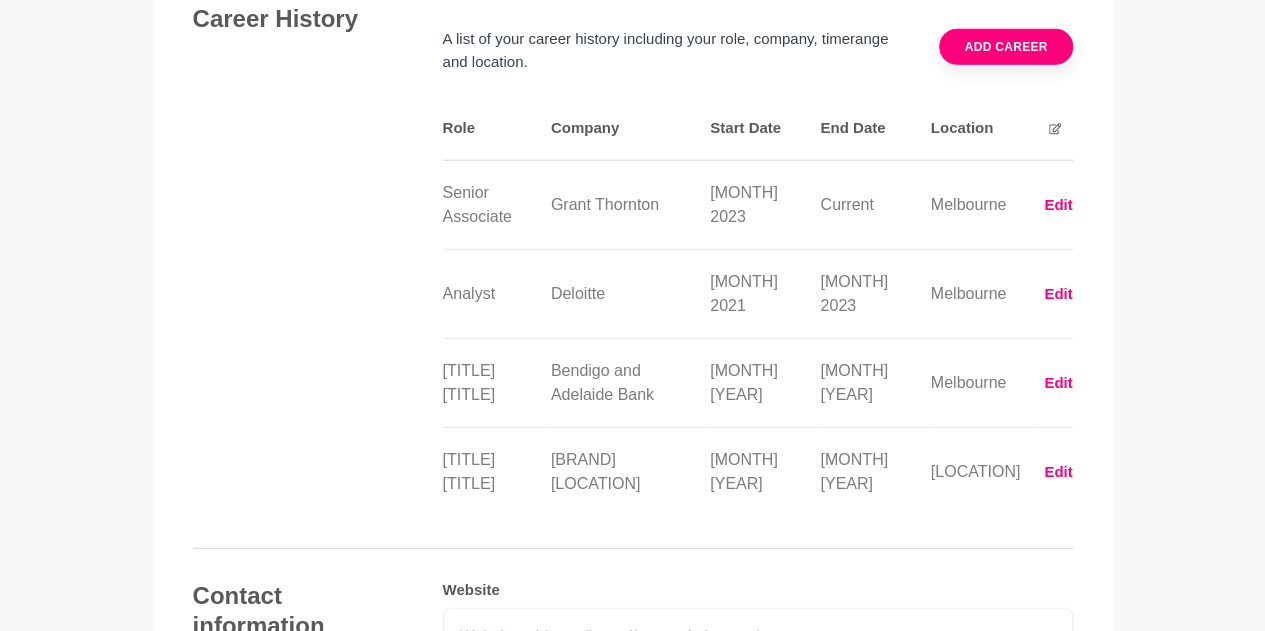 scroll, scrollTop: 2607, scrollLeft: 0, axis: vertical 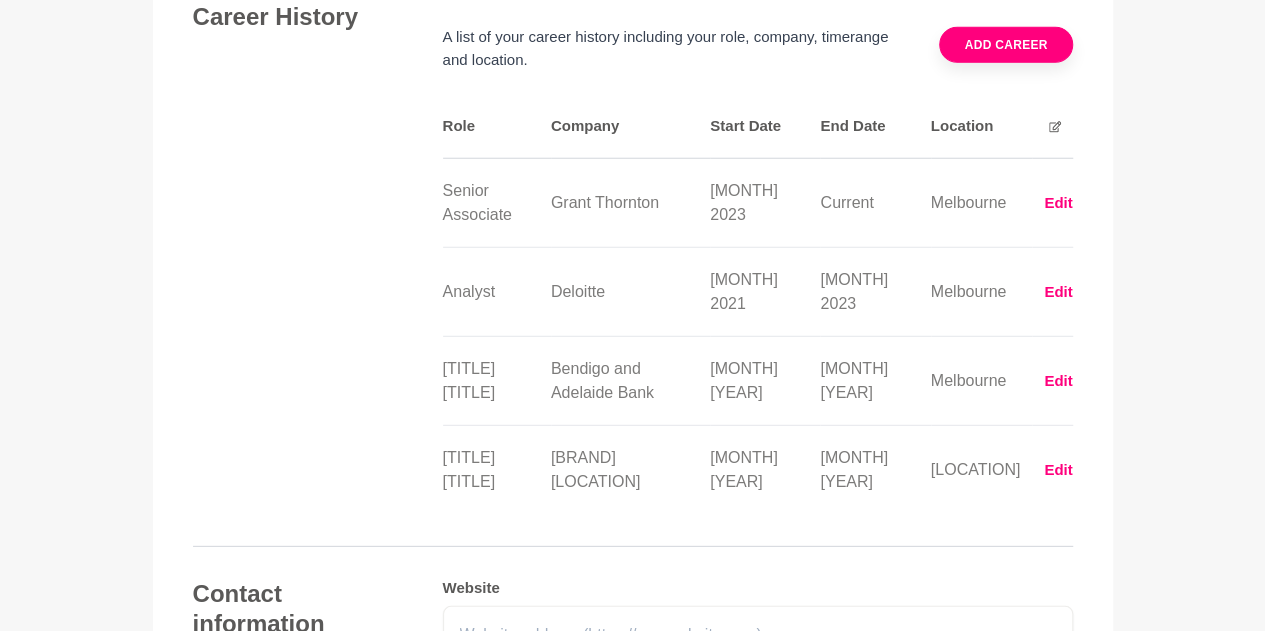 click on "Add career" at bounding box center (1005, 45) 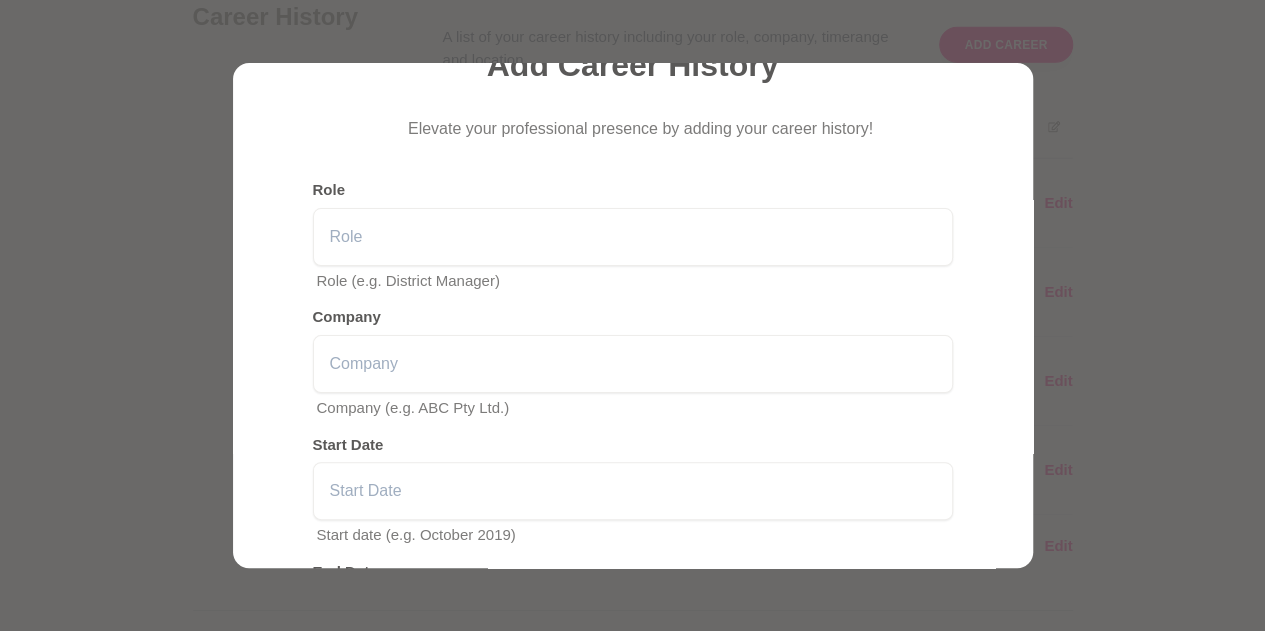 scroll, scrollTop: 119, scrollLeft: 0, axis: vertical 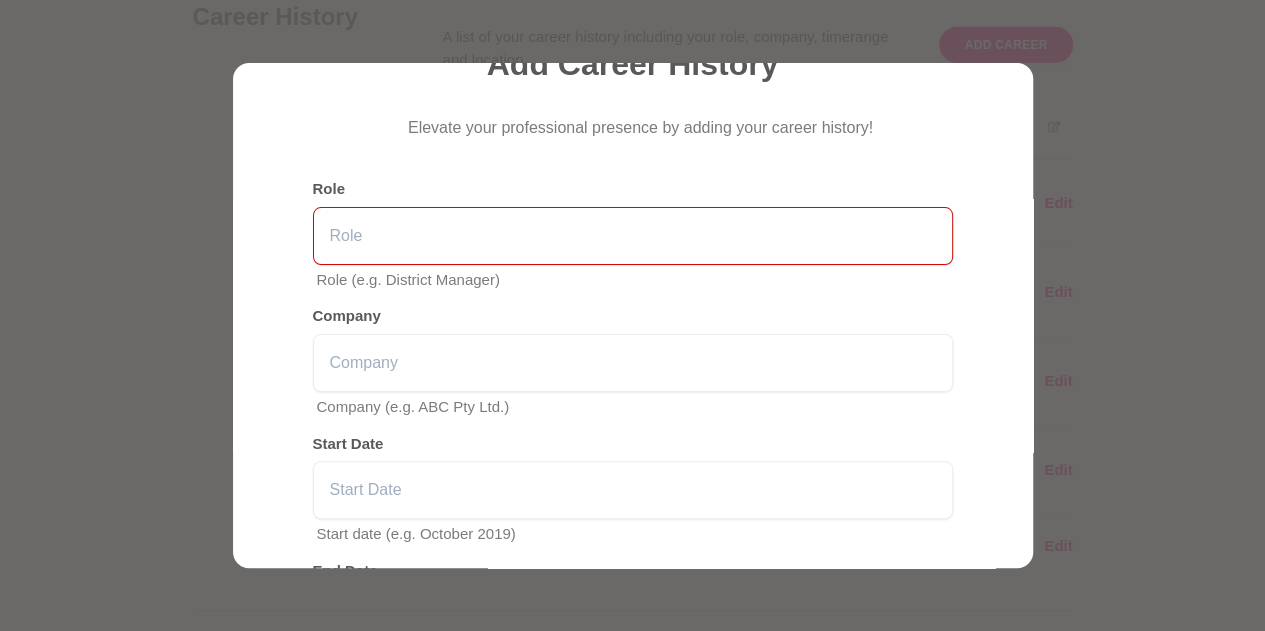 click at bounding box center (633, 236) 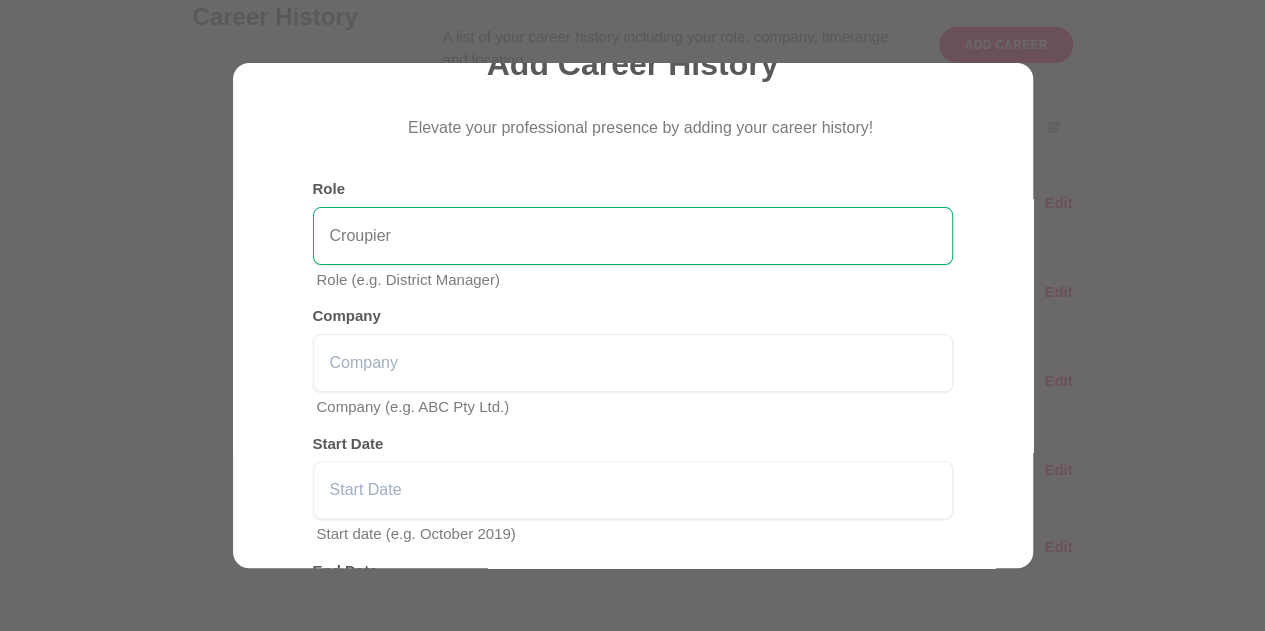 type on "Croupier" 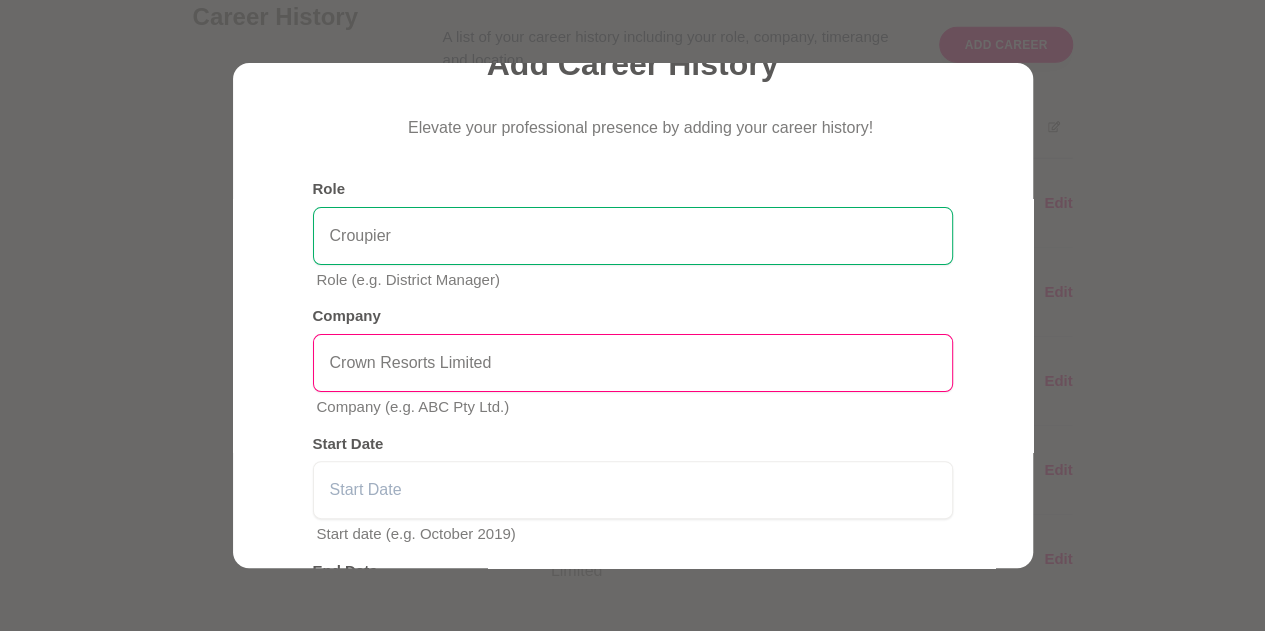 type on "Crown Resorts Limited" 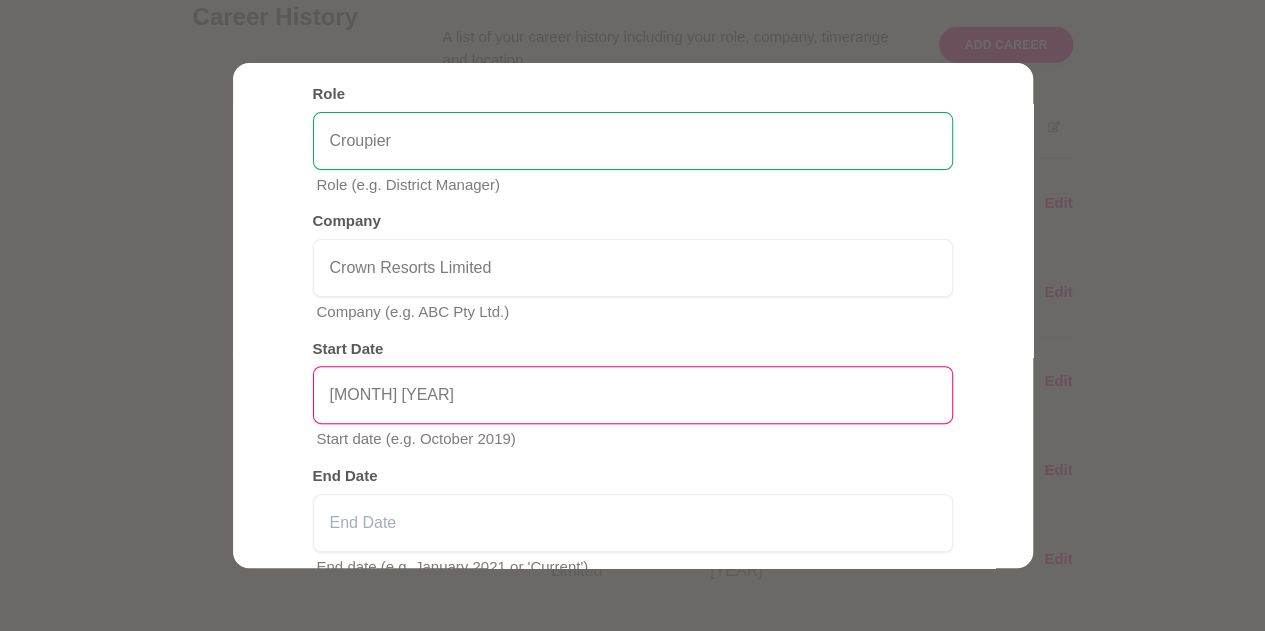 scroll, scrollTop: 349, scrollLeft: 0, axis: vertical 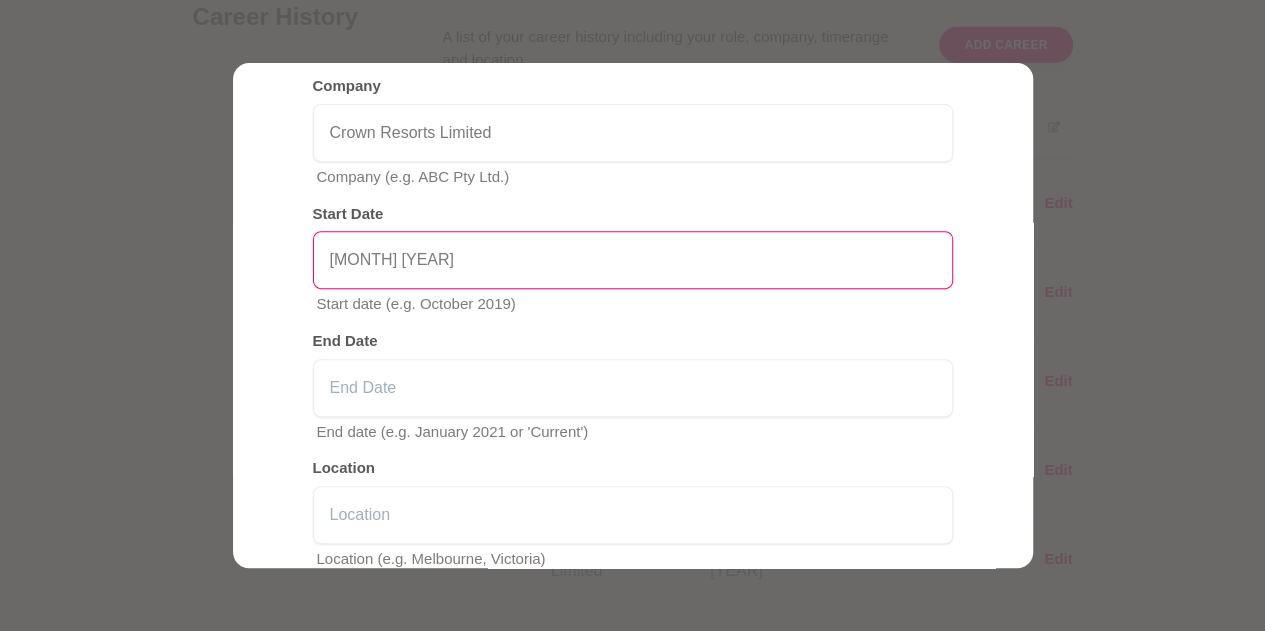 type on "May 2011" 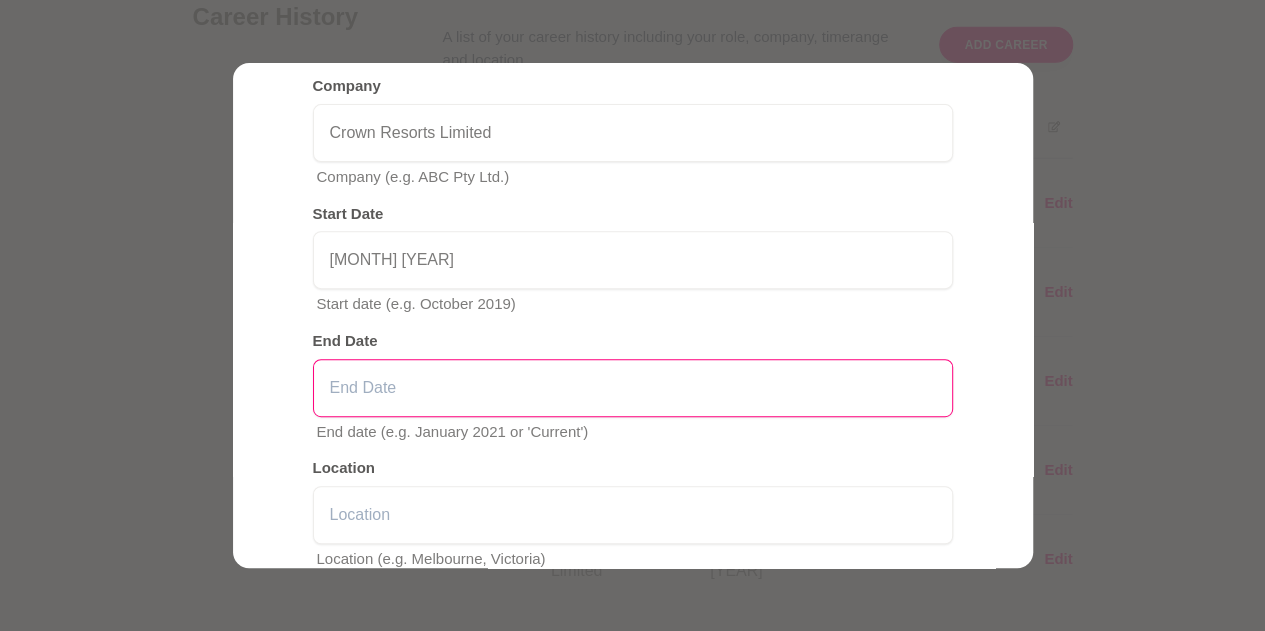 click at bounding box center (633, 388) 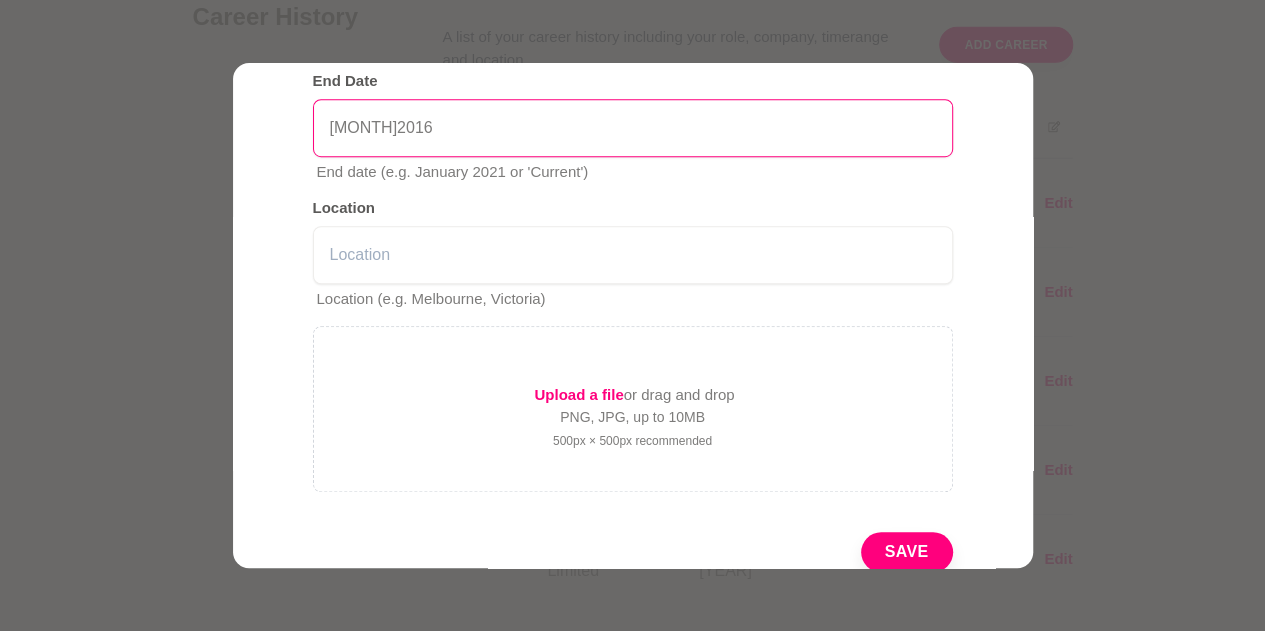 scroll, scrollTop: 610, scrollLeft: 0, axis: vertical 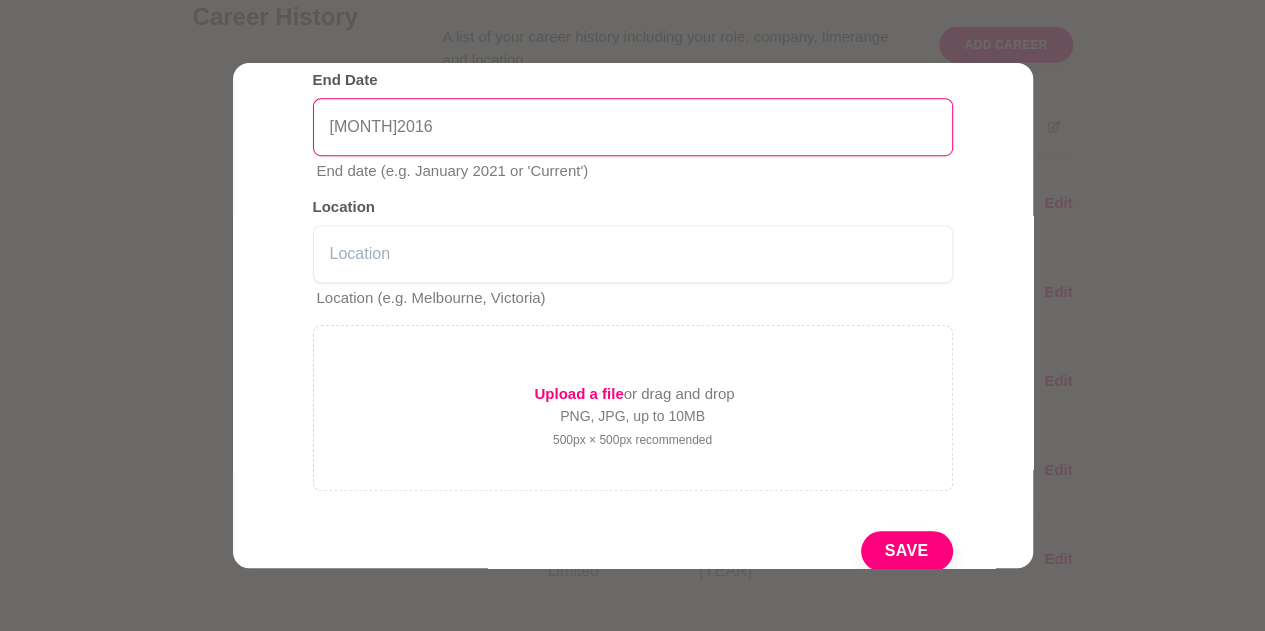 type on "Jan 2016" 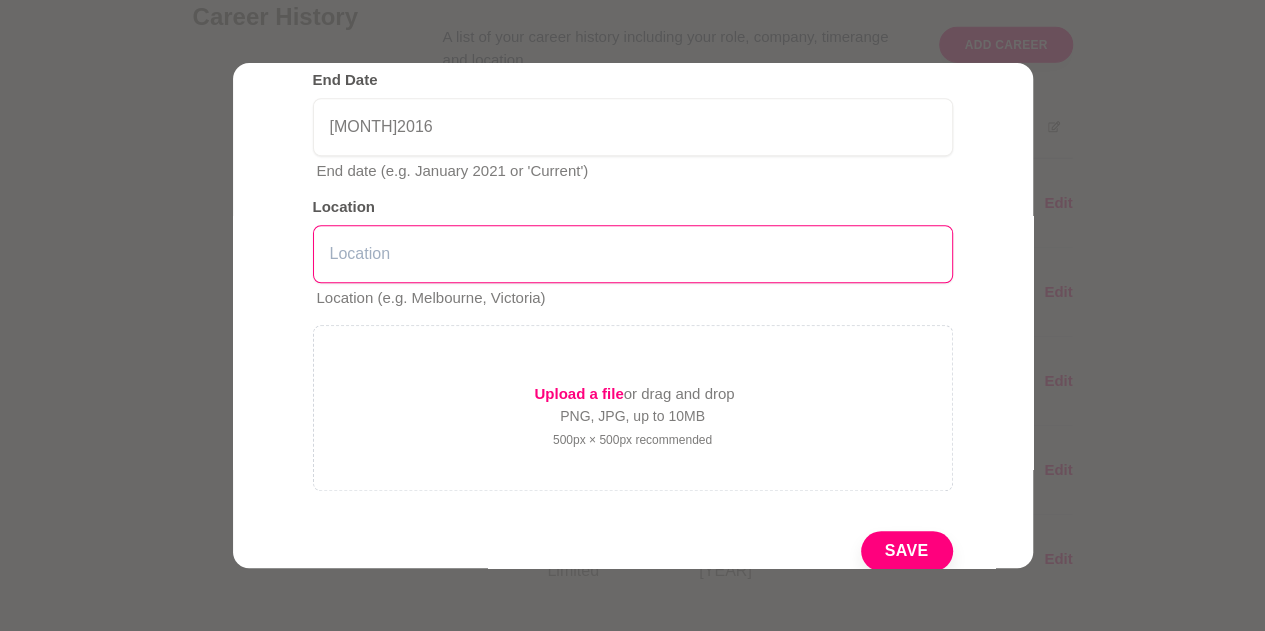 click at bounding box center (633, 254) 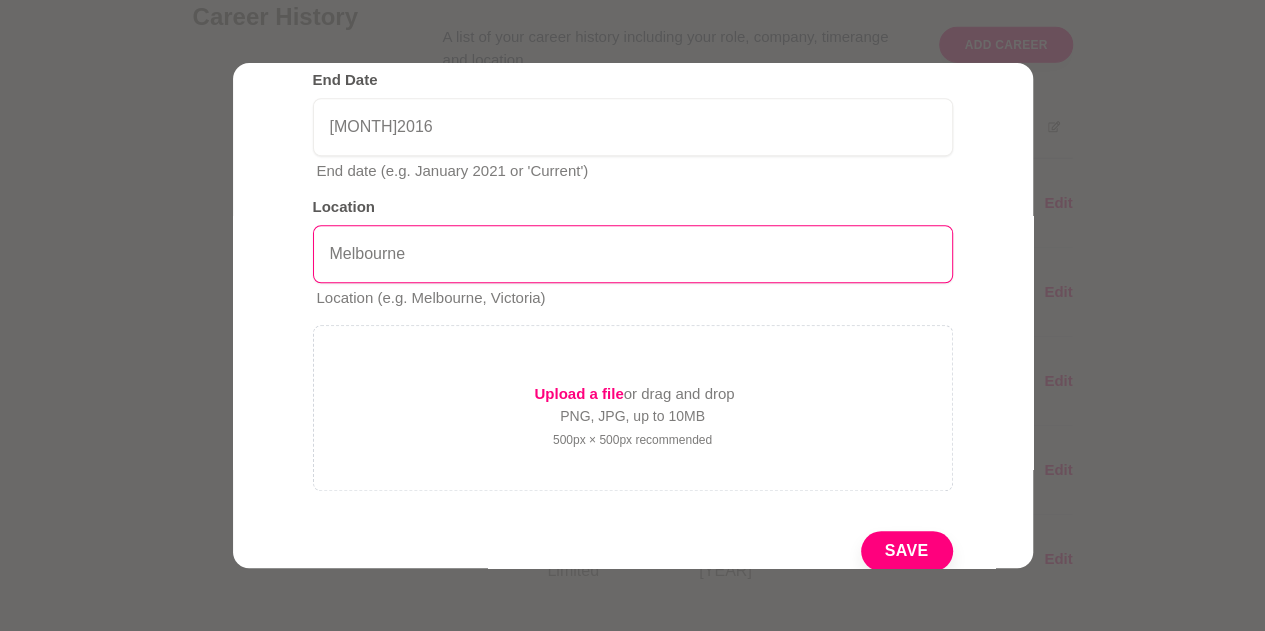 type on "Melbourne" 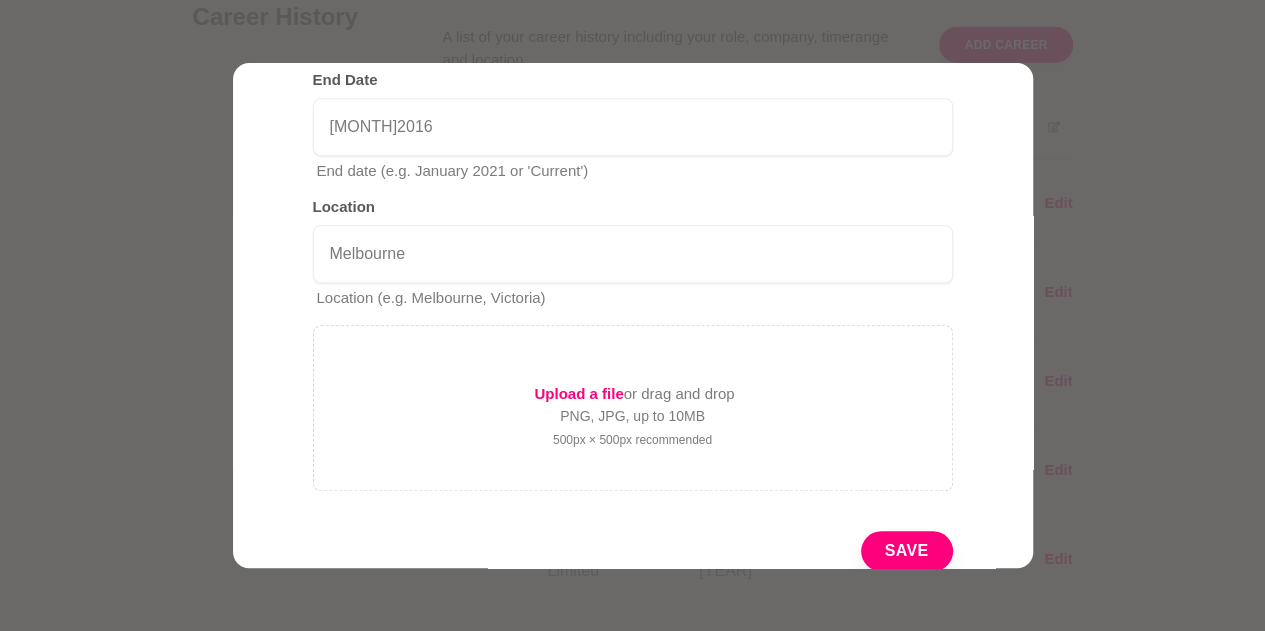 click on "Add Career History Elevate your professional presence by adding your career history! Role Croupier Role (e.g. District Manager) Company Crown Resorts Limited Company (e.g. ABC Pty Ltd.) Start Date May 2011 Start date (e.g. October 2019) End Date Jan 2016 End date (e.g. January 2021 or 'Current') Location Melbourne Location (e.g. Melbourne, Victoria) Upload a file  or drag and drop PNG, JPG, up to 10MB 500px × 500px recommended Save" at bounding box center [633, 315] 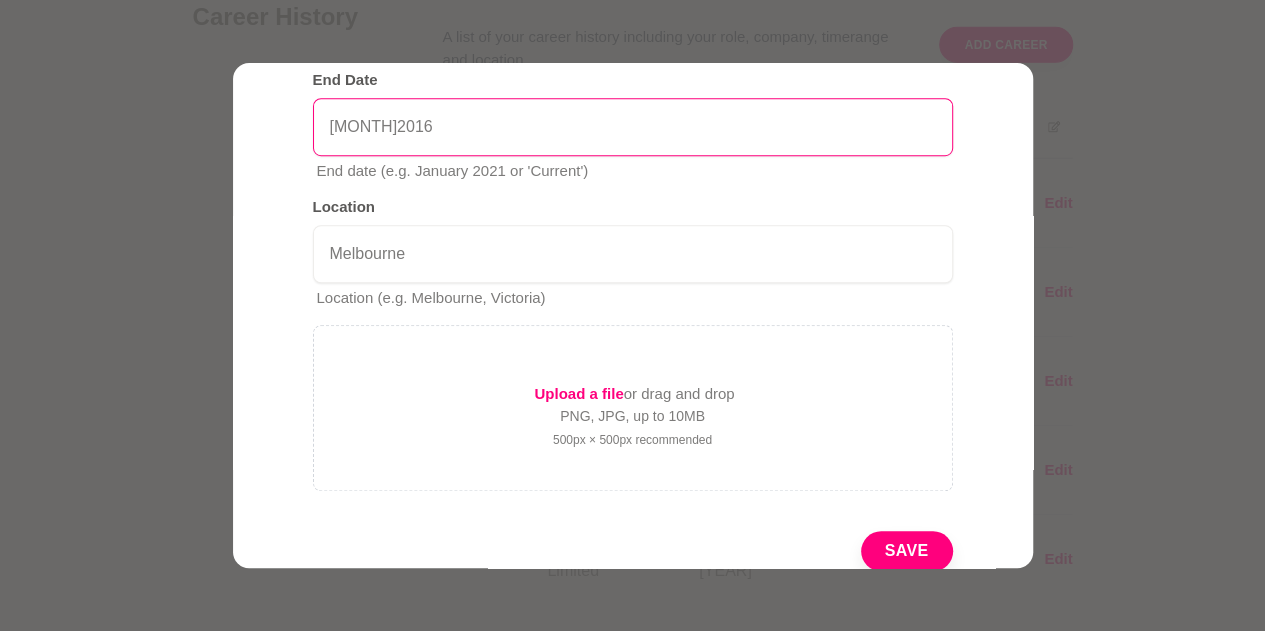 click on "Jan 2016" at bounding box center (633, 127) 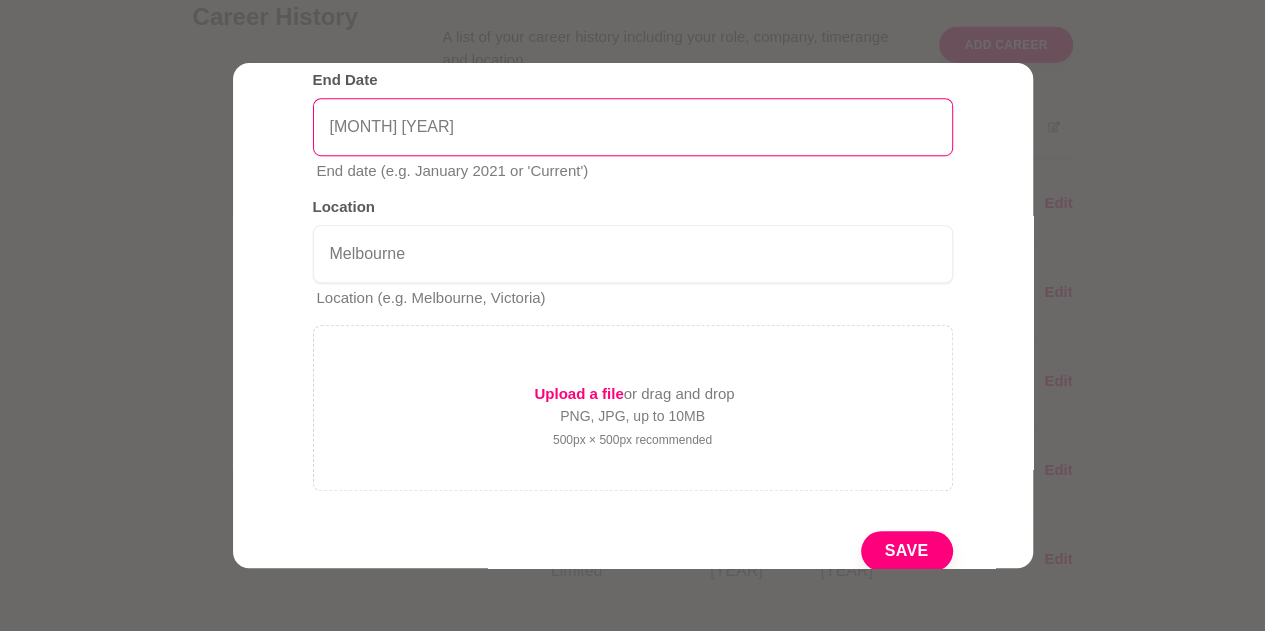 type on "April 2016" 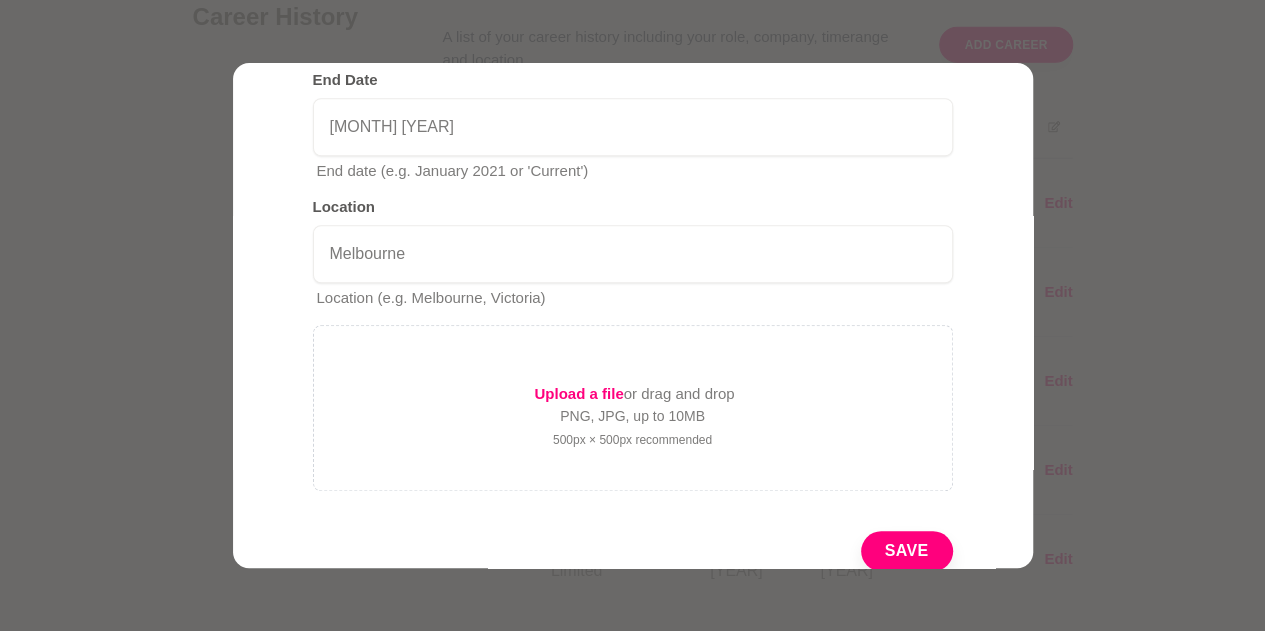 click on "Save" at bounding box center [907, 551] 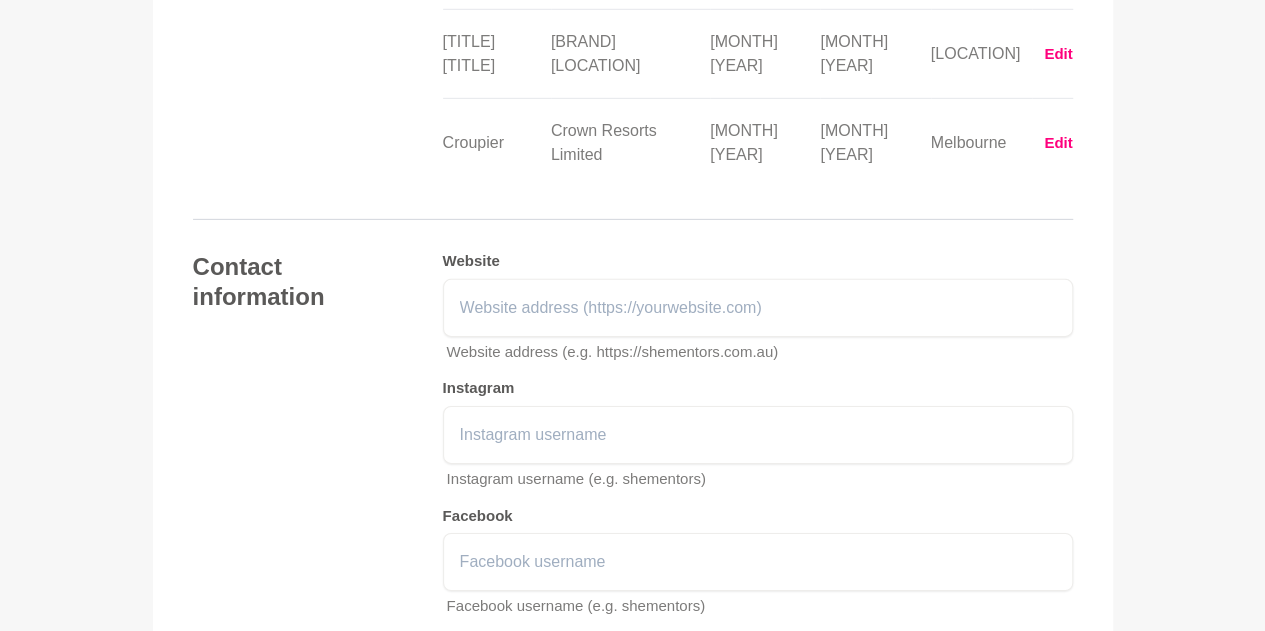 scroll, scrollTop: 3024, scrollLeft: 0, axis: vertical 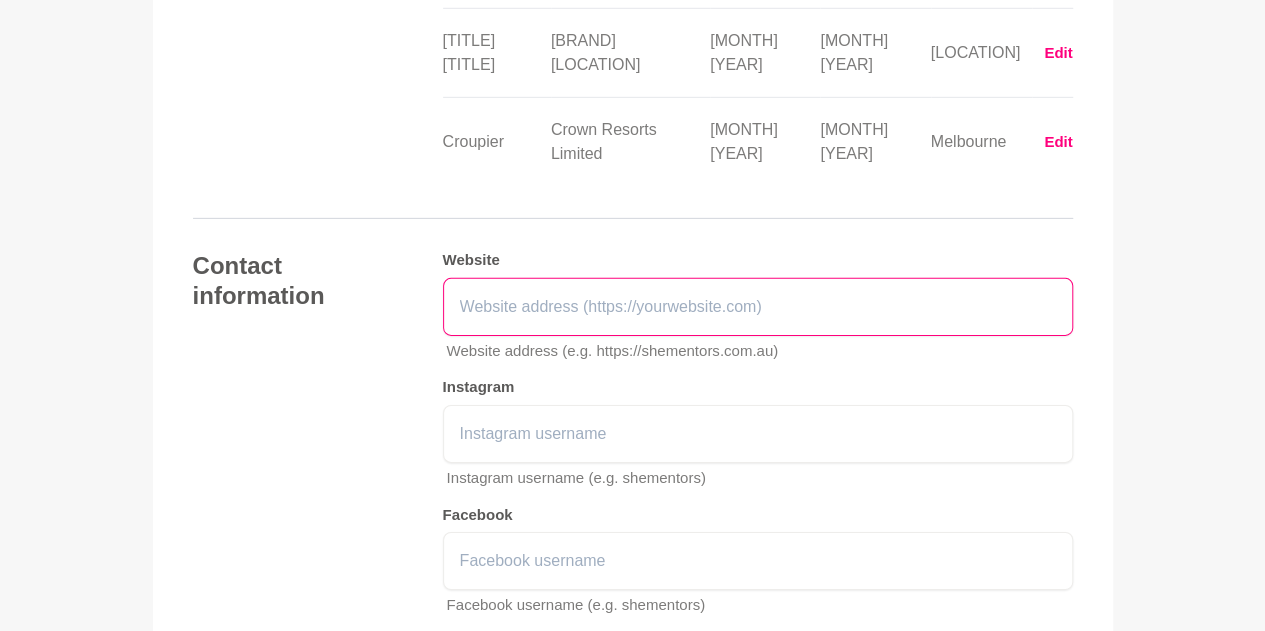 click at bounding box center (758, 307) 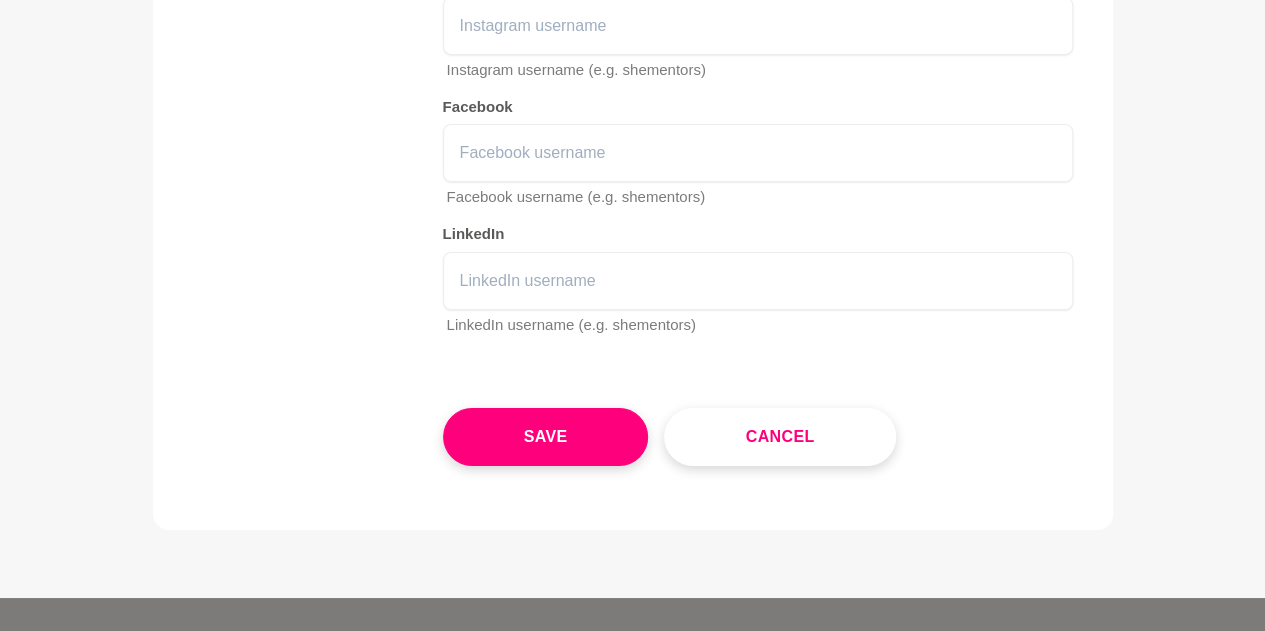 scroll, scrollTop: 3439, scrollLeft: 0, axis: vertical 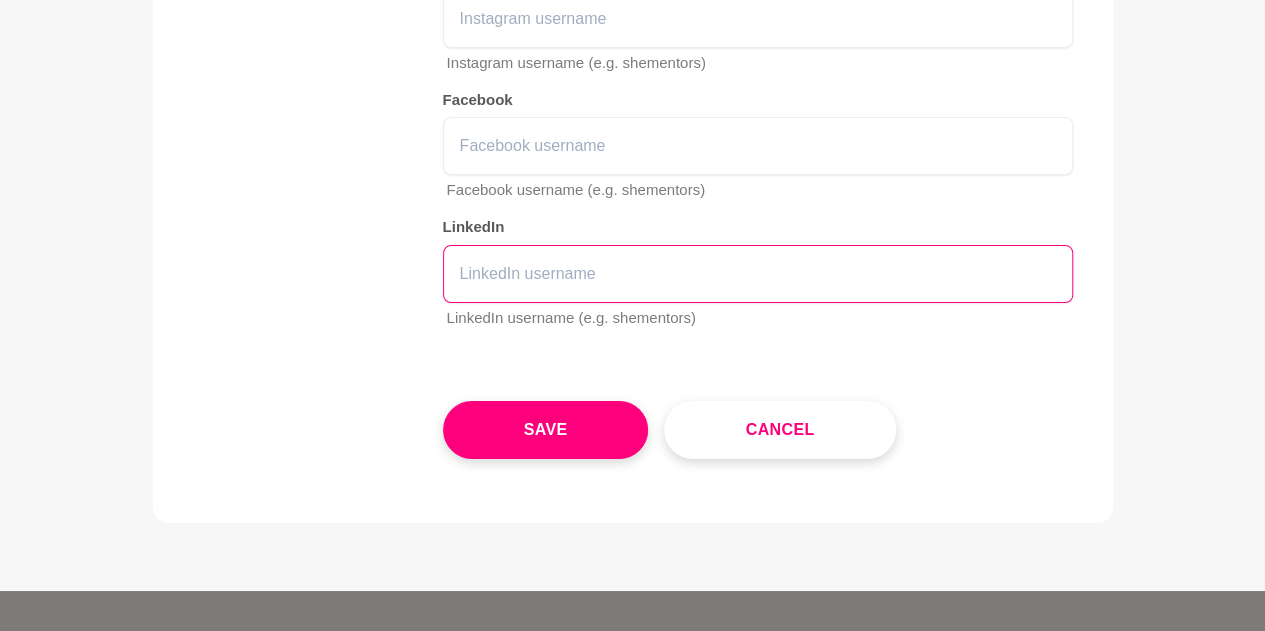 click at bounding box center (758, 274) 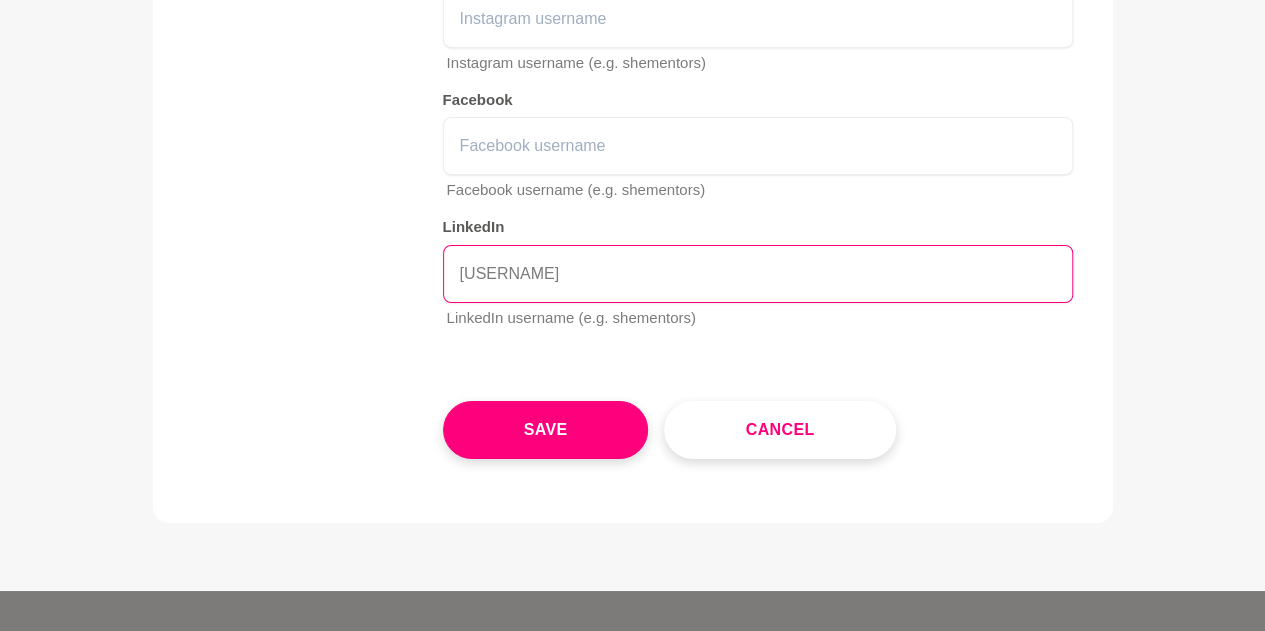 type on "ellynyiin" 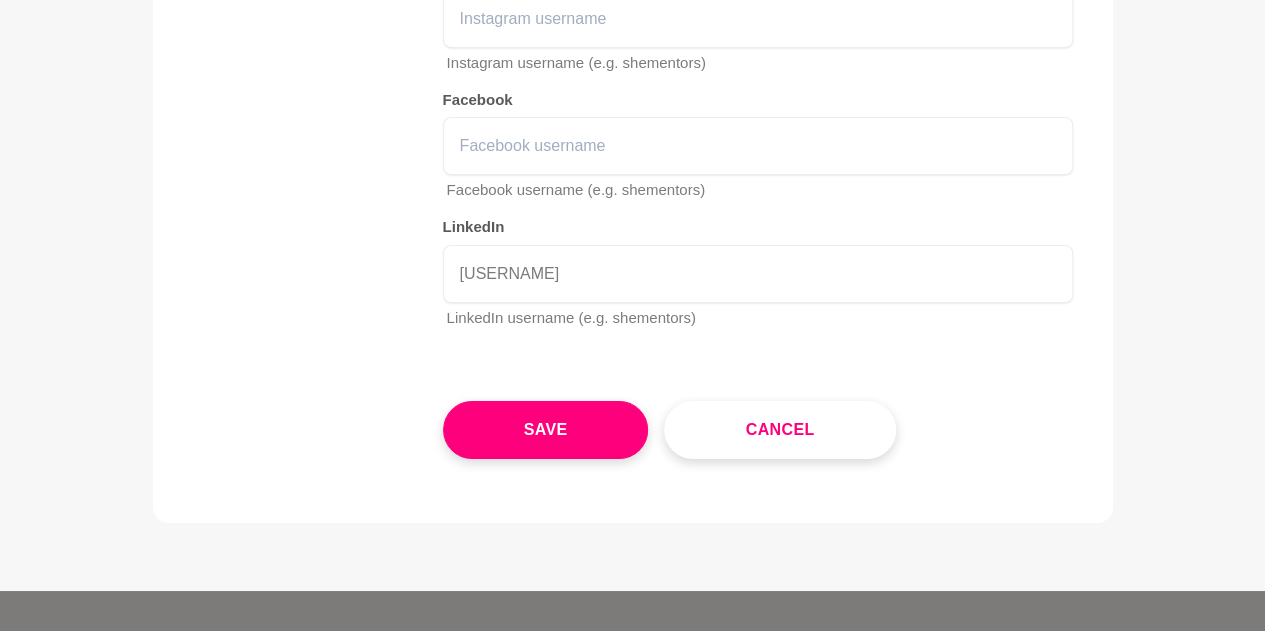 click on "Save" at bounding box center [546, 430] 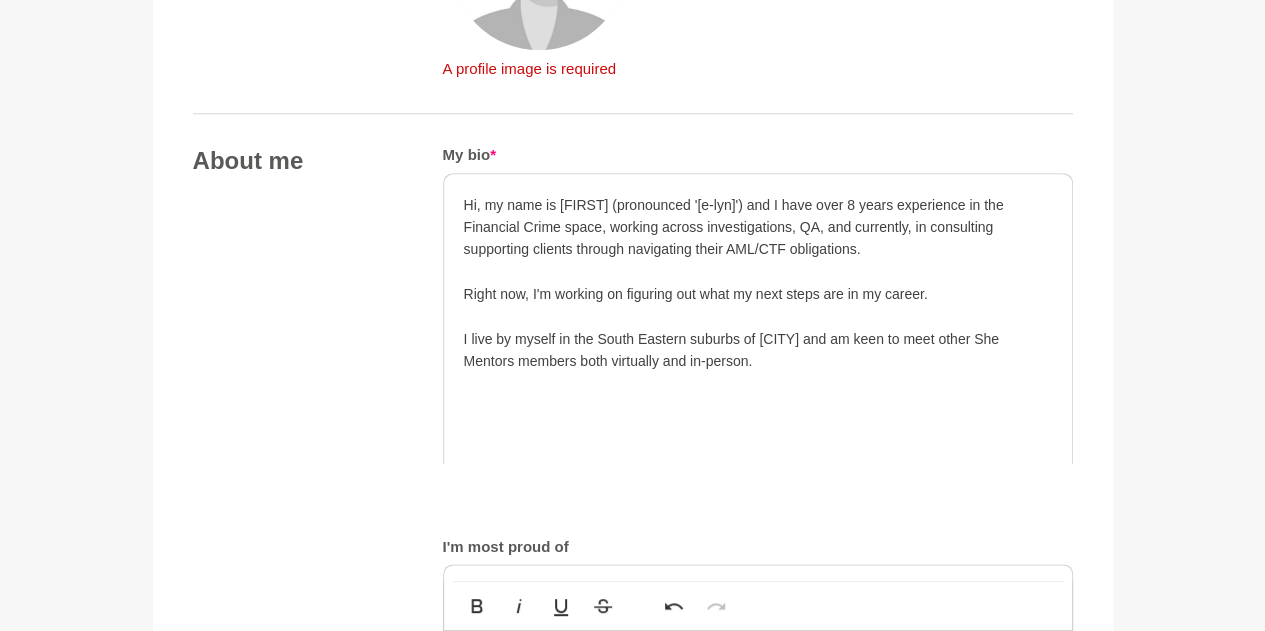 scroll, scrollTop: 860, scrollLeft: 0, axis: vertical 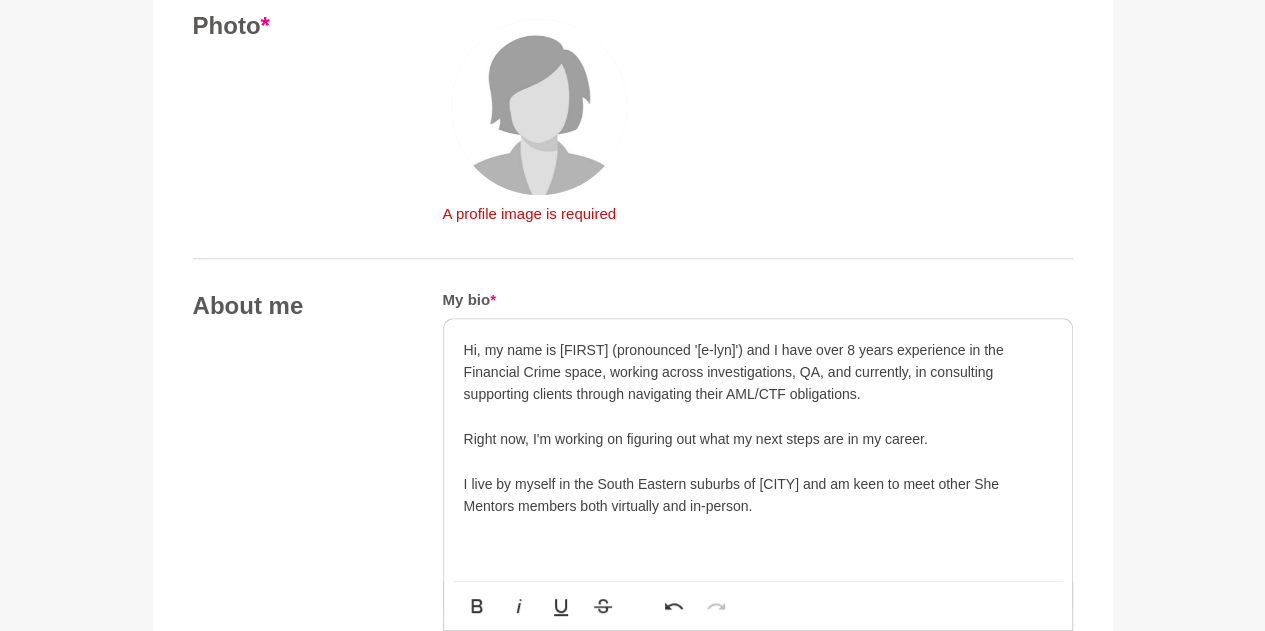 click at bounding box center [539, 107] 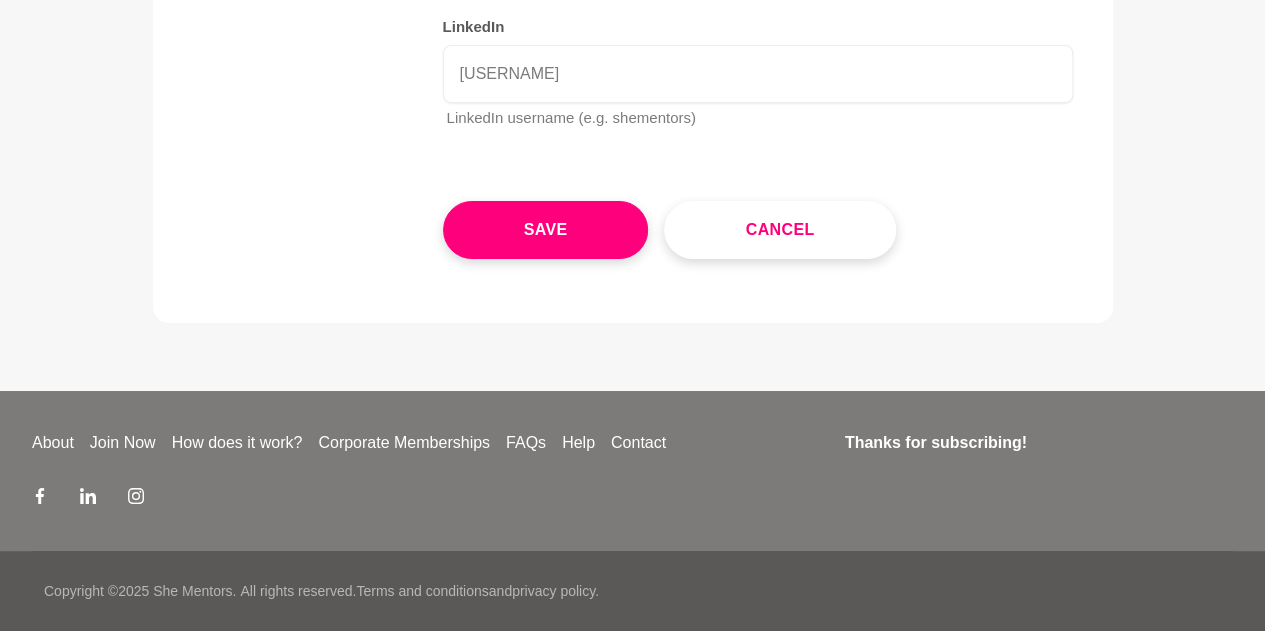 scroll, scrollTop: 3742, scrollLeft: 0, axis: vertical 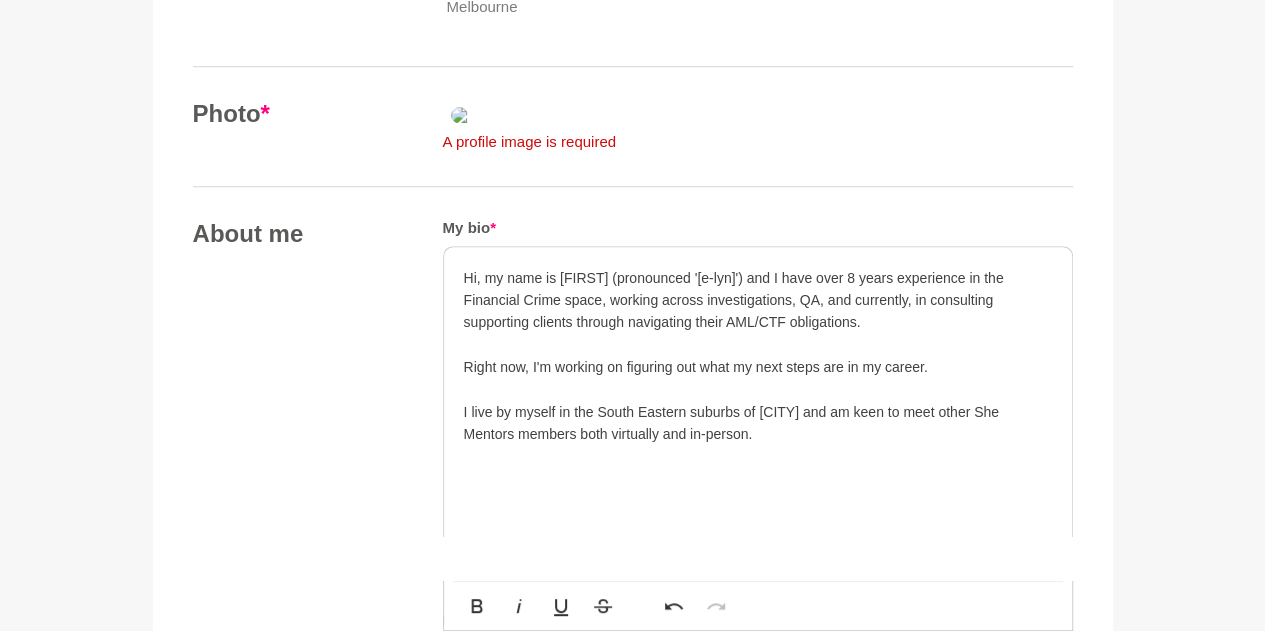 click on "A profile image is required" at bounding box center [587, 142] 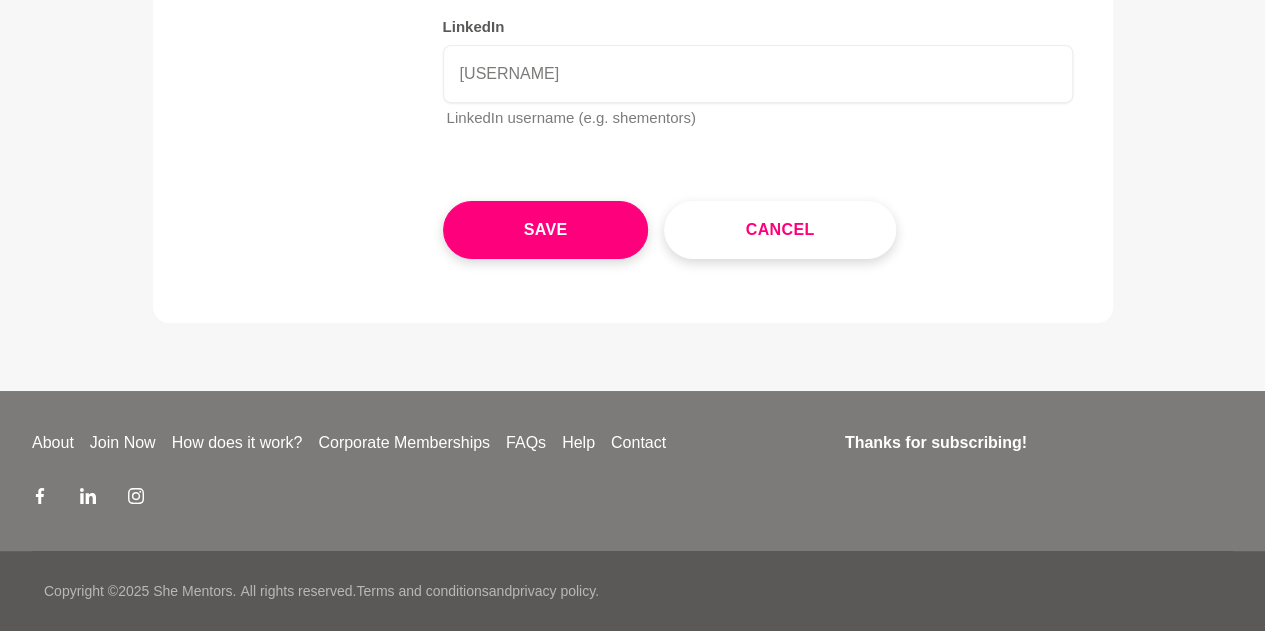 scroll, scrollTop: 3674, scrollLeft: 0, axis: vertical 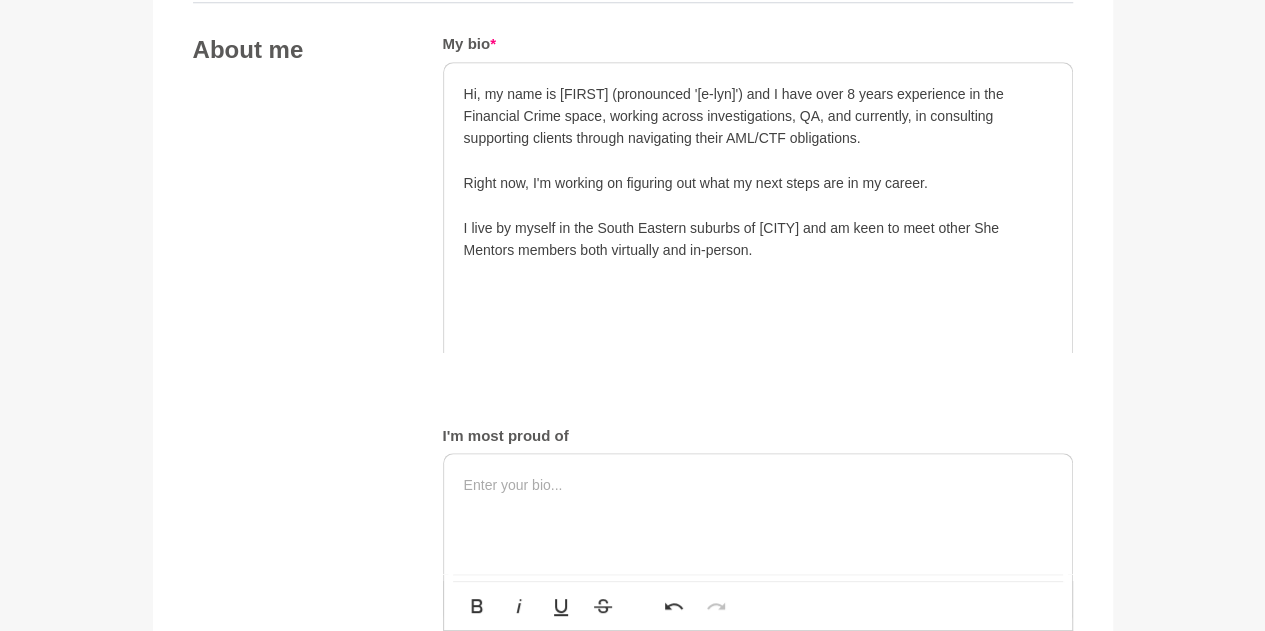 click on "Your details Name  * Ellyn Yiin Role / Title  * Senior Associate Company Grant Thornton Country  * Australia Postcode  * 3000 Melbourne {"address_components":[{"long_name":"3000","short_name":"3000","types":["postal_code"]},{"long_name":"Melbourne","short_name":"Melbourne","types":["locality","political"]},{"long_name":"Melbourne City","short_name":"Melbourne","types":["administrative_area_level_2","political"]},{"long_name":"Victoria","short_name":"VIC","types":["administrative_area_level_1","political"]},{"long_name":"Australia","short_name":"AU","types":["country","political"]}],"formatted_address":"Melbourne VIC 3000, Australia","geometry":{"bounds":{"northeast":{"lat":-37.7994062,"lng":144.9764158},"southwest":{"lat":-37.8231056,"lng":144.9514367}},"location":{"lat":-37.8152065,"lng":144.963937},"location_type":"APPROXIMATE","viewport":{"northeast":{"lat":-37.7994062,"lng":144.9764158},"southwest":{"lat":-37.8231056,"lng":144.9514367}}},"place_id":"ChIJm7IcwrhC1moREDUuRnhWBBw","types":["postal_code"]} *" at bounding box center [633, 1037] 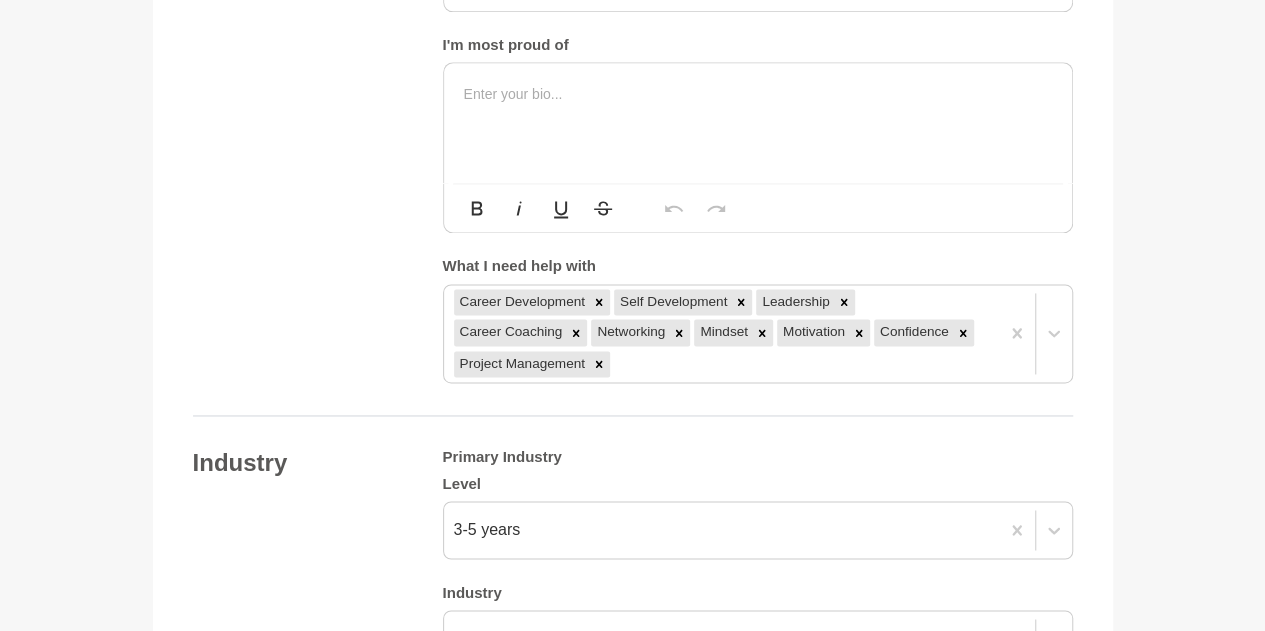 scroll, scrollTop: 1348, scrollLeft: 0, axis: vertical 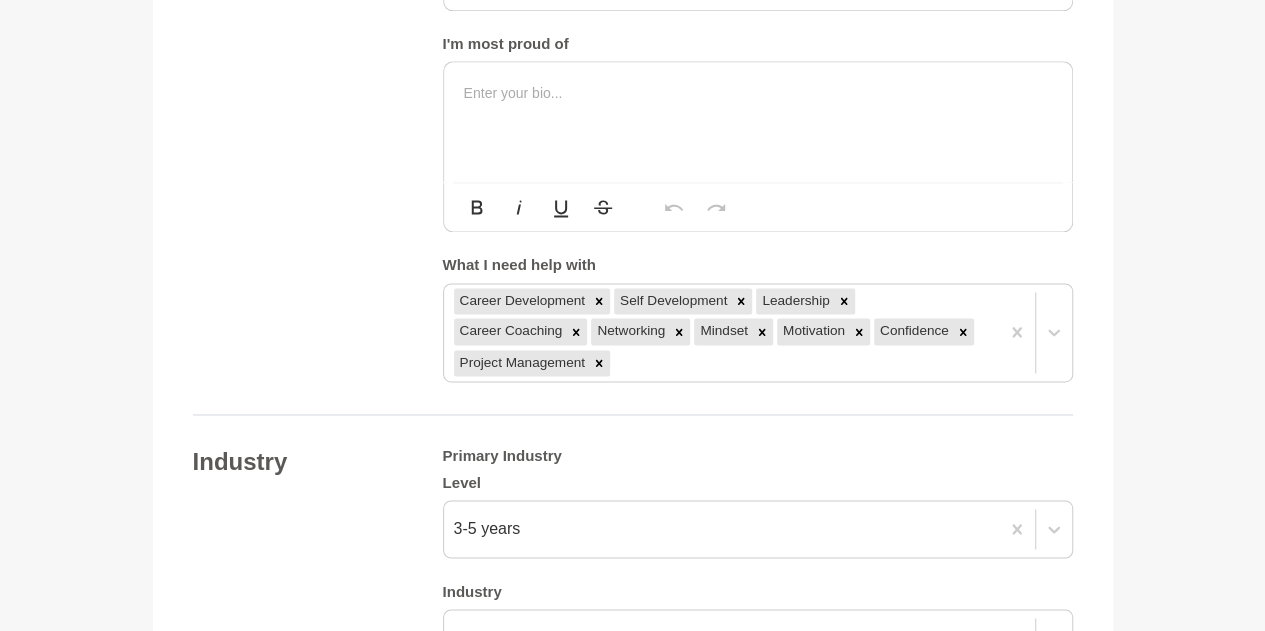 click on "I live by myself in the South Eastern suburbs of Melbourne and am keen to meet other She Mentors members both virtually and in-person." at bounding box center (758, -153) 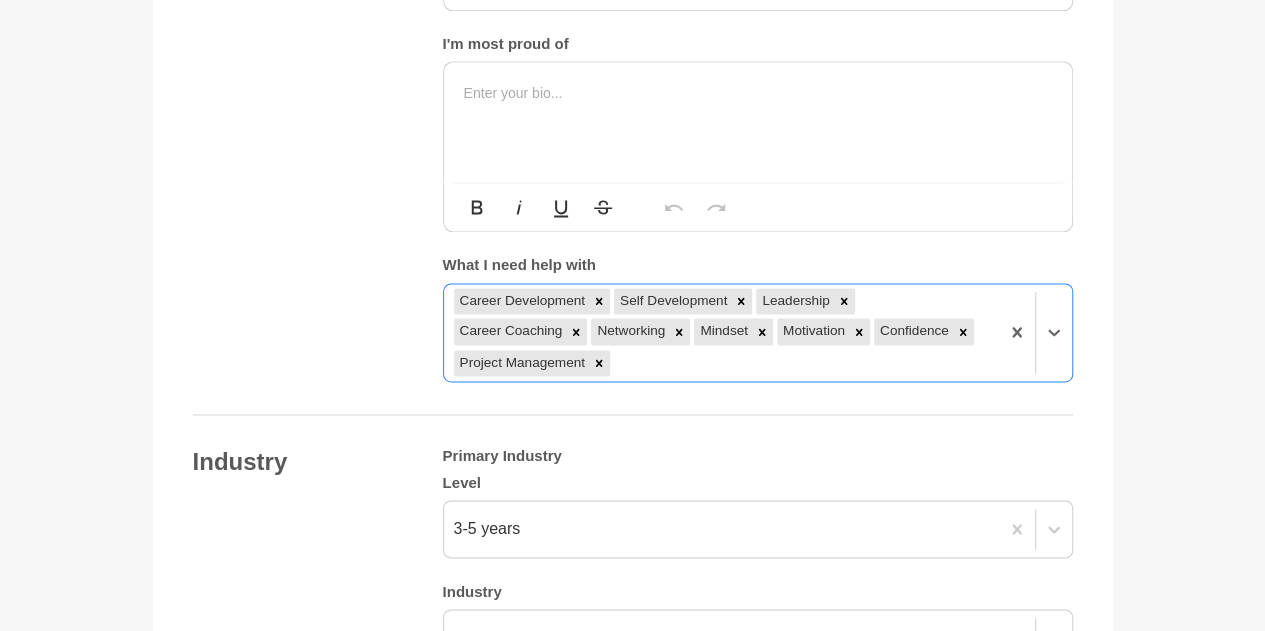 scroll, scrollTop: 1812, scrollLeft: 0, axis: vertical 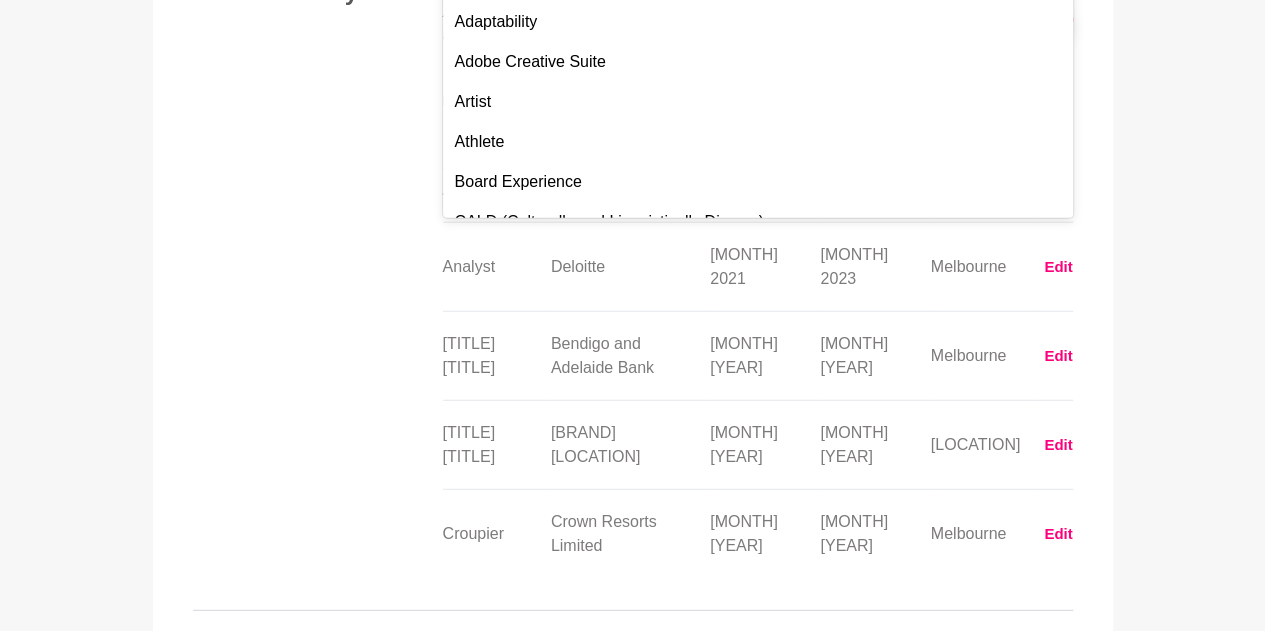 click on "Select..." at bounding box center (739, -119) 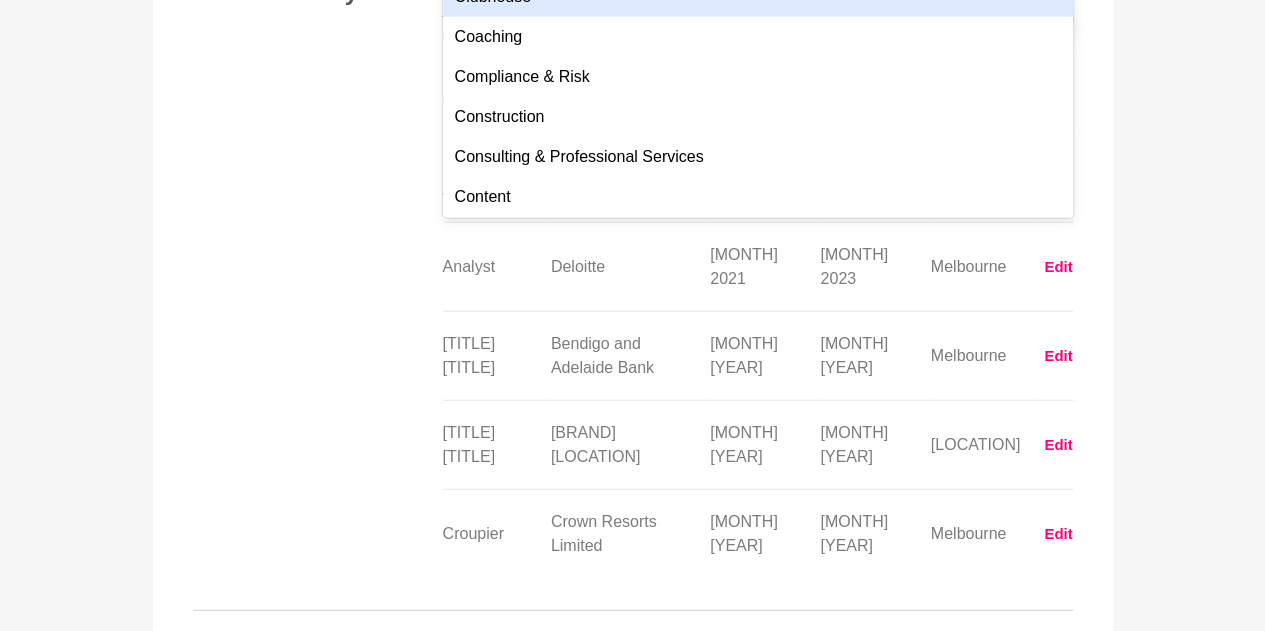 scroll, scrollTop: 3108, scrollLeft: 0, axis: vertical 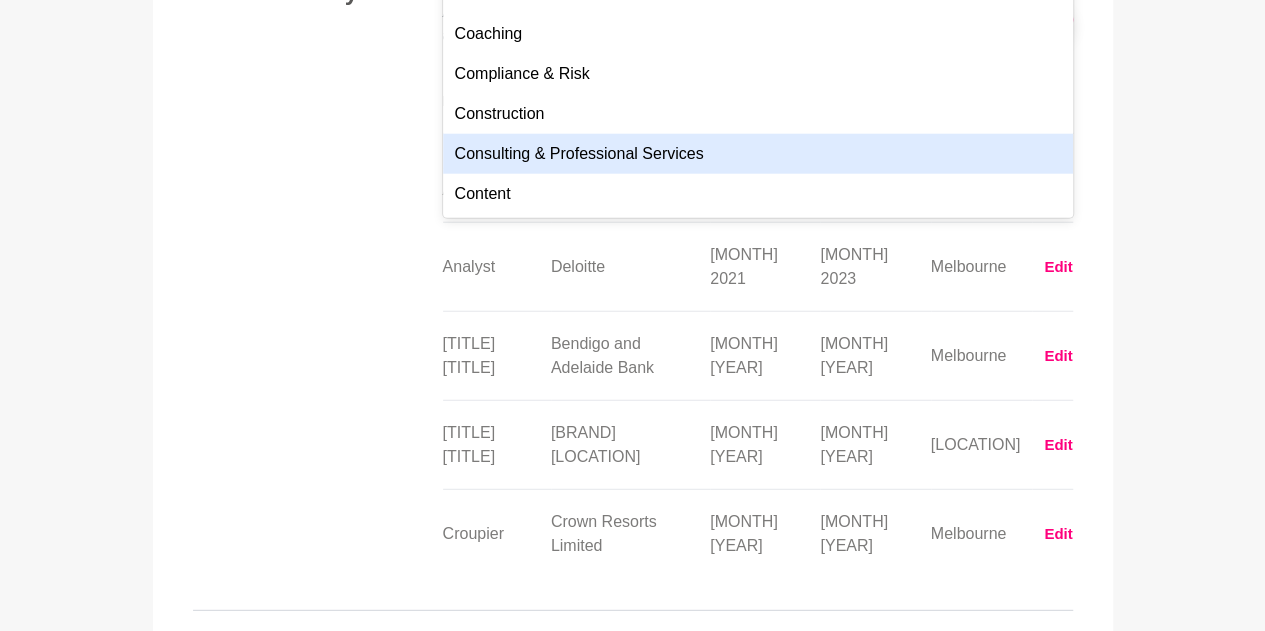 click on "Consulting & Professional Services" at bounding box center [758, 154] 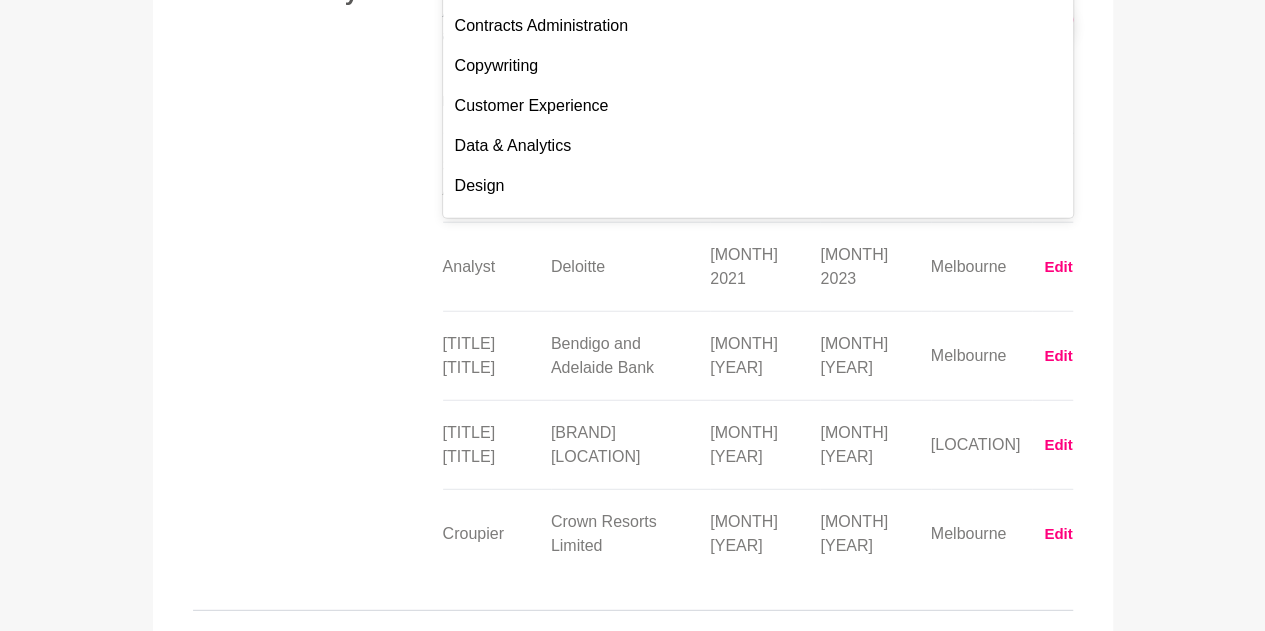 scroll, scrollTop: 3280, scrollLeft: 0, axis: vertical 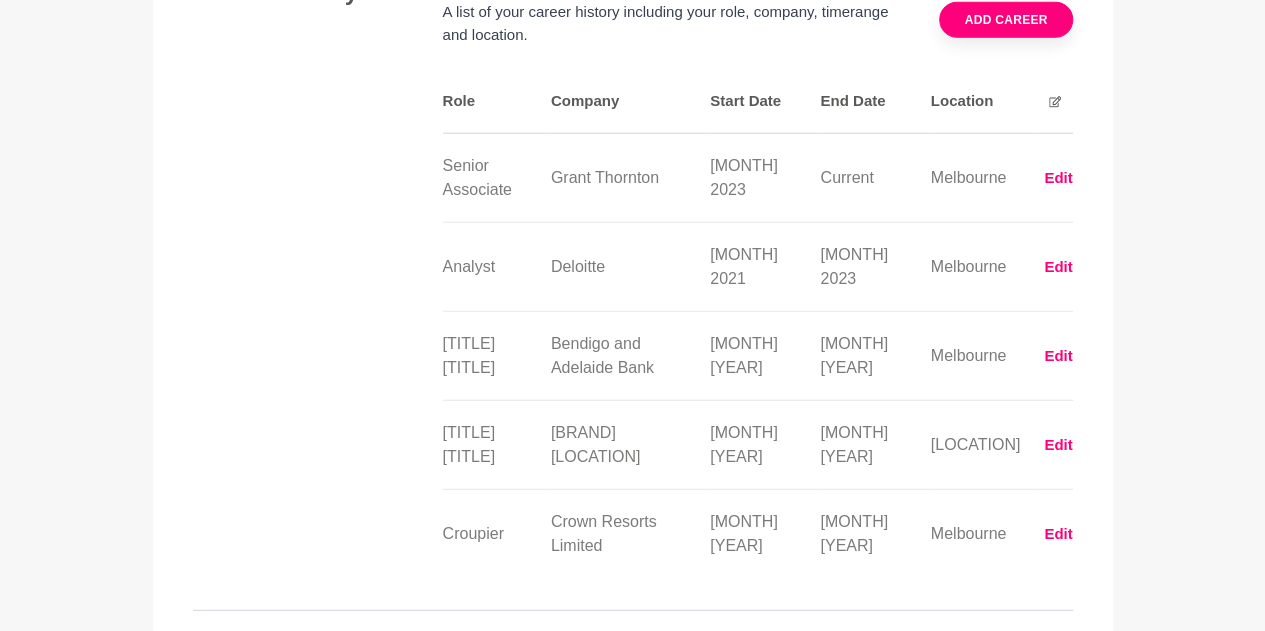 click on "Career History A list of your career history including your role, company, timerange and location. Add career Role Company Start Date End Date Location Senior Associate Grant Thornton Feb 2023 Current Melbourne Edit  Add Career History Elevate your professional presence by adding your career history! Role Senior Associate Role (e.g. District Manager) Company Grant Thornton Company (e.g. ABC Pty Ltd.) Start Date Feb 2023 Start date (e.g. October 2019) End Date Current End date (e.g. January 2021 or 'Current') Location Melbourne Location (e.g. Melbourne, Victoria) Upload a file  or drag and drop PNG, JPG, up to 10MB 500px × 500px recommended Save Analyst Deloitte Sep 2021 Feb 2023 Melbourne Edit  Add Career History Elevate your professional presence by adding your career history! Role Analyst Role (e.g. District Manager) Company Deloitte Company (e.g. ABC Pty Ltd.) Start Date Sep 2021 Start date (e.g. October 2019) End Date Feb 2023 End date (e.g. January 2021 or 'Current') Location Melbourne Upload a file" at bounding box center [633, 277] 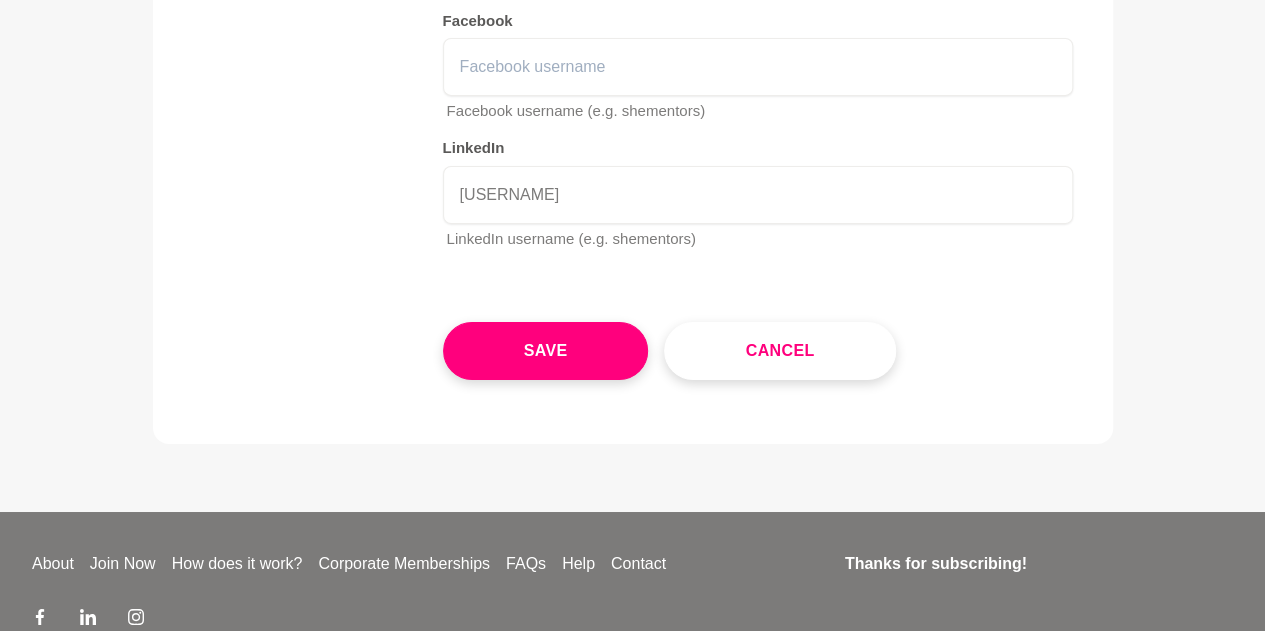 scroll, scrollTop: 3476, scrollLeft: 0, axis: vertical 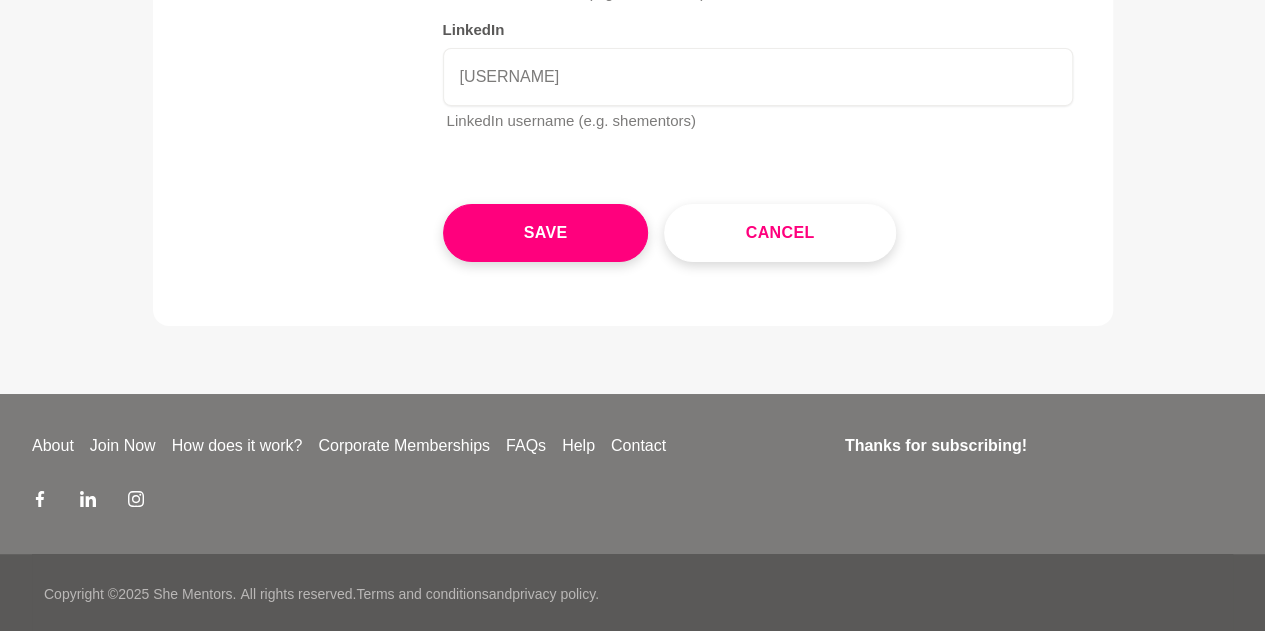 click on "Save" at bounding box center (546, 233) 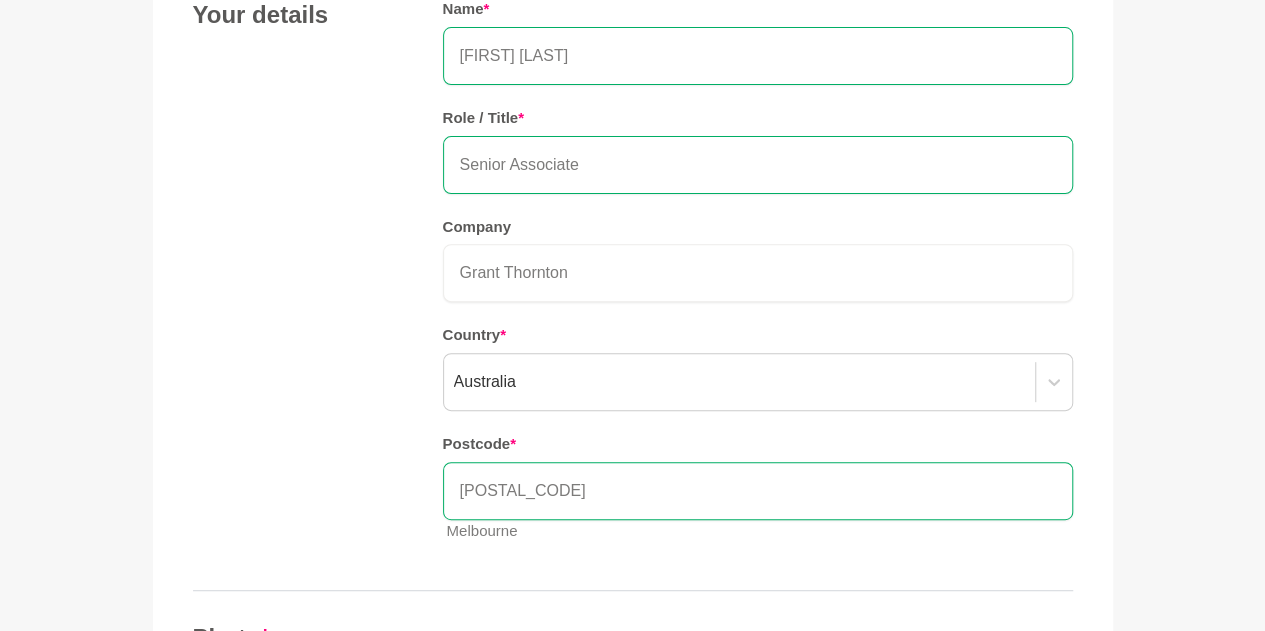 scroll, scrollTop: 249, scrollLeft: 0, axis: vertical 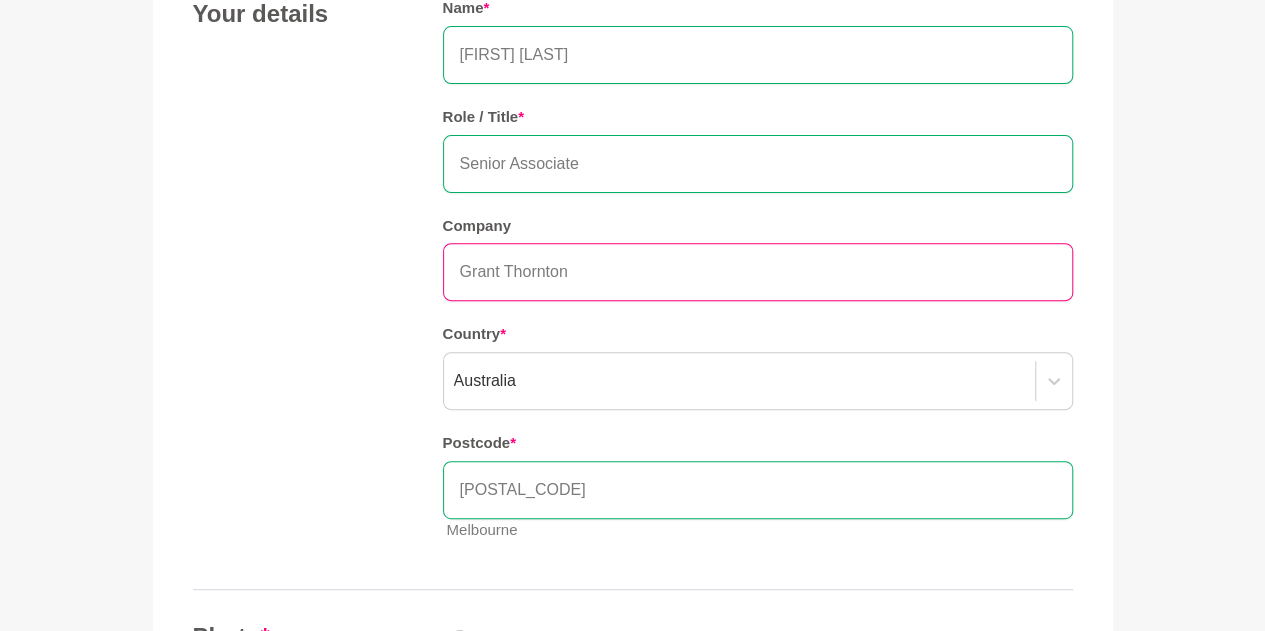 click on "Grant Thornton" at bounding box center (758, 272) 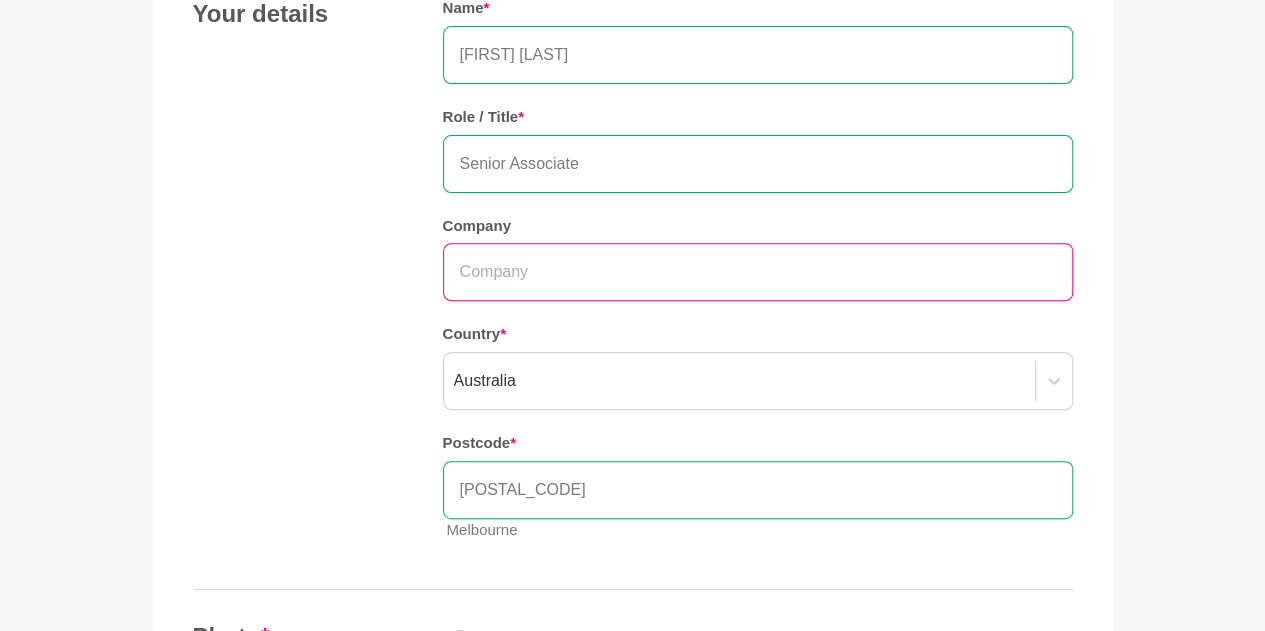type 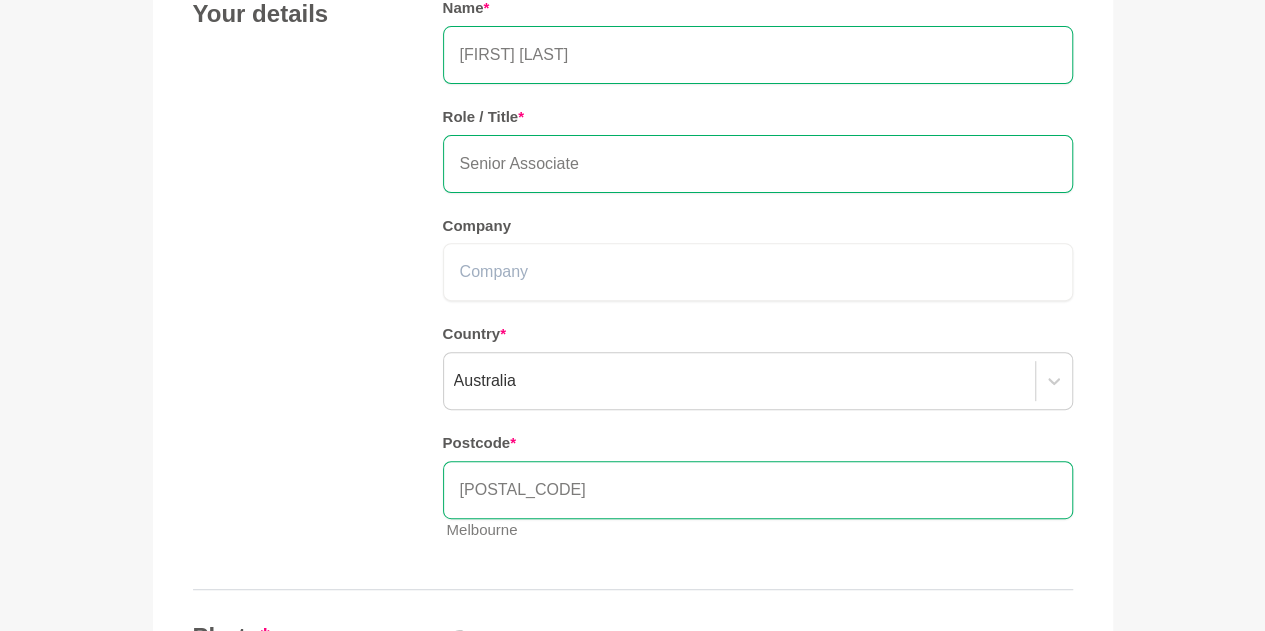 click on "Your details Name  * Ellyn Yiin Role / Title  * Senior Associate Company Country  * Australia Postcode  * 3000 Melbourne {"address_components":[{"long_name":"3000","short_name":"3000","types":["postal_code"]},{"long_name":"Melbourne","short_name":"Melbourne","types":["locality","political"]},{"long_name":"Melbourne City","short_name":"Melbourne","types":["administrative_area_level_2","political"]},{"long_name":"Victoria","short_name":"VIC","types":["administrative_area_level_1","political"]},{"long_name":"Australia","short_name":"AU","types":["country","political"]}],"formatted_address":"Melbourne VIC 3000, Australia","geometry":{"bounds":{"northeast":{"lat":-37.7994062,"lng":144.9764158},"southwest":{"lat":-37.8231056,"lng":144.9514367}},"location":{"lat":-37.8152065,"lng":144.963937},"location_type":"APPROXIMATE","viewport":{"northeast":{"lat":-37.7994062,"lng":144.9764158},"southwest":{"lat":-37.8231056,"lng":144.9514367}}},"place_id":"ChIJm7IcwrhC1moREDUuRnhWBBw","types":["postal_code"]}" at bounding box center [633, 278] 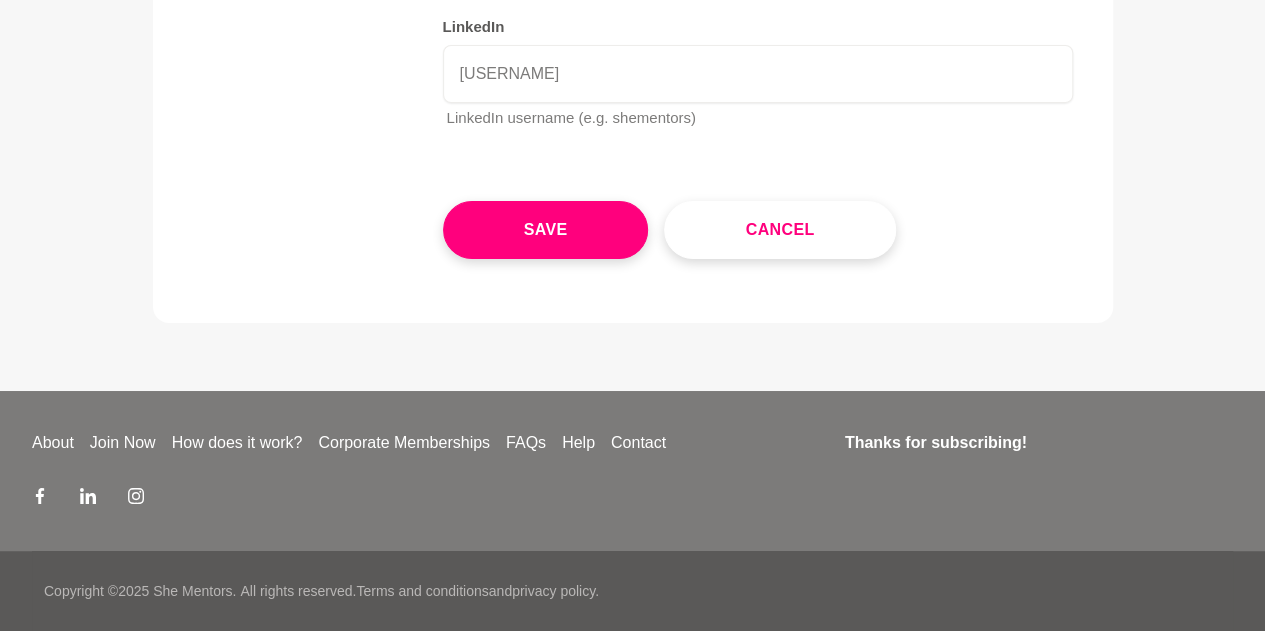 scroll, scrollTop: 3742, scrollLeft: 0, axis: vertical 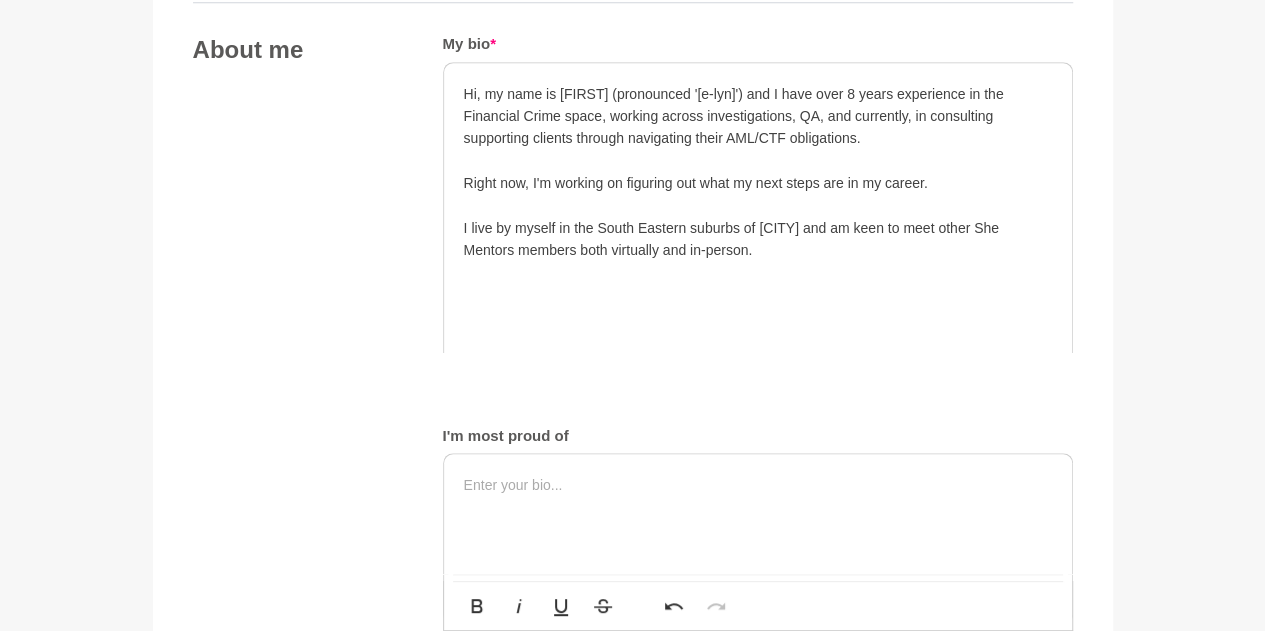 click at bounding box center (587, -69) 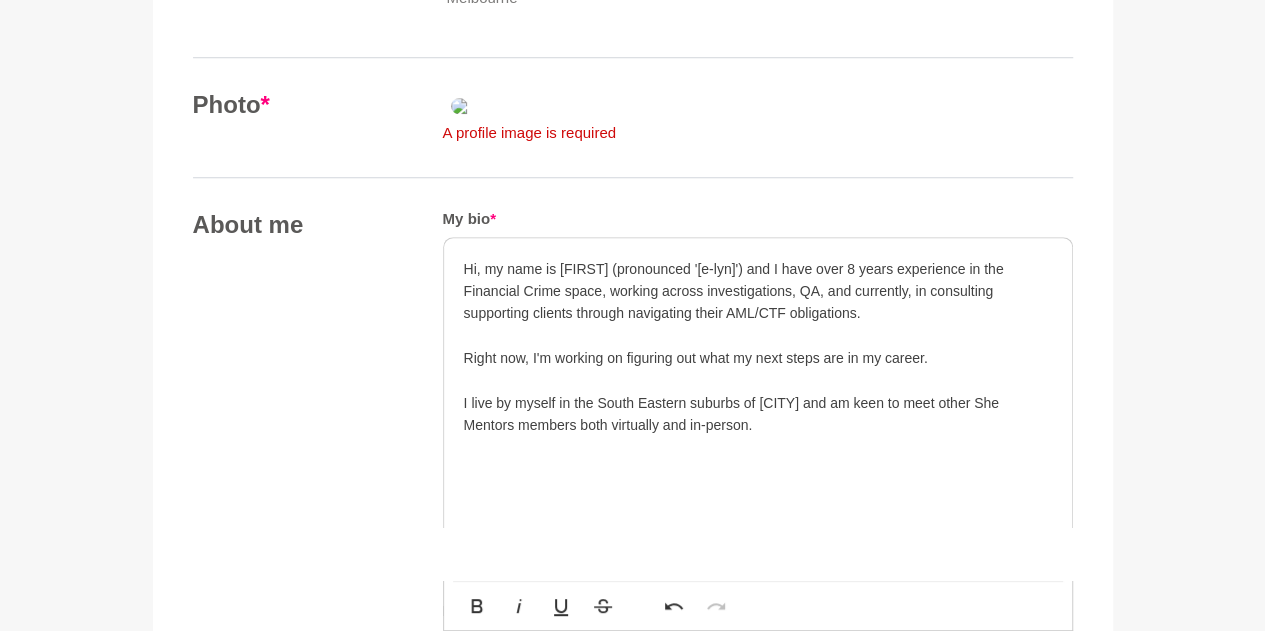 scroll, scrollTop: 780, scrollLeft: 0, axis: vertical 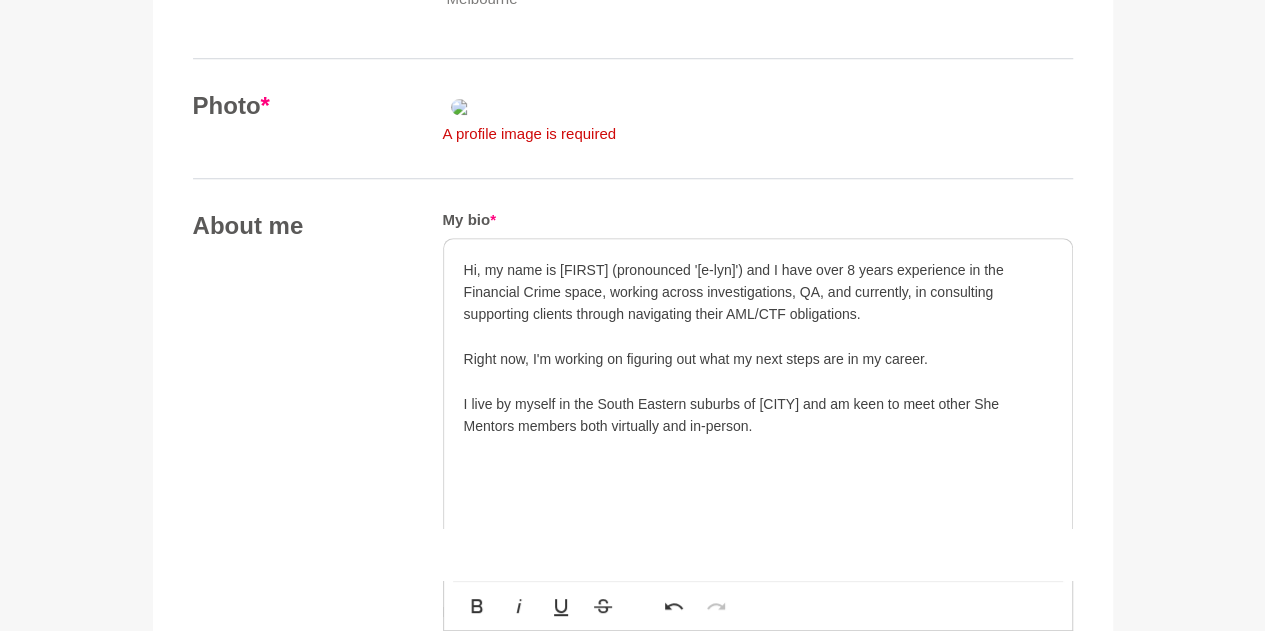 click at bounding box center [587, 107] 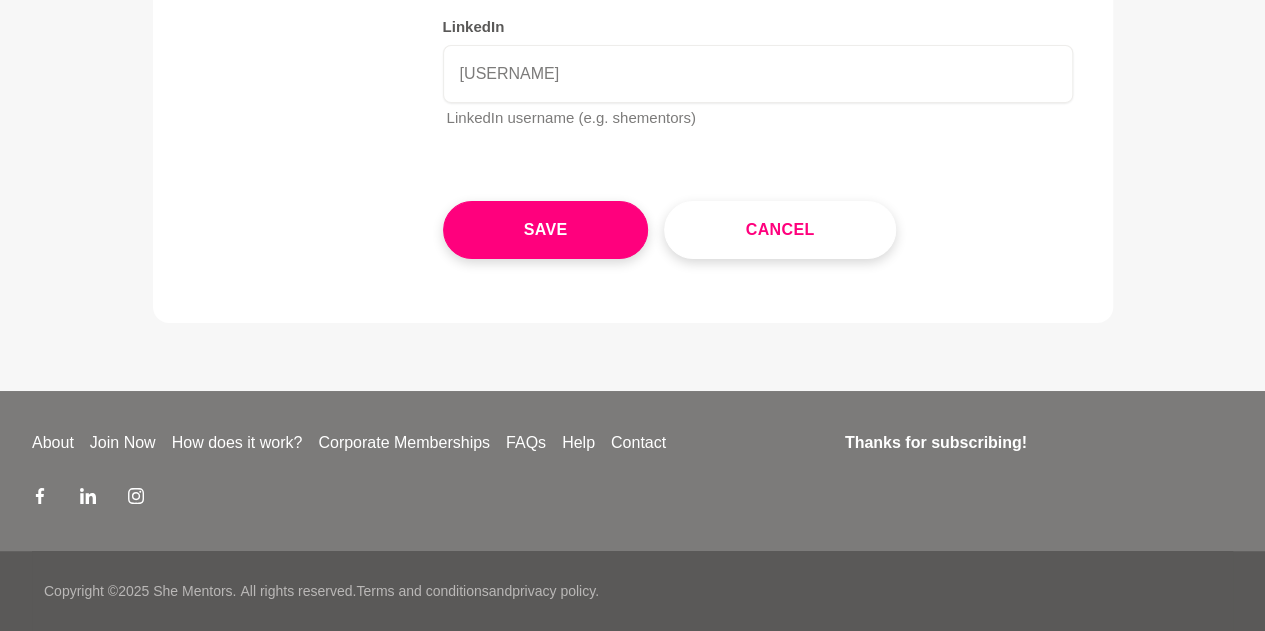 scroll, scrollTop: 3742, scrollLeft: 0, axis: vertical 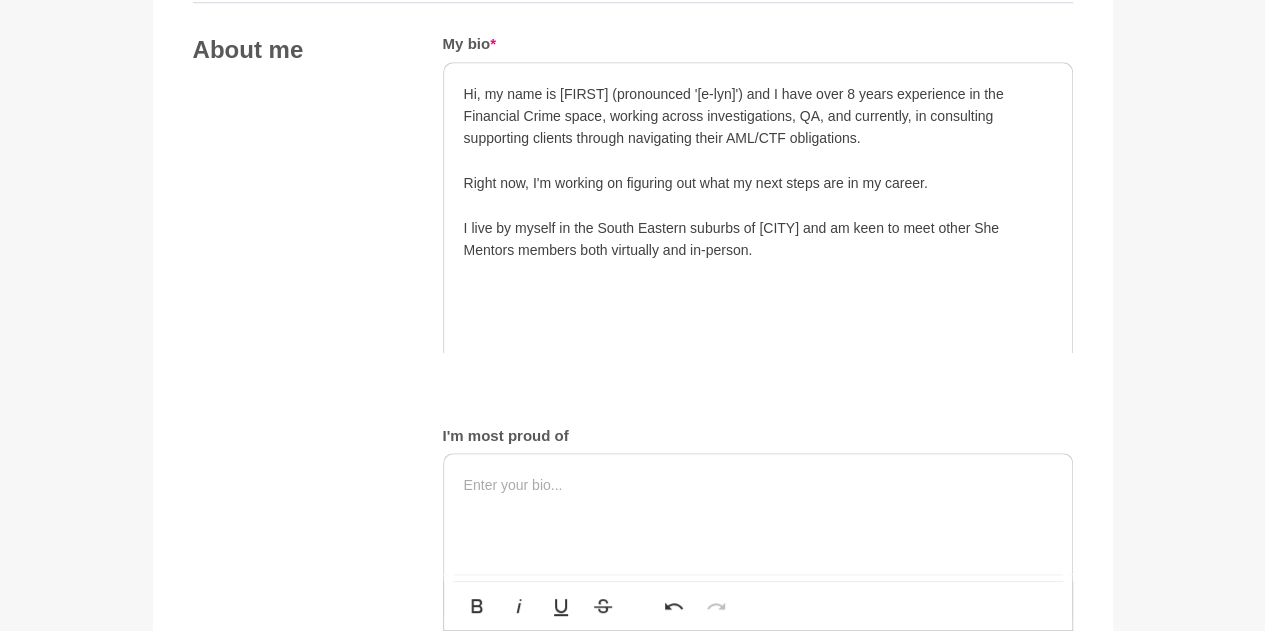 click on "A profile image is required" at bounding box center (587, -42) 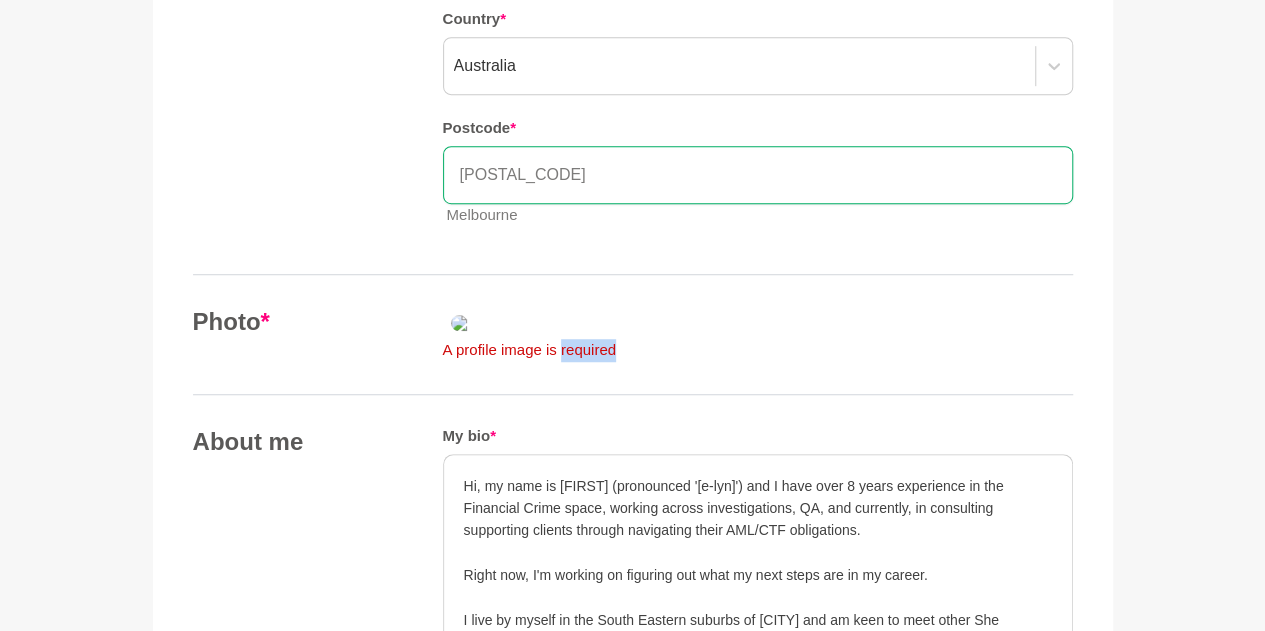 scroll, scrollTop: 564, scrollLeft: 0, axis: vertical 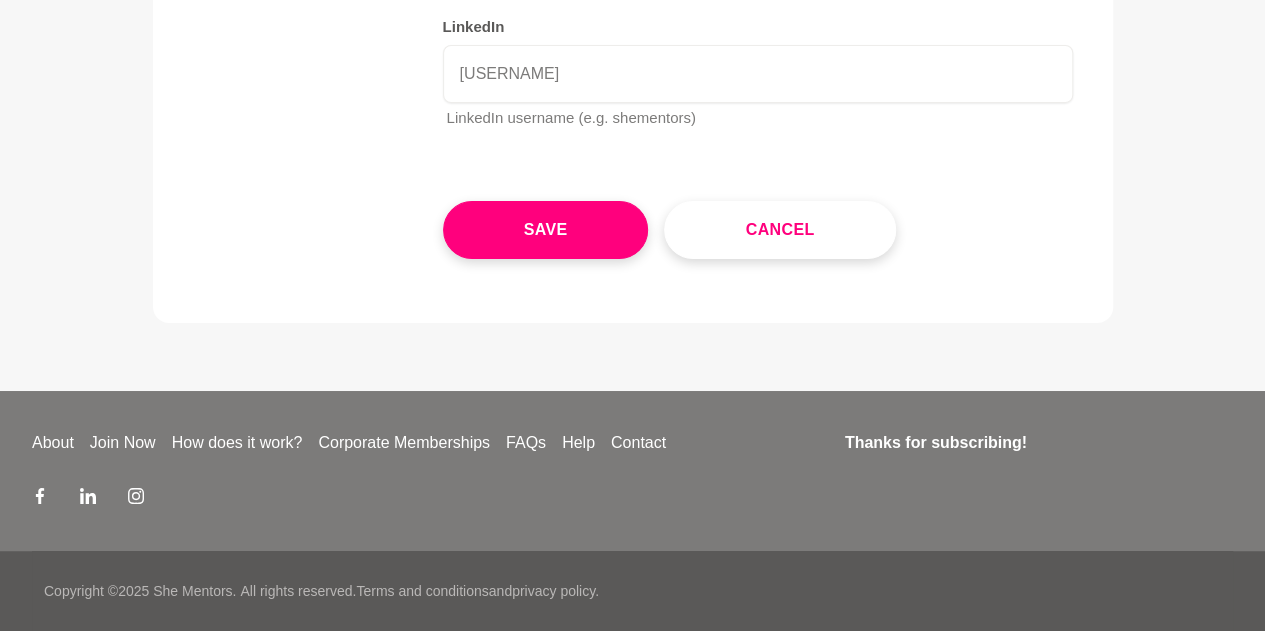 click on "Save" at bounding box center [546, 230] 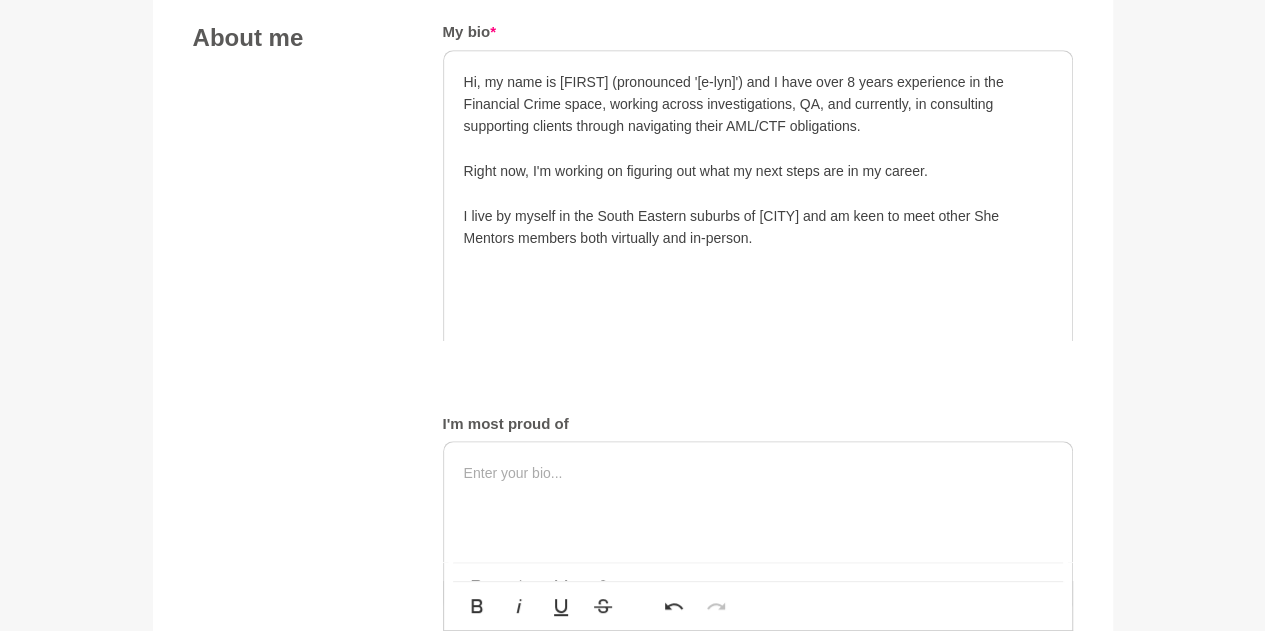 scroll, scrollTop: 956, scrollLeft: 0, axis: vertical 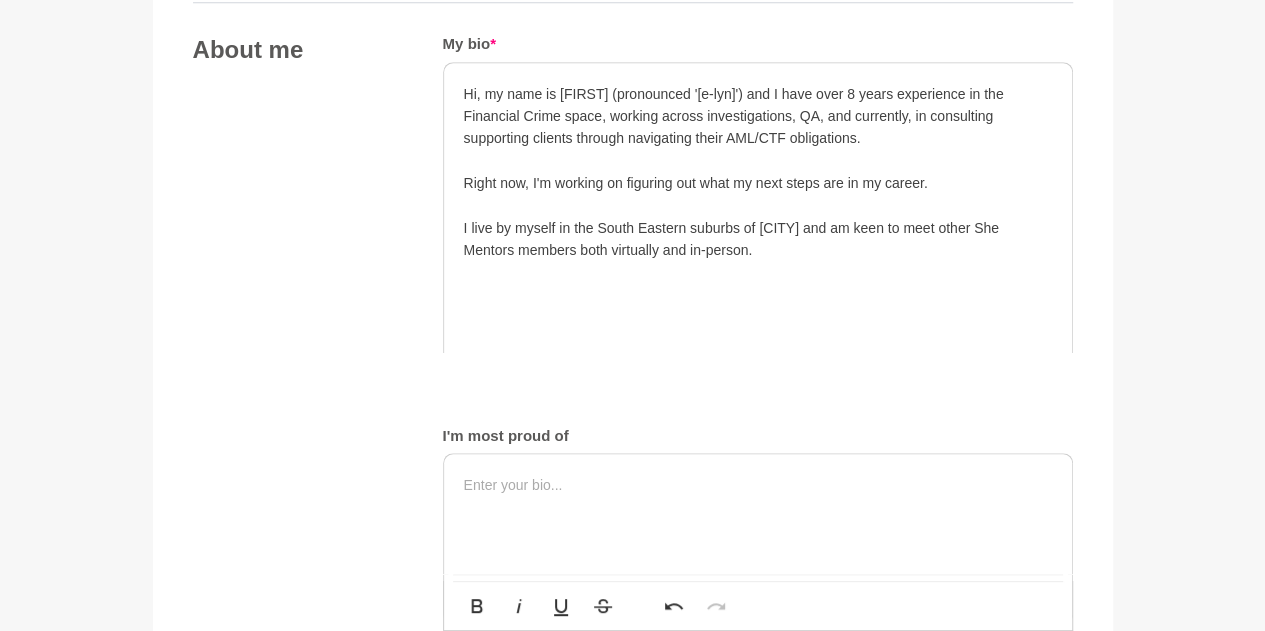 click at bounding box center [587, -69] 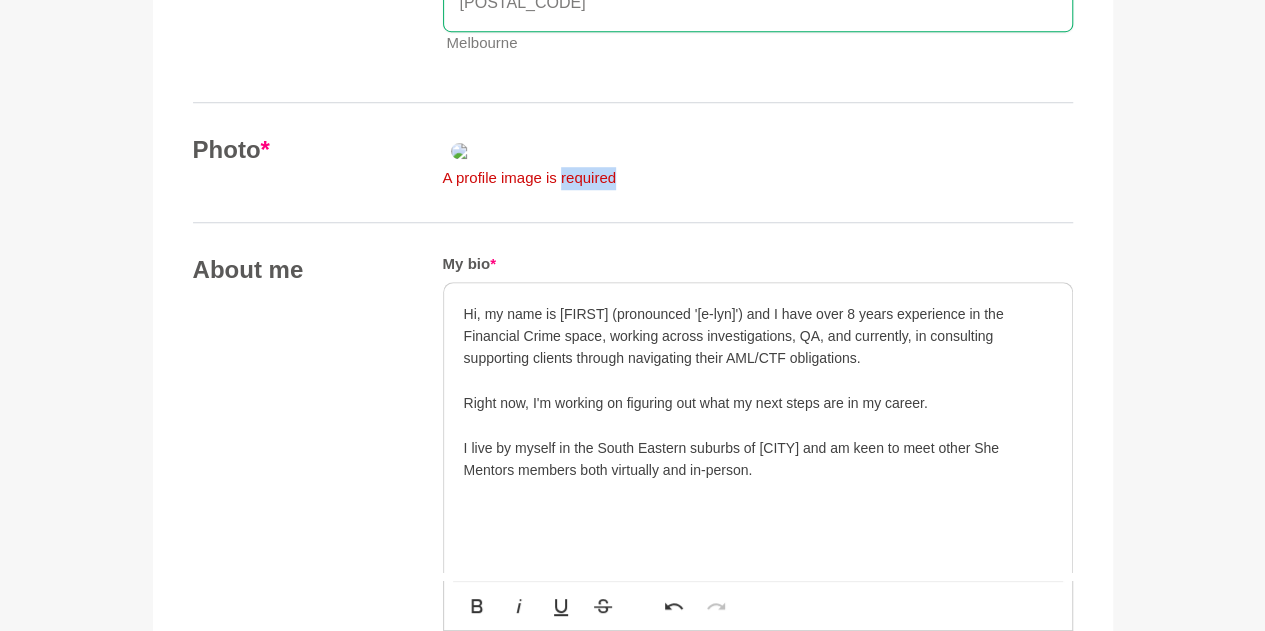click at bounding box center [587, 151] 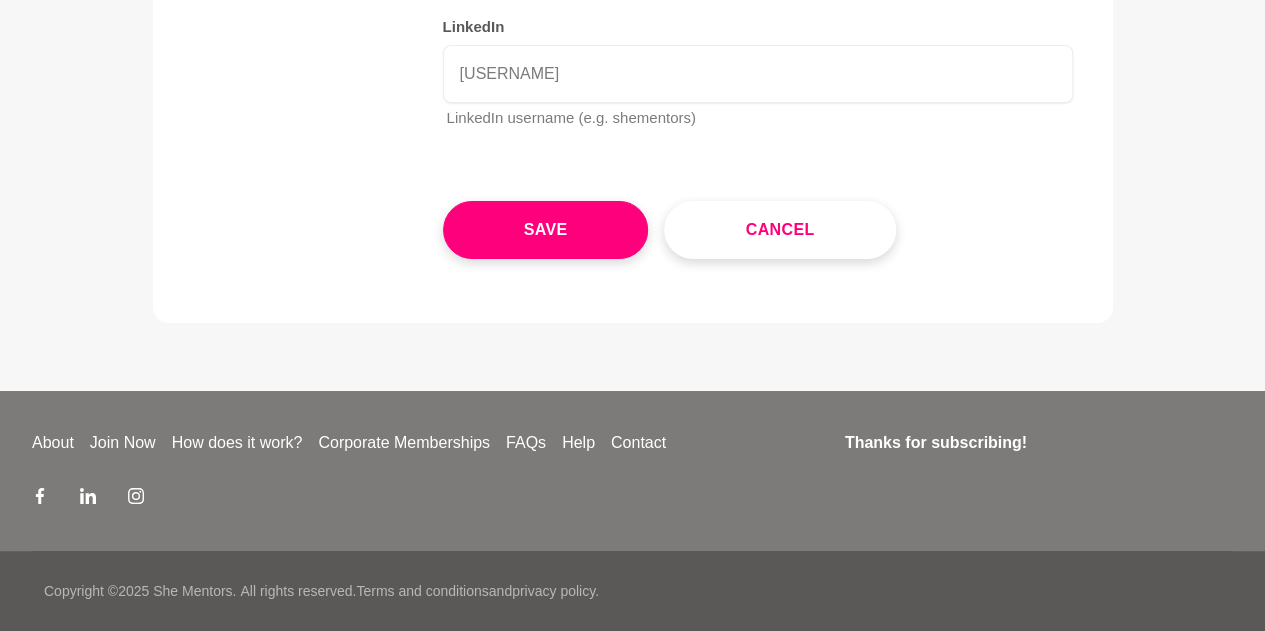 scroll, scrollTop: 3651, scrollLeft: 0, axis: vertical 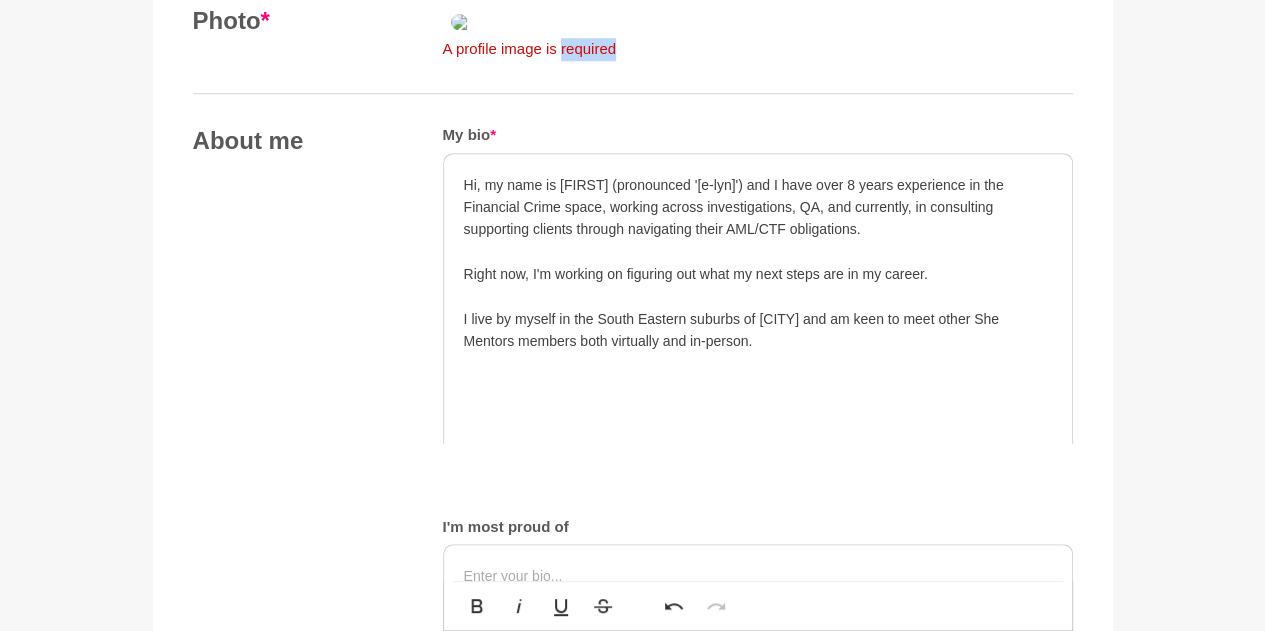 click at bounding box center [587, 22] 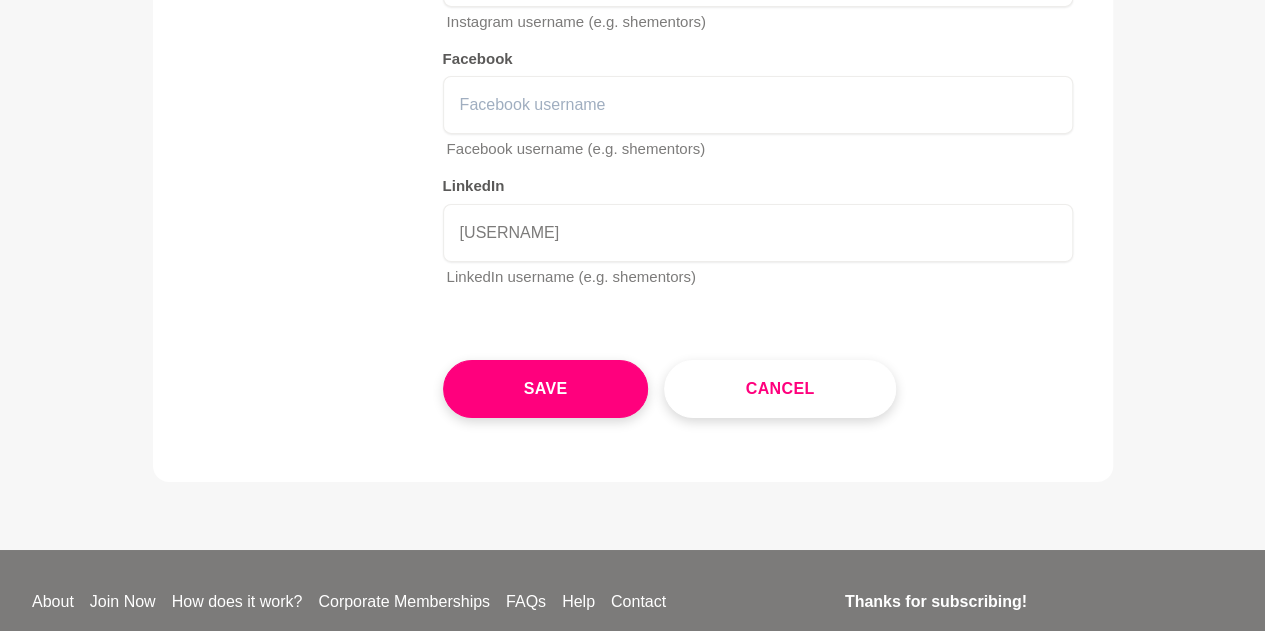 scroll, scrollTop: 3742, scrollLeft: 0, axis: vertical 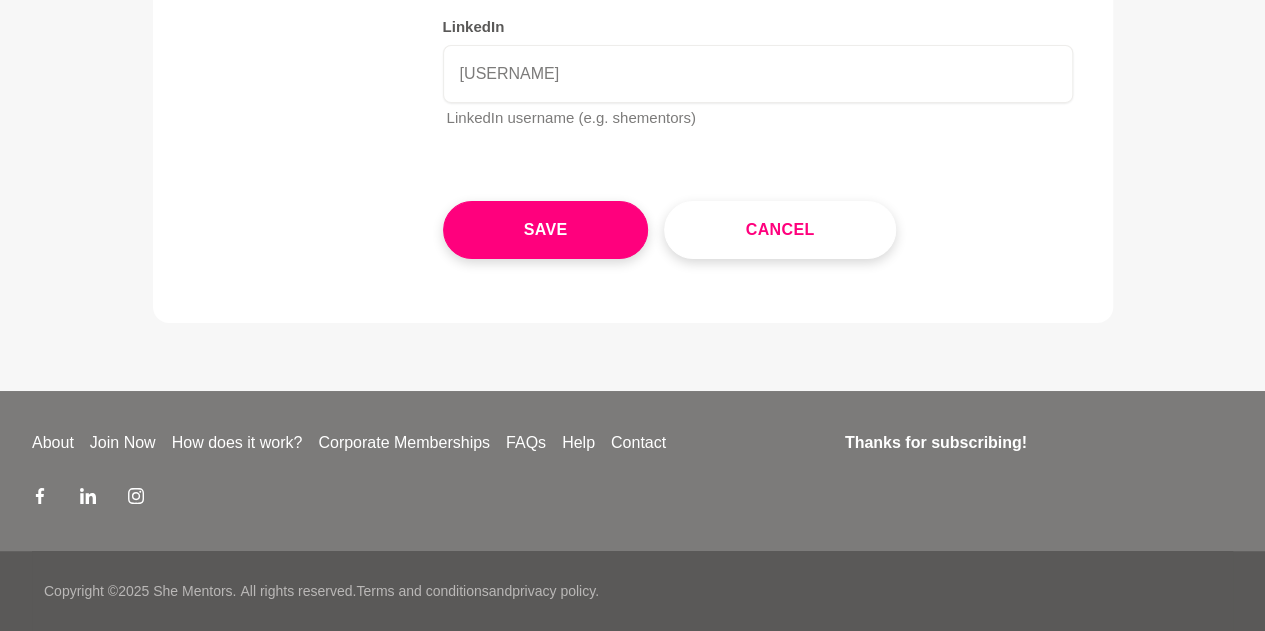 click on "Save" at bounding box center (546, 230) 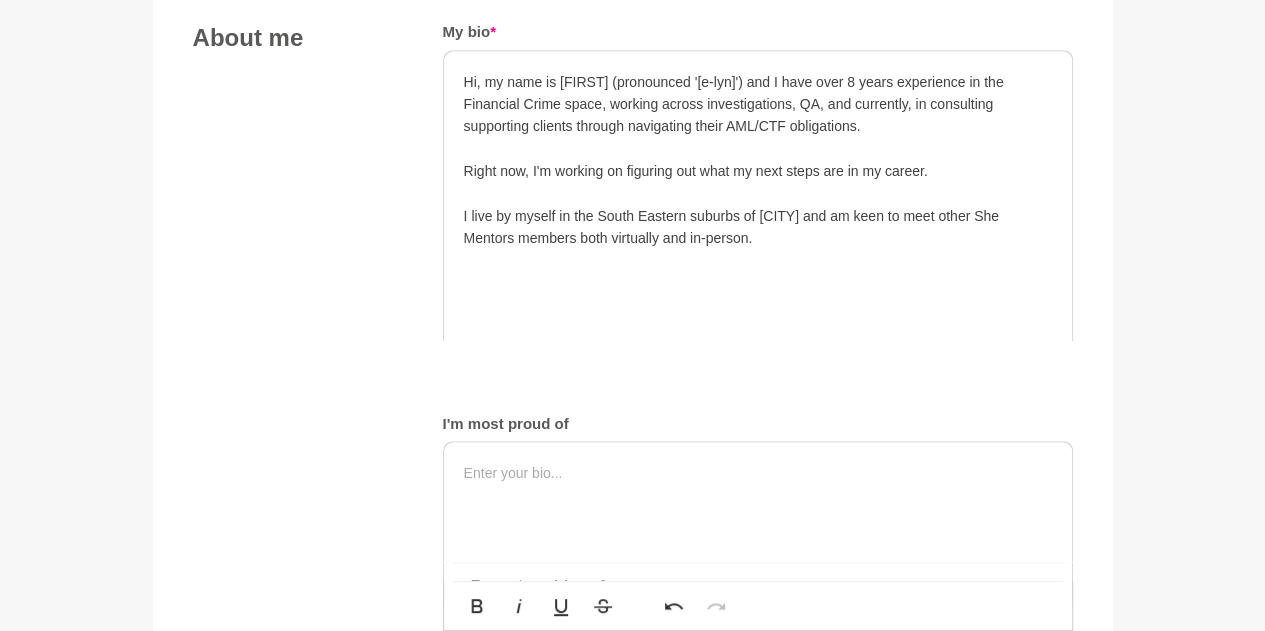 scroll, scrollTop: 956, scrollLeft: 0, axis: vertical 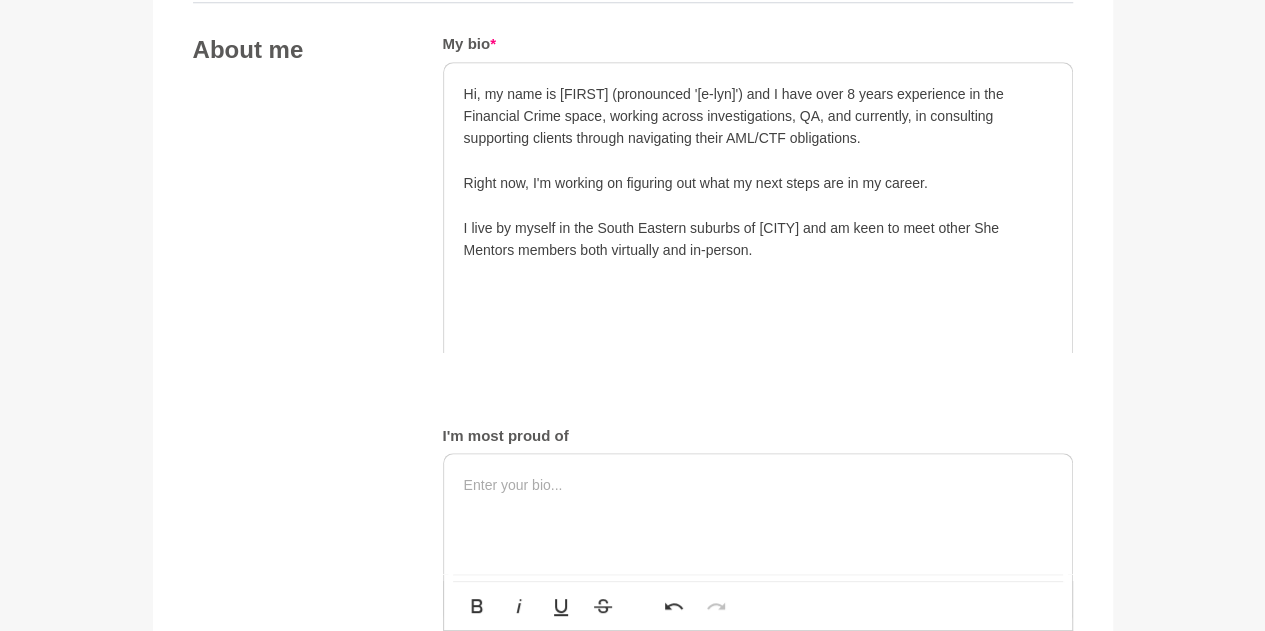 click at bounding box center (587, -69) 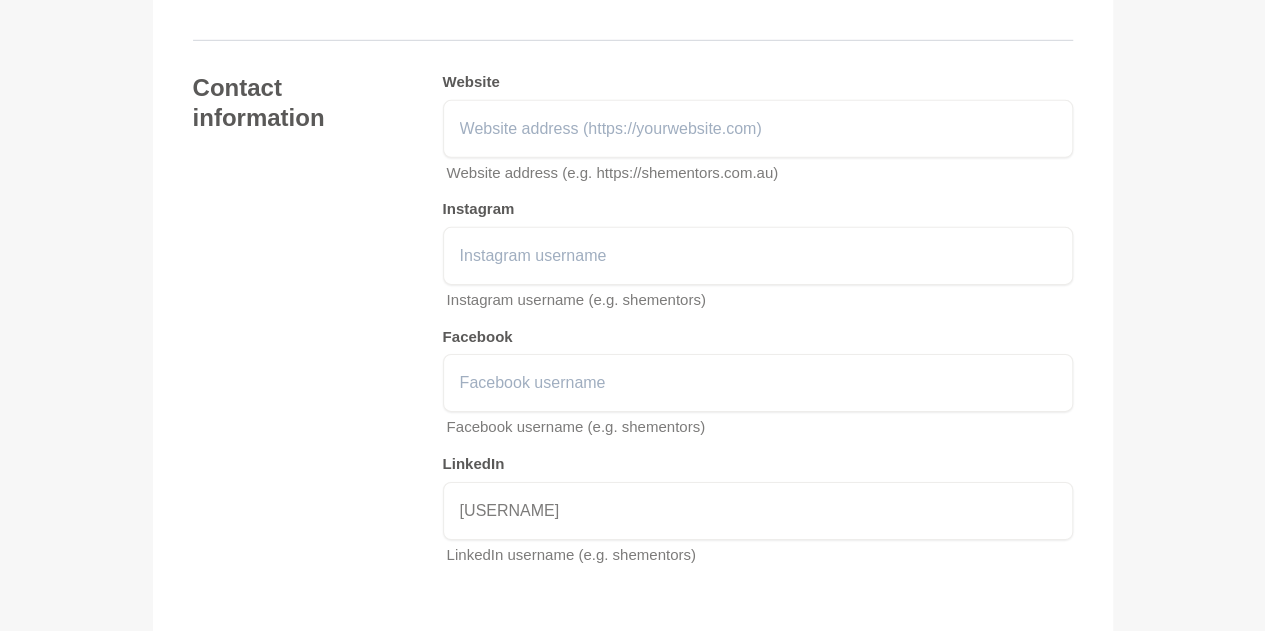 scroll, scrollTop: 3082, scrollLeft: 0, axis: vertical 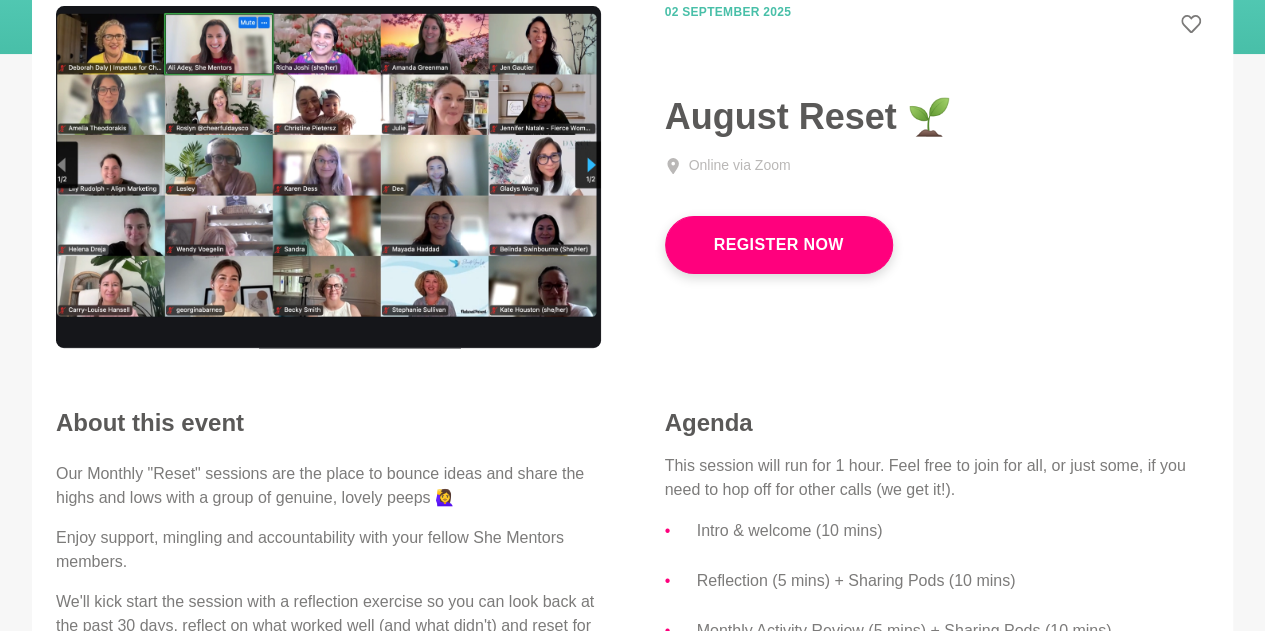 click on "Register Now" at bounding box center (779, 245) 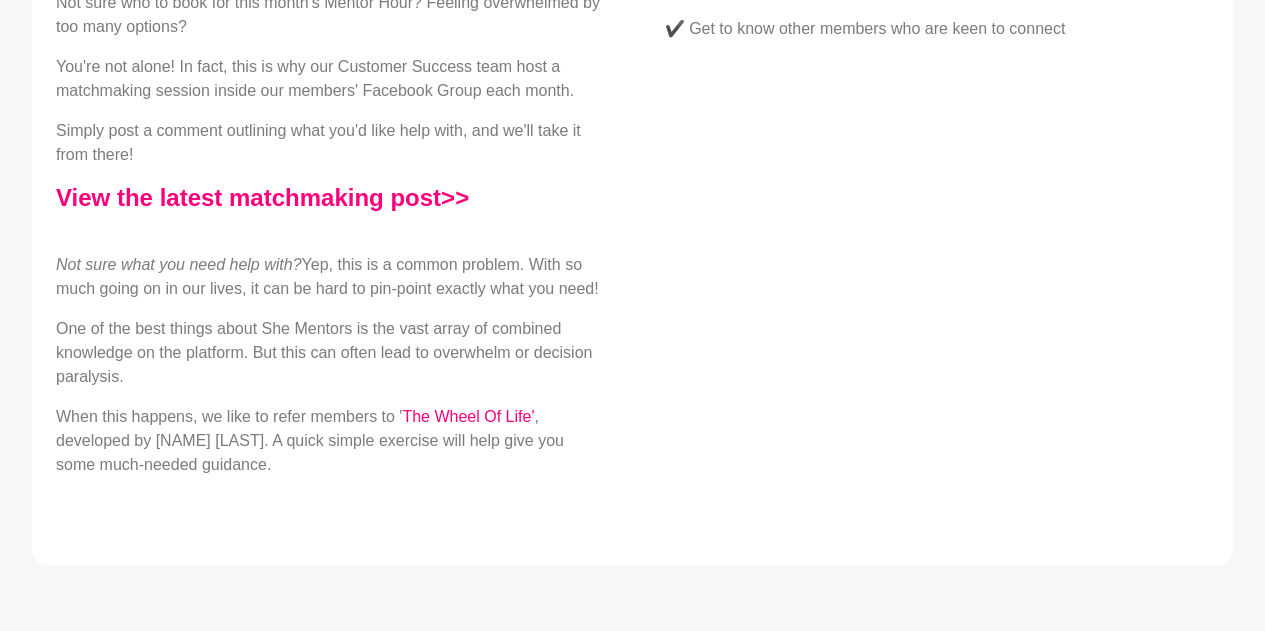 scroll, scrollTop: 672, scrollLeft: 0, axis: vertical 